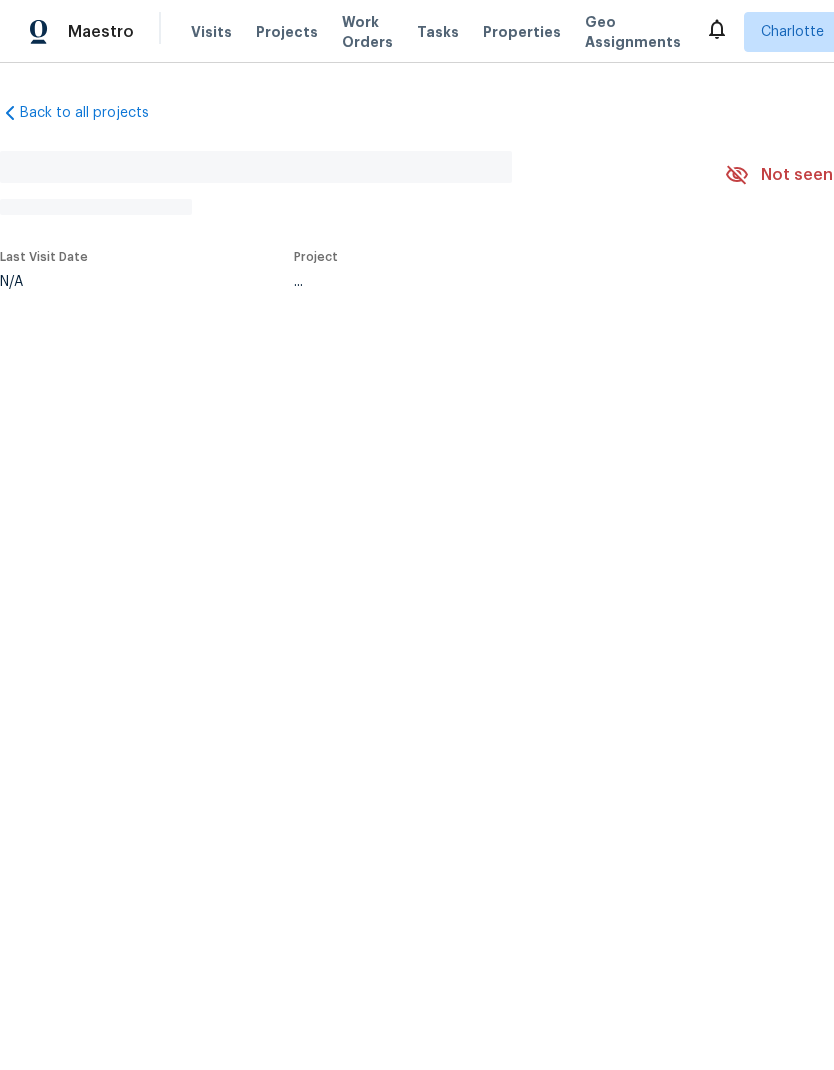 scroll, scrollTop: 0, scrollLeft: 0, axis: both 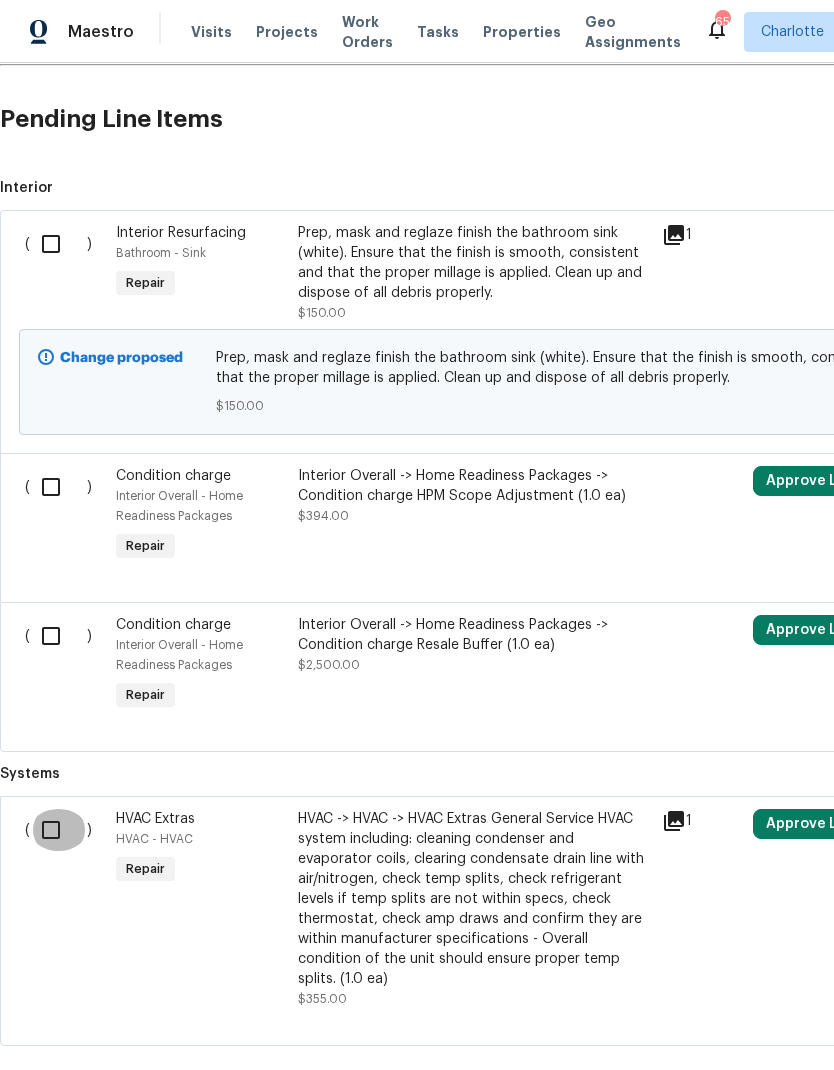 click at bounding box center [58, 830] 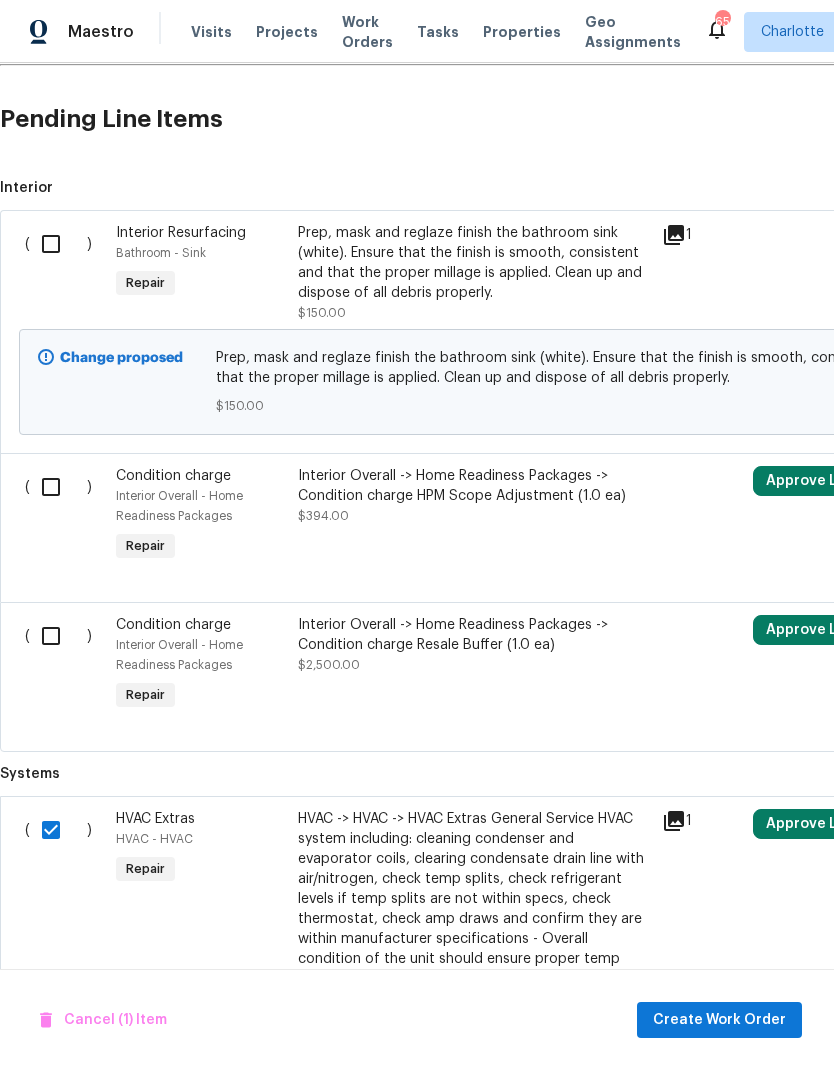 click on "HVAC -> HVAC -> HVAC Extras
General Service HVAC system including: cleaning condenser and evaporator coils, clearing condensate drain line with air/nitrogen, check temp splits, check refrigerant levels if temp splits are not within specs, check thermostat, check amp draws and confirm they are within manufacturer specifications - Overall condition of the unit should ensure proper temp splits.
(1.0 ea)" at bounding box center [474, 899] 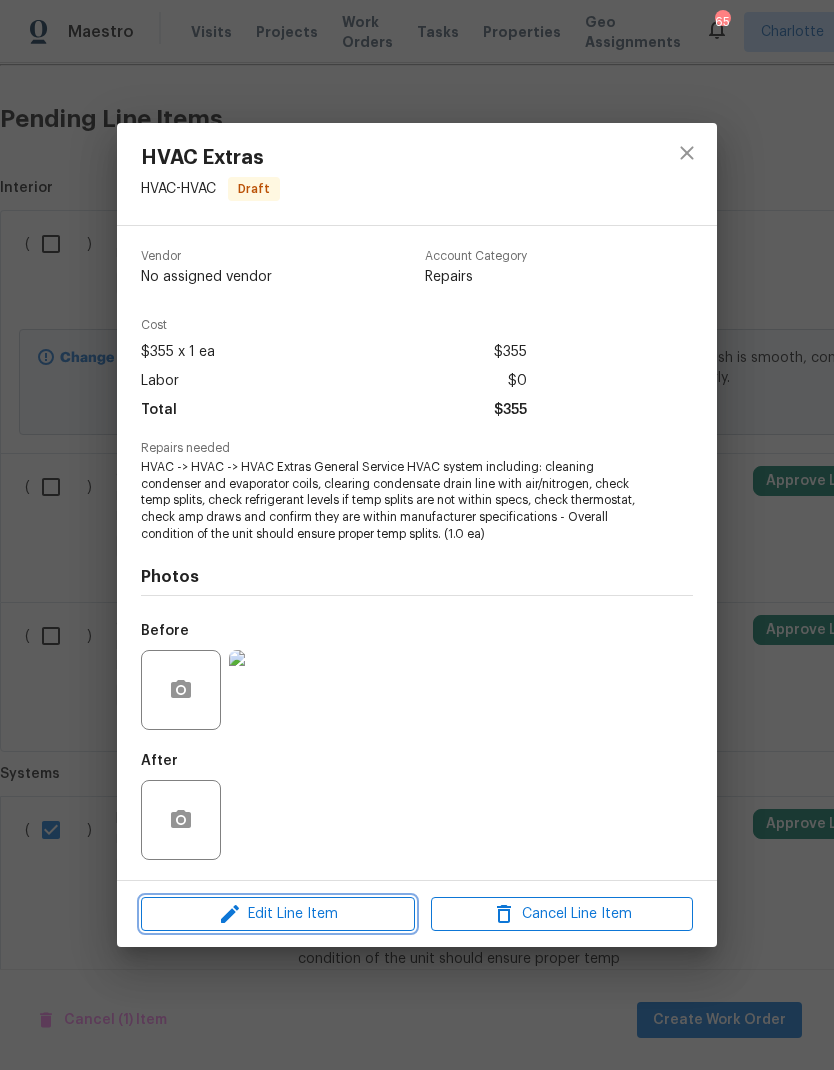 click on "Edit Line Item" at bounding box center (278, 914) 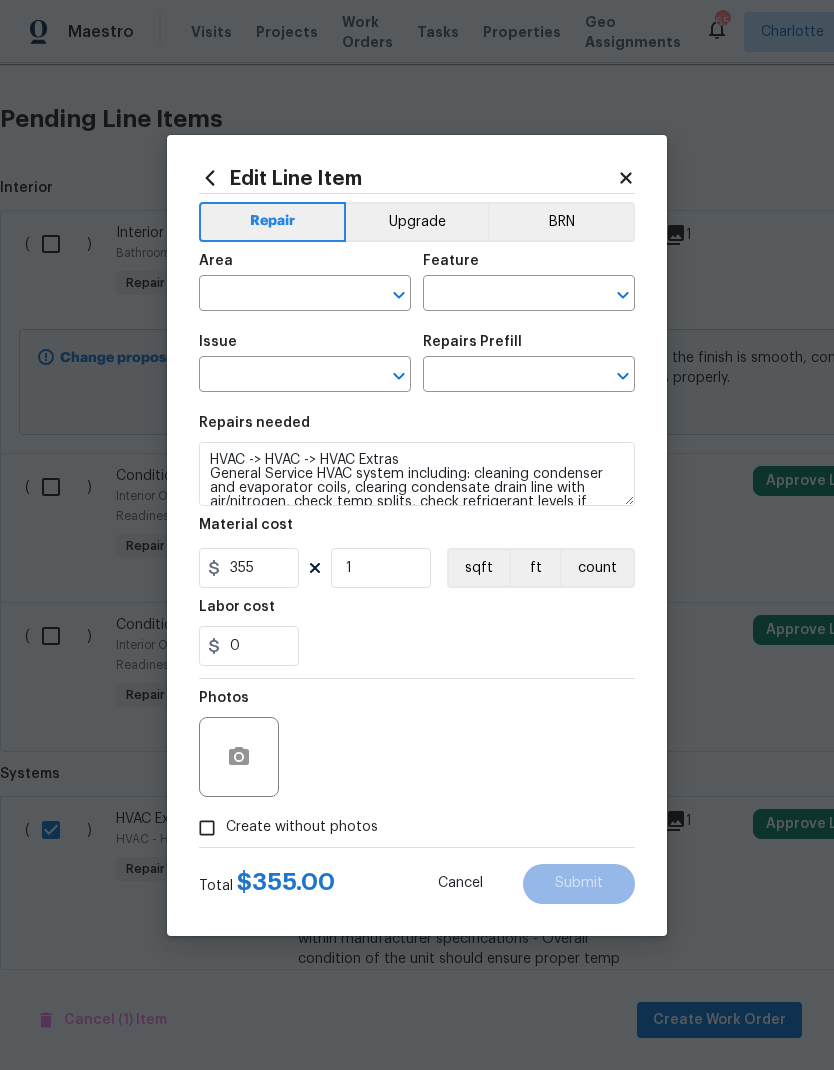 type on "HVAC" 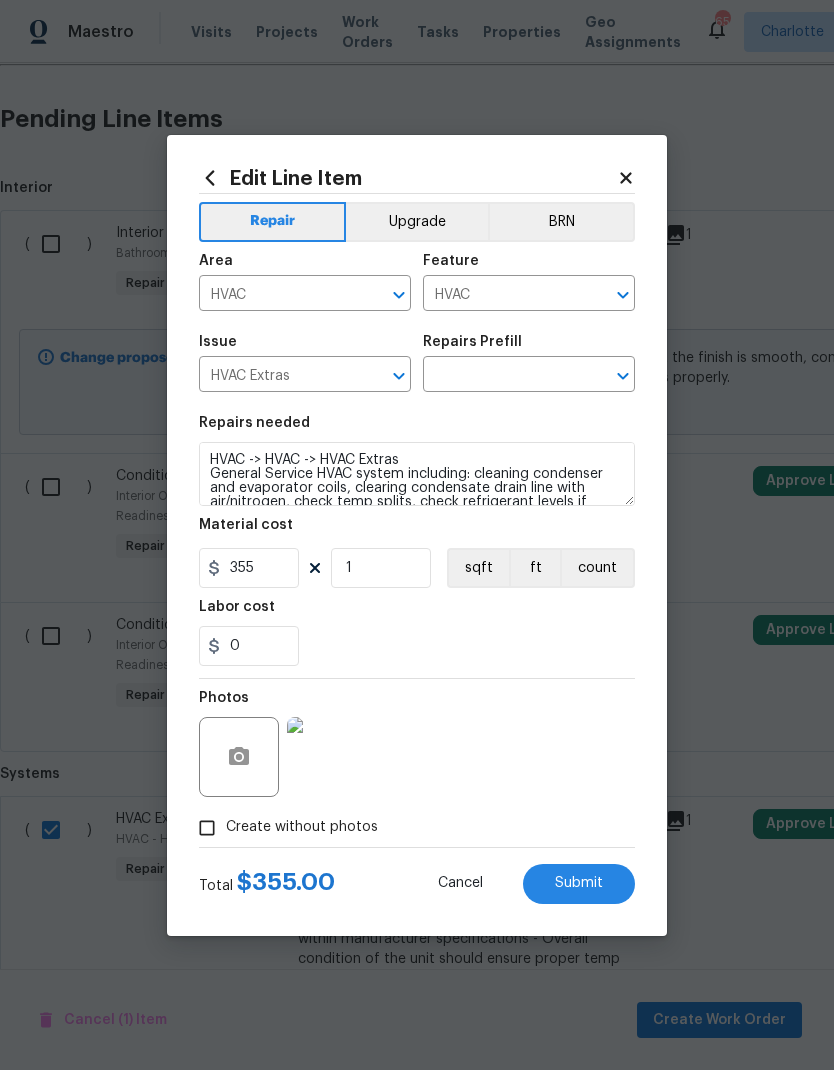 click 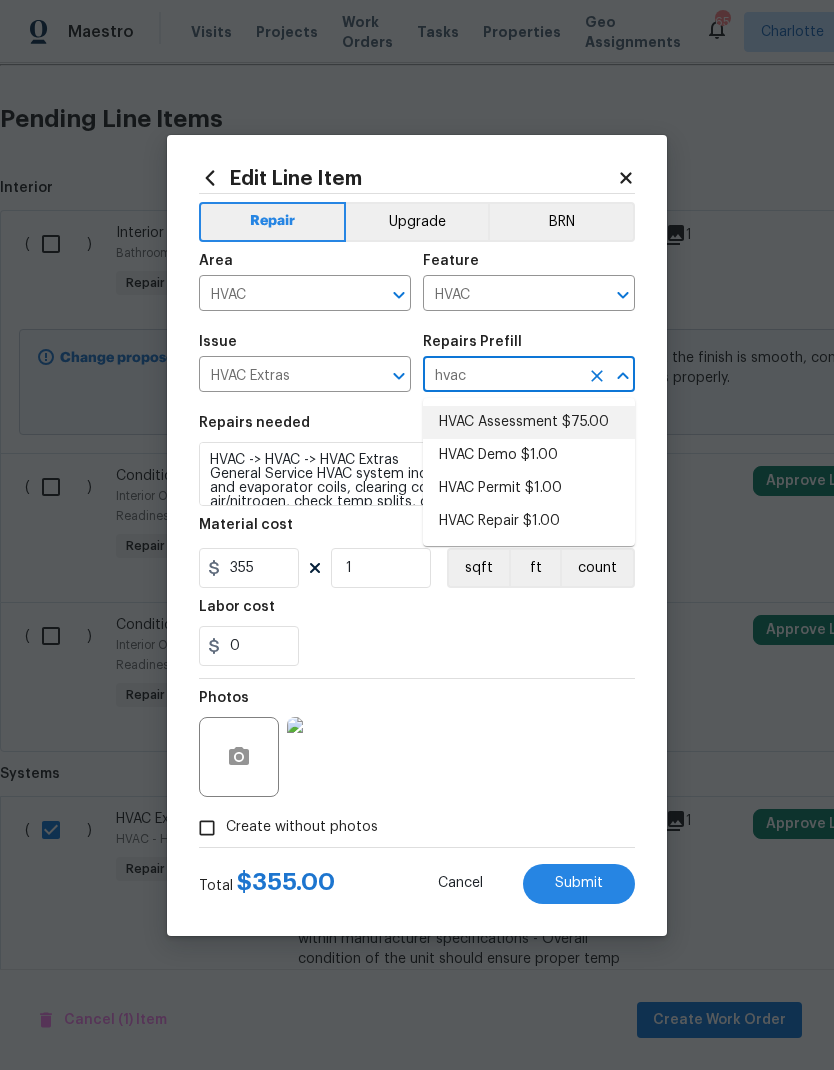 click on "HVAC Assessment $75.00" at bounding box center (529, 422) 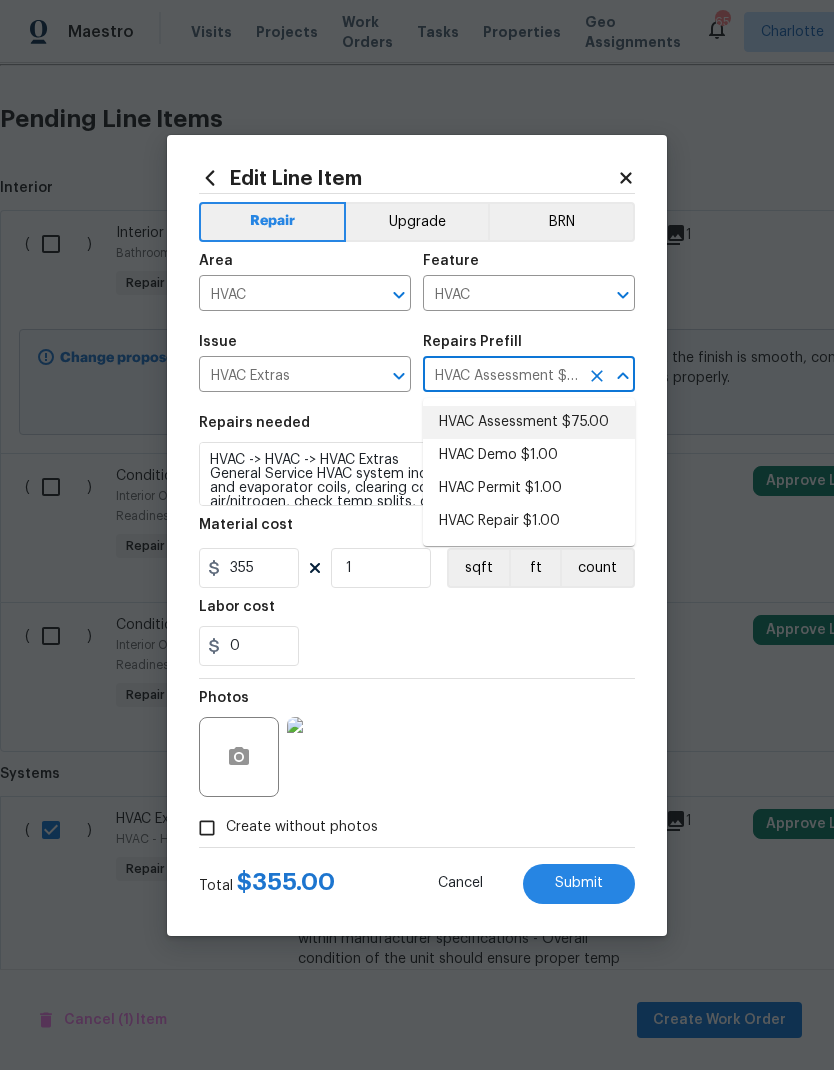 type 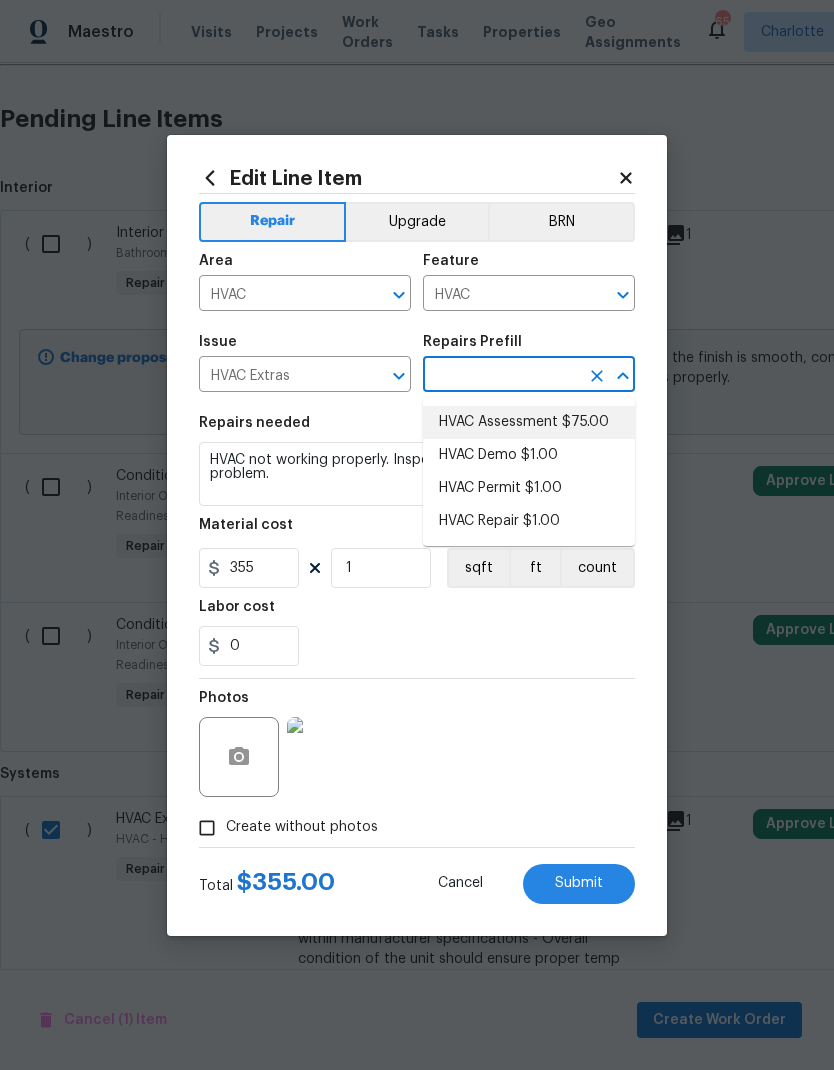type on "HVAC Assessment $75.00" 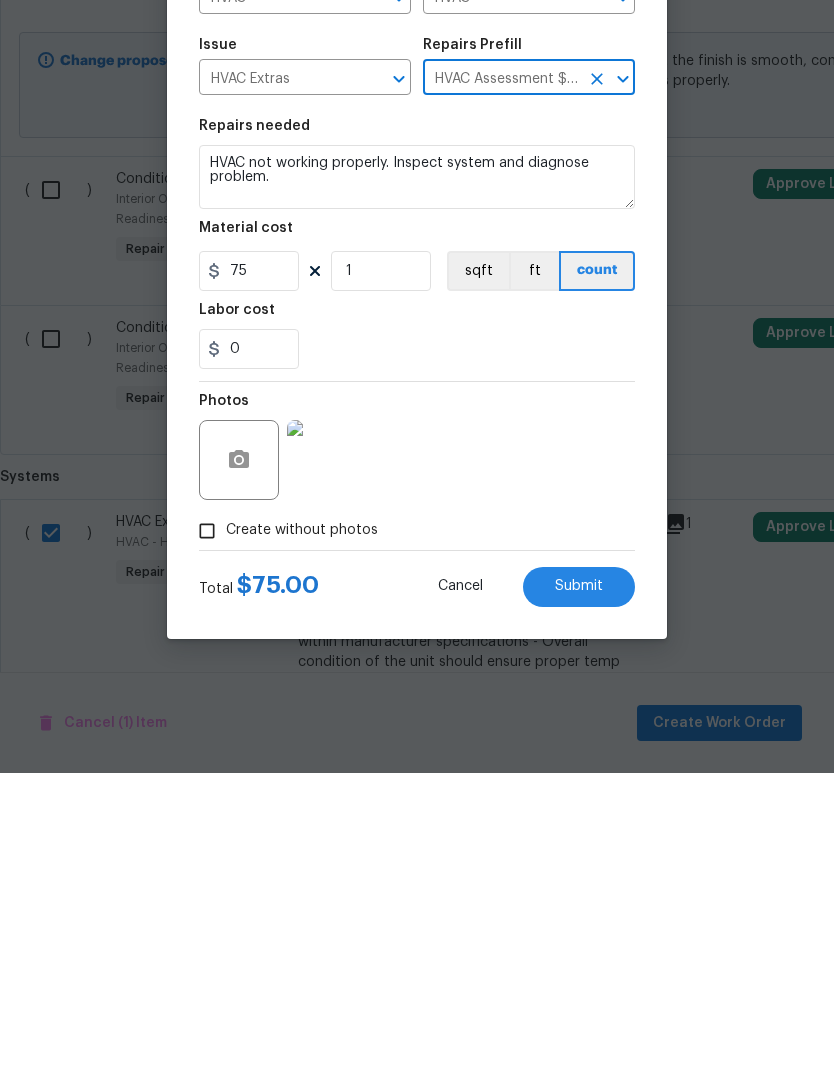 click on "Submit" at bounding box center (579, 883) 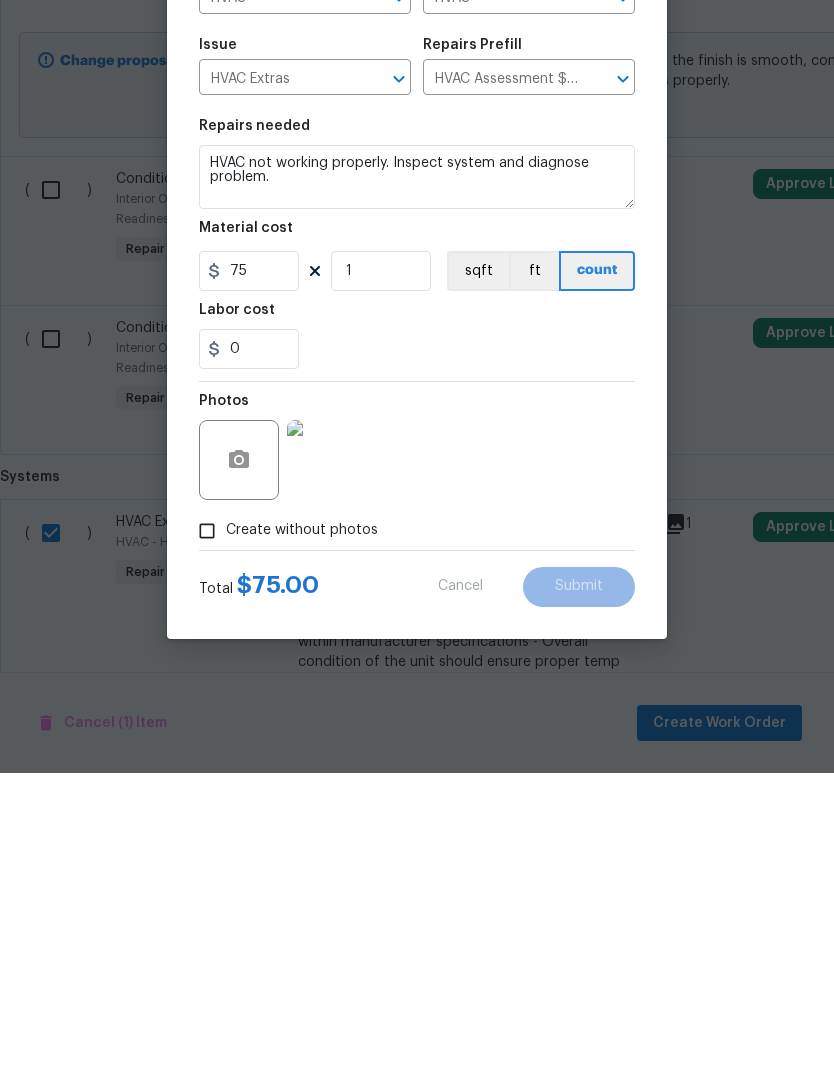 scroll, scrollTop: 80, scrollLeft: 0, axis: vertical 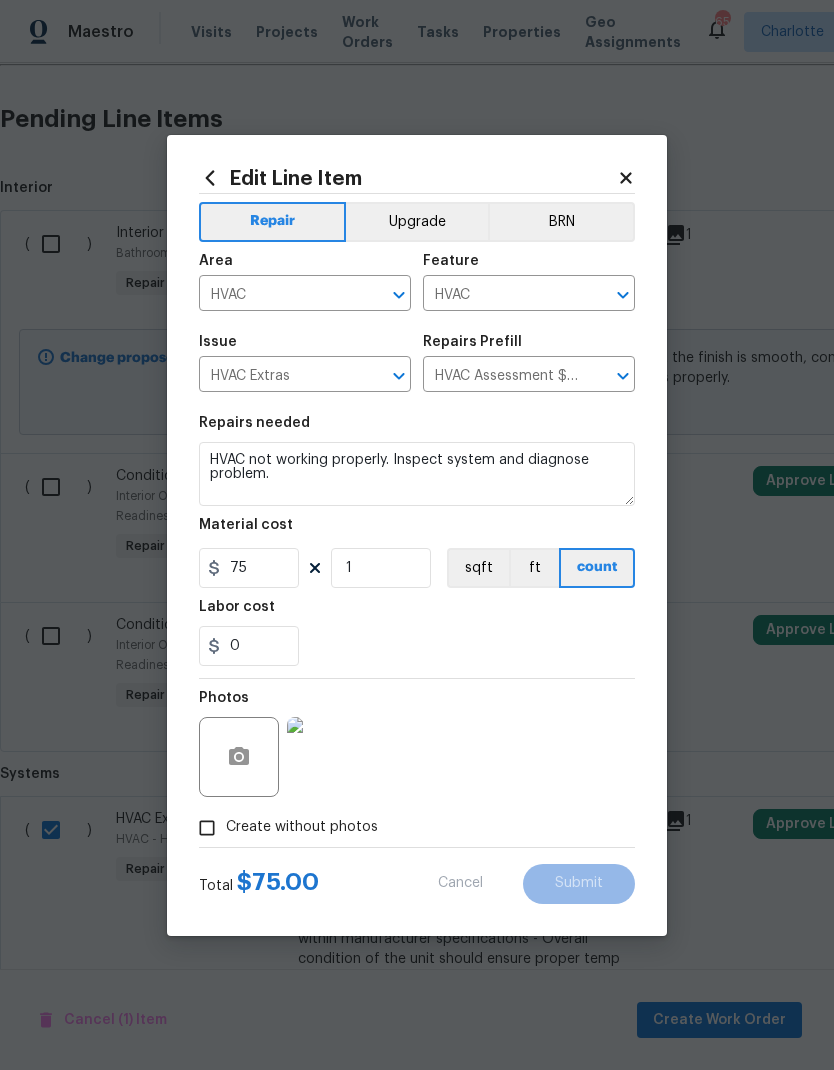 checkbox on "false" 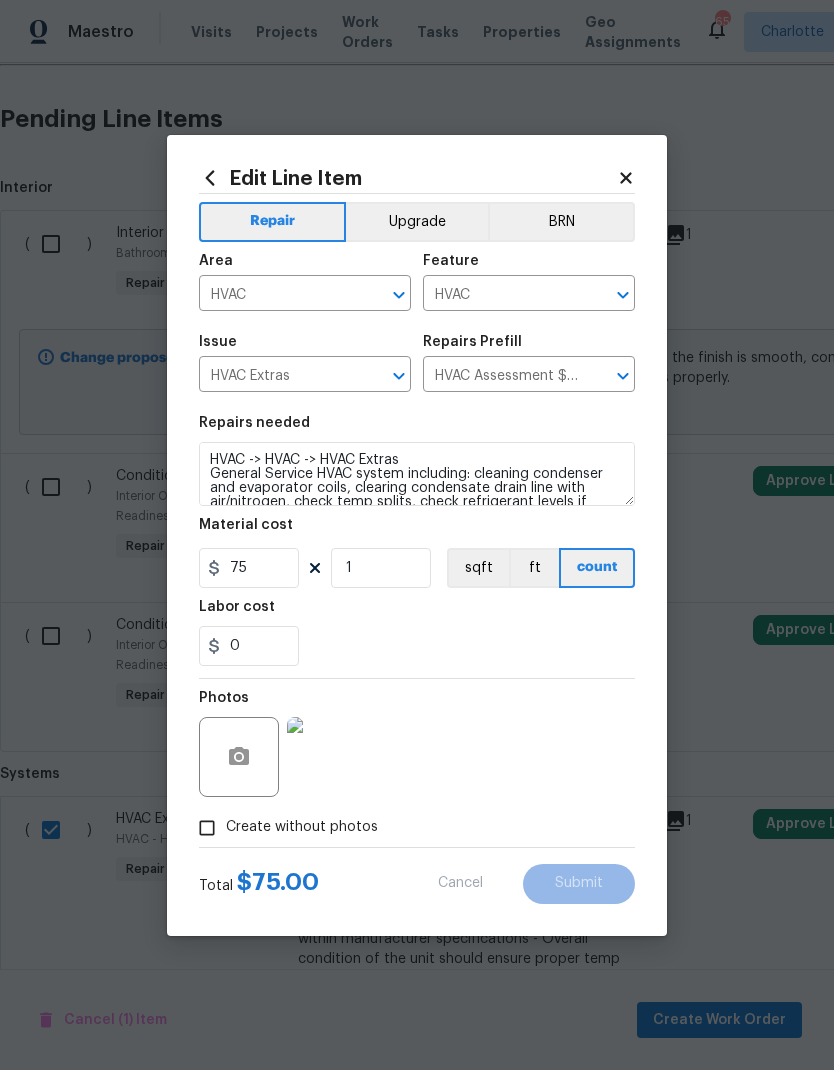 type on "355" 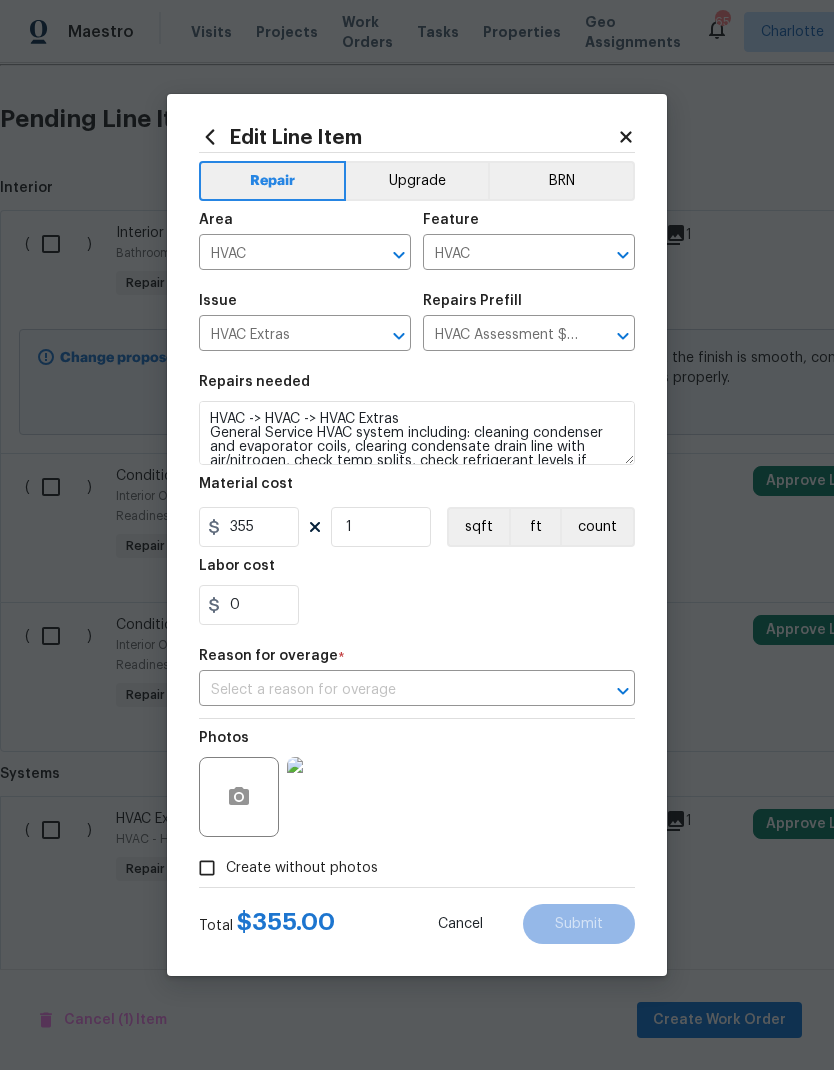 type on "HVAC not working properly. Inspect system and diagnose problem." 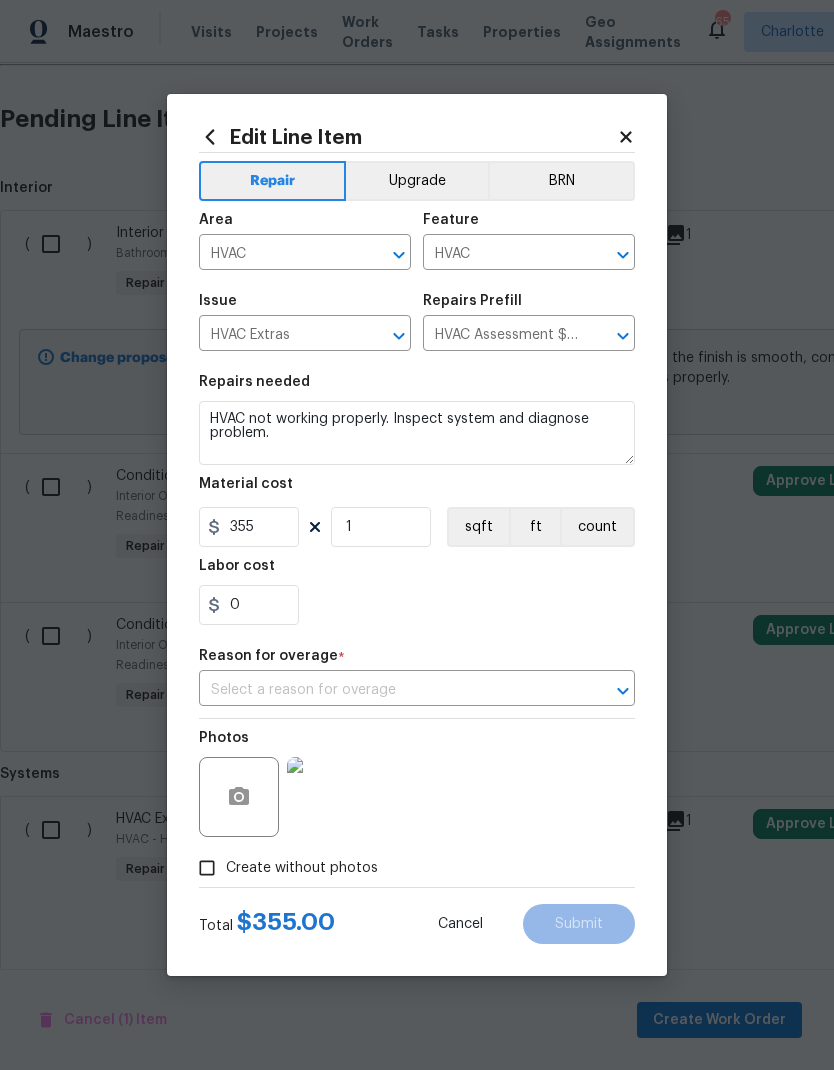 type on "75" 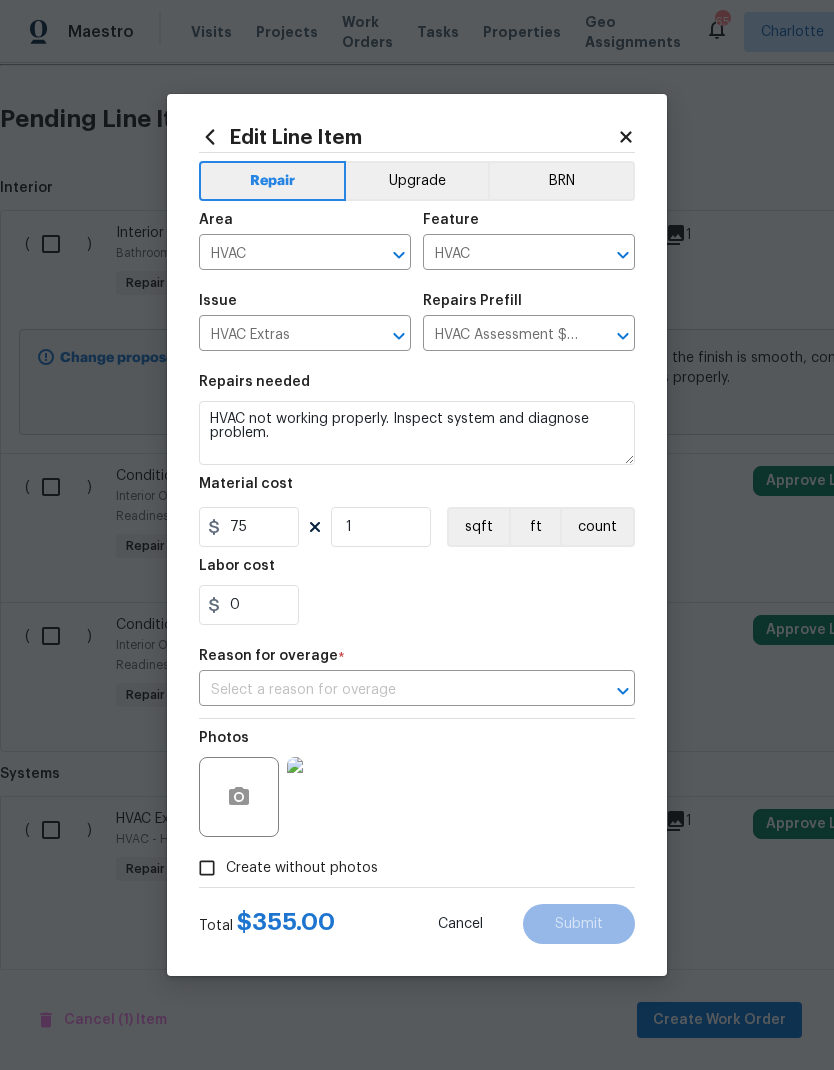 scroll, scrollTop: 500, scrollLeft: 0, axis: vertical 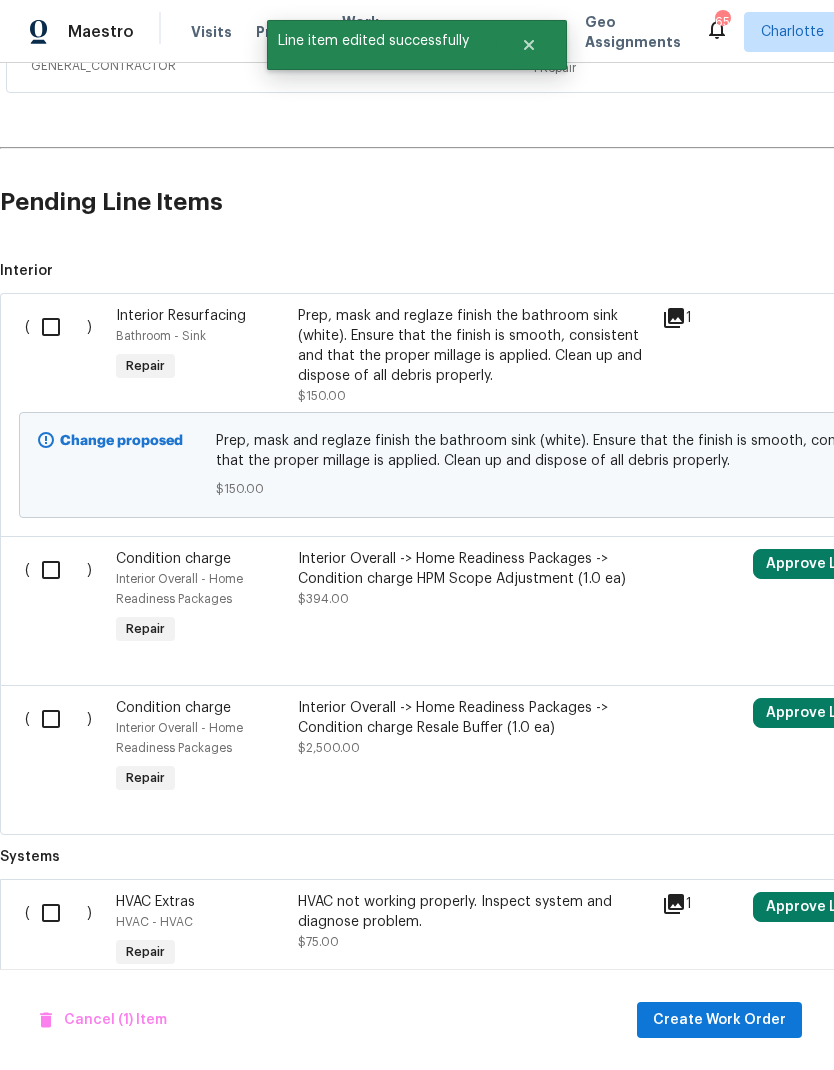 click at bounding box center (58, 327) 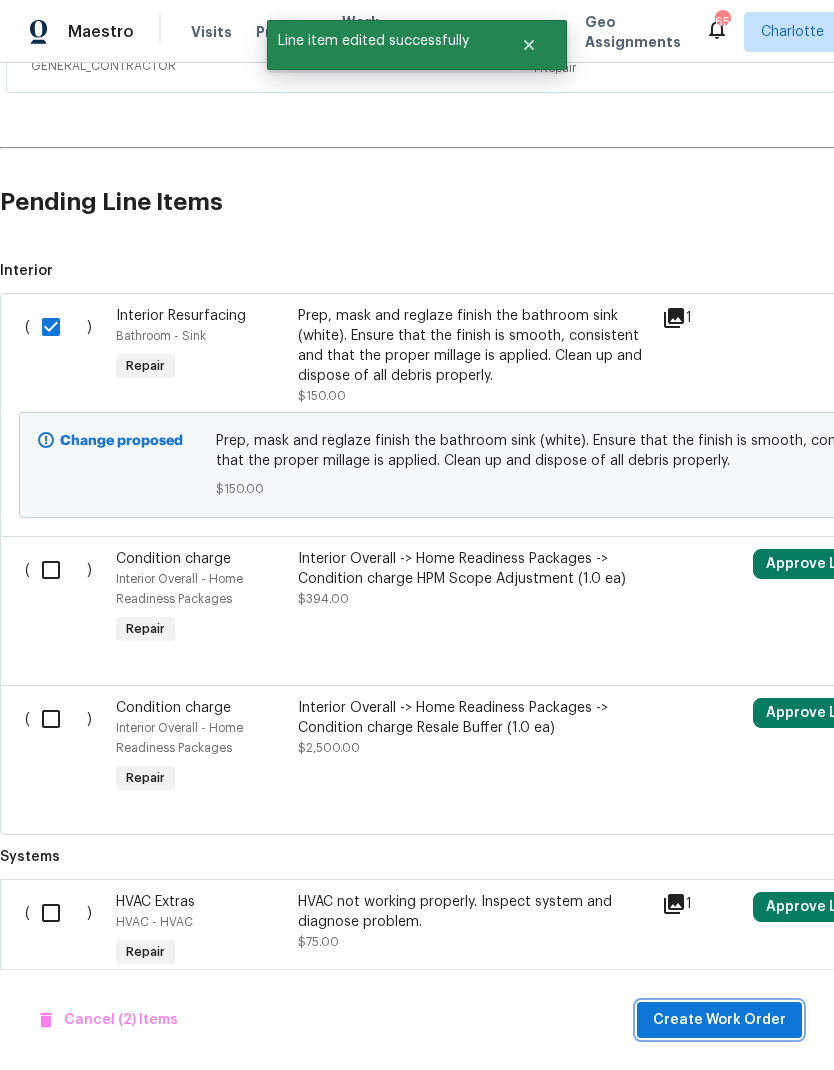 click on "Create Work Order" at bounding box center (719, 1020) 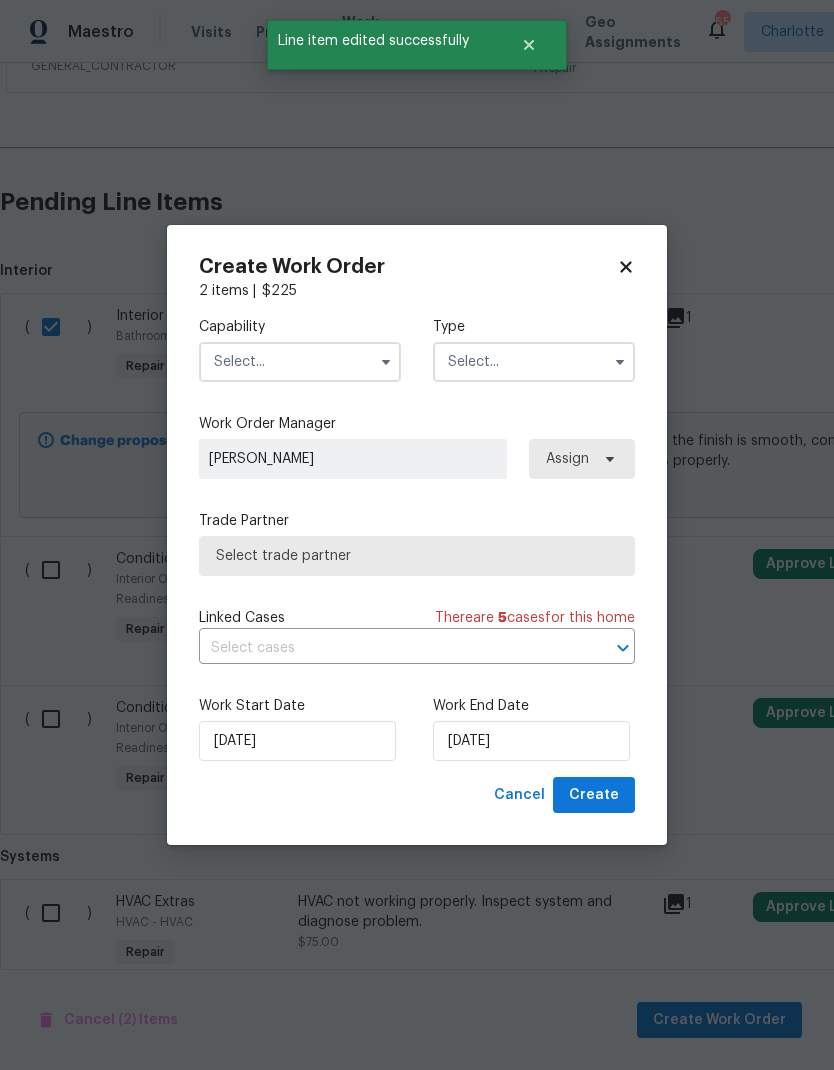 click at bounding box center (300, 362) 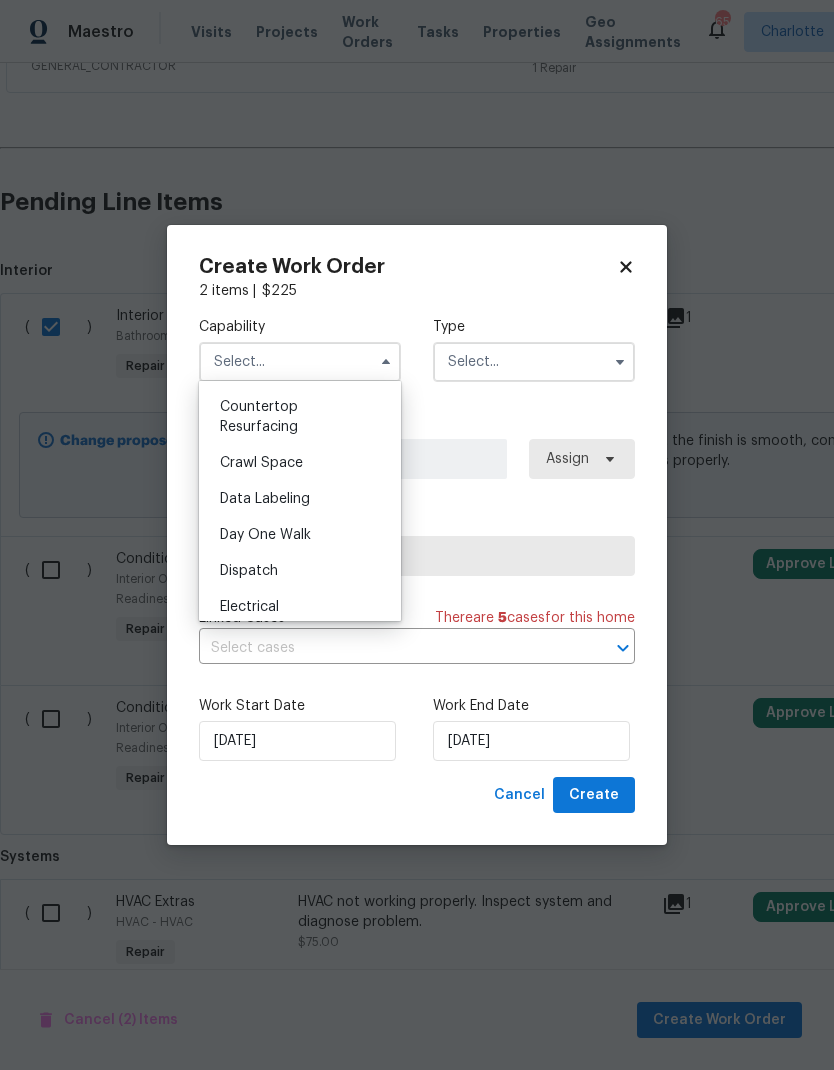 scroll, scrollTop: 430, scrollLeft: 0, axis: vertical 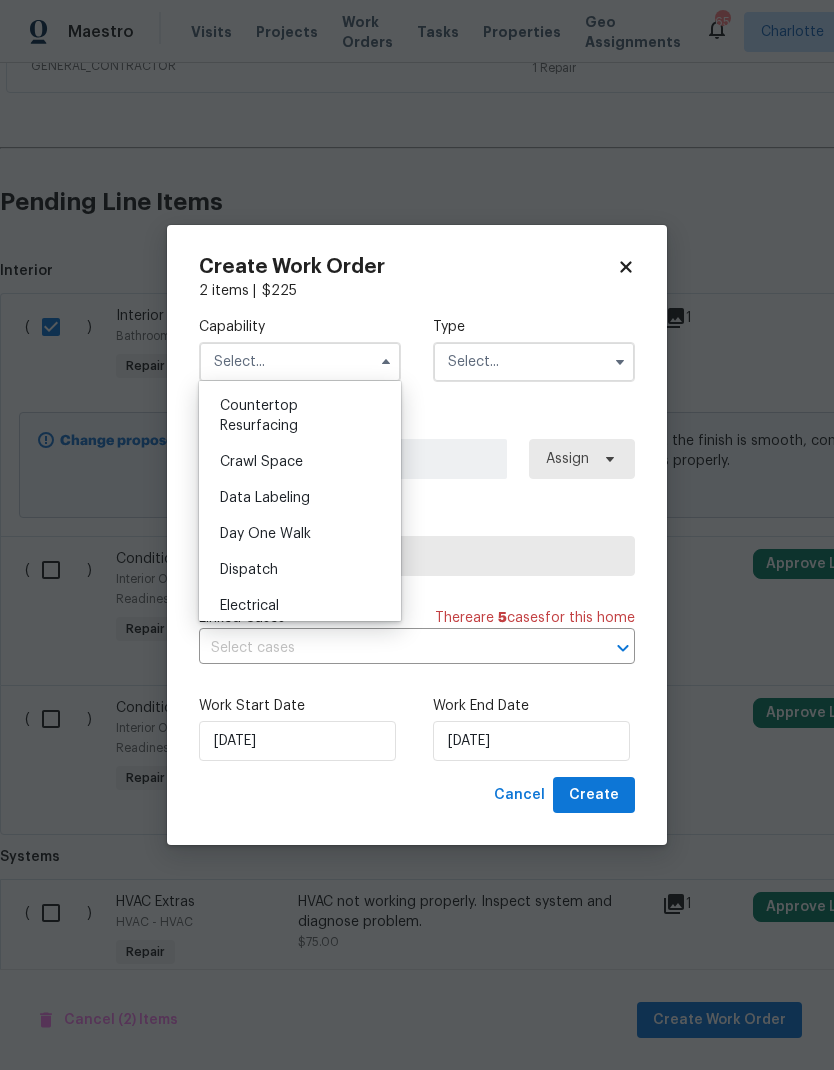 click on "Countertop Resurfacing" at bounding box center [300, 416] 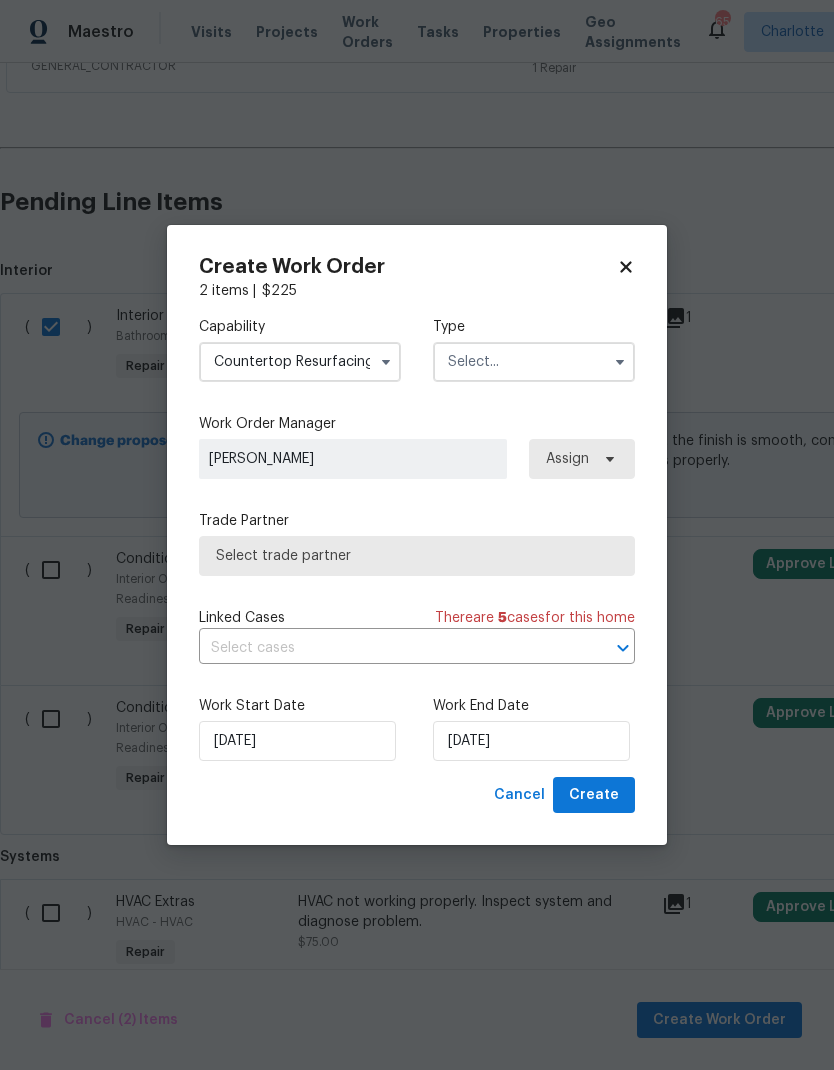 click at bounding box center (534, 362) 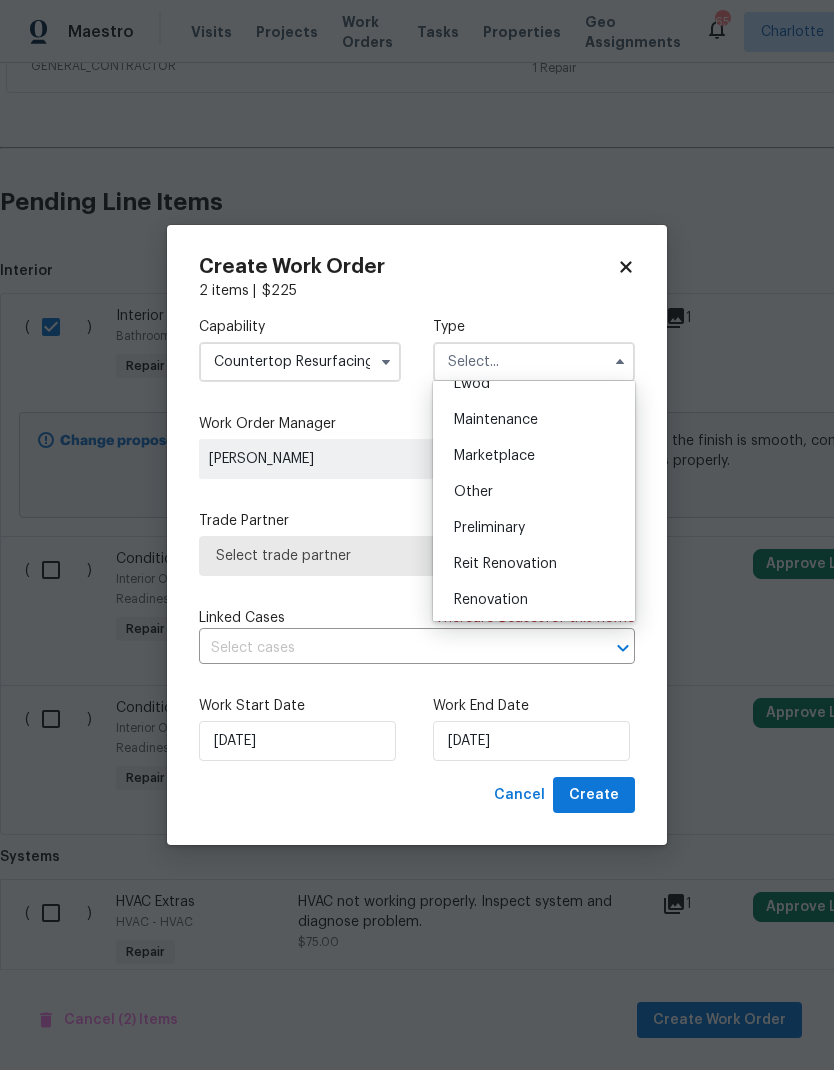 scroll, scrollTop: 355, scrollLeft: 0, axis: vertical 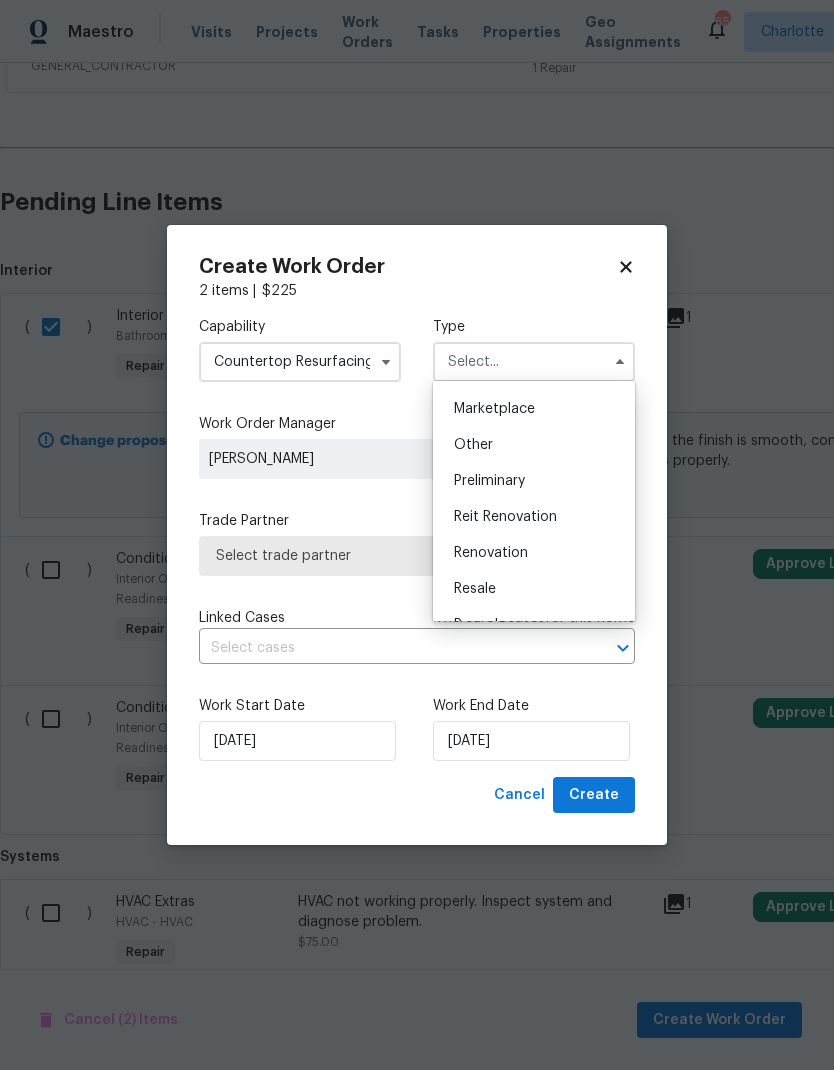 click on "Renovation" at bounding box center (534, 553) 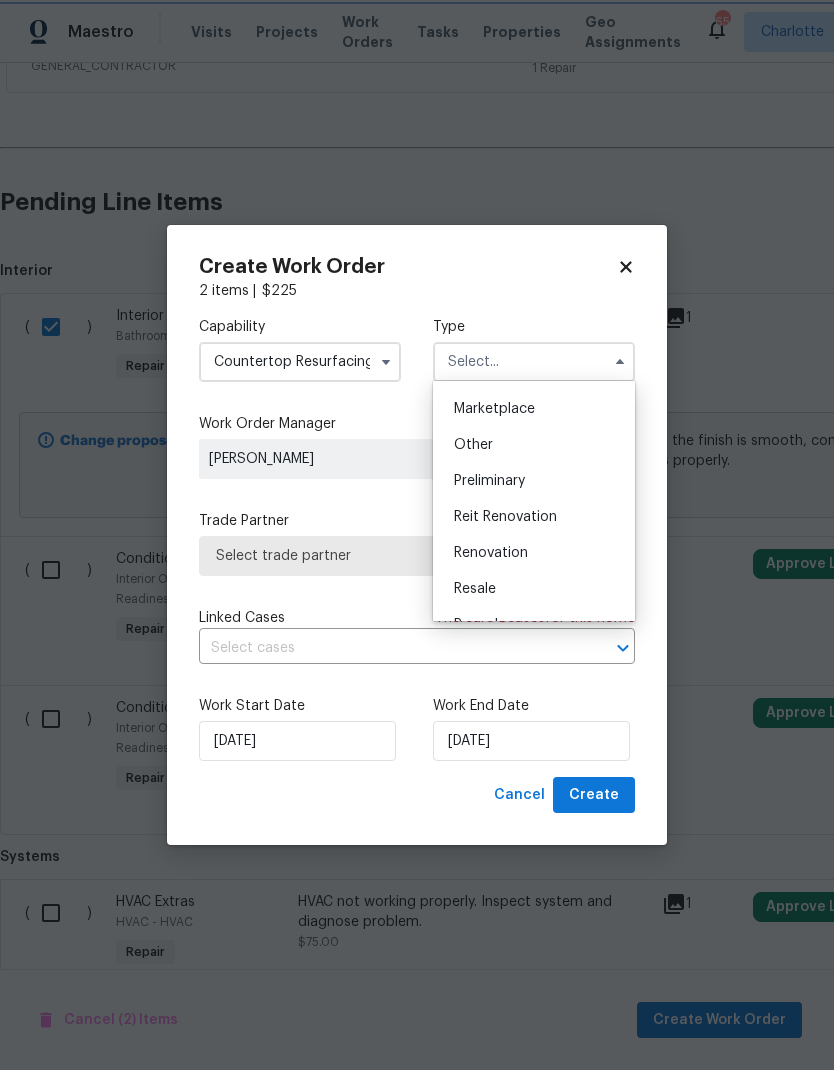 type on "Renovation" 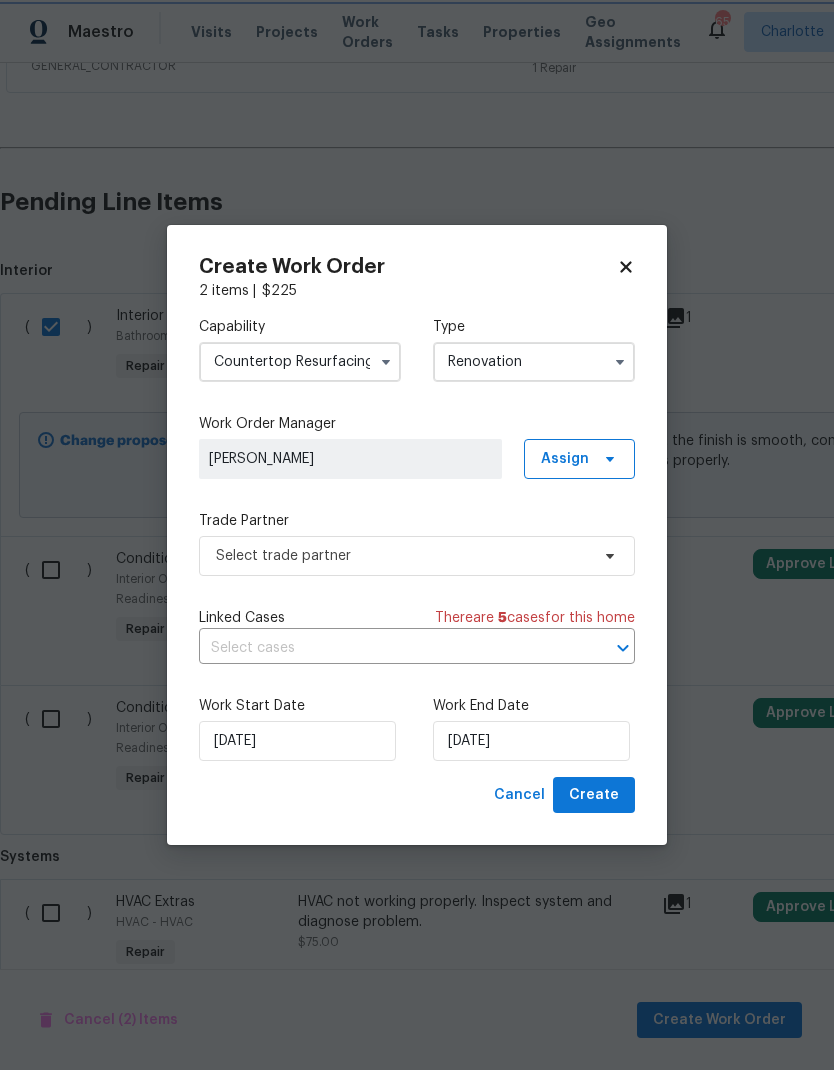scroll, scrollTop: 0, scrollLeft: 0, axis: both 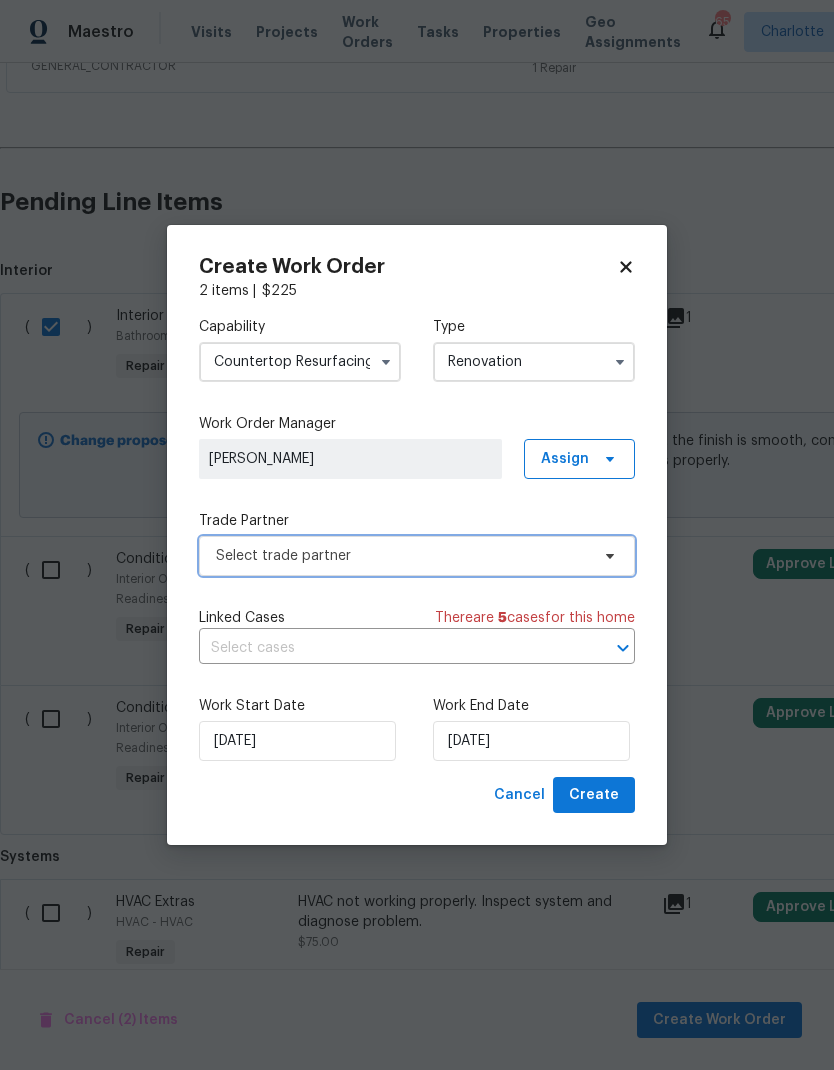 click at bounding box center [607, 556] 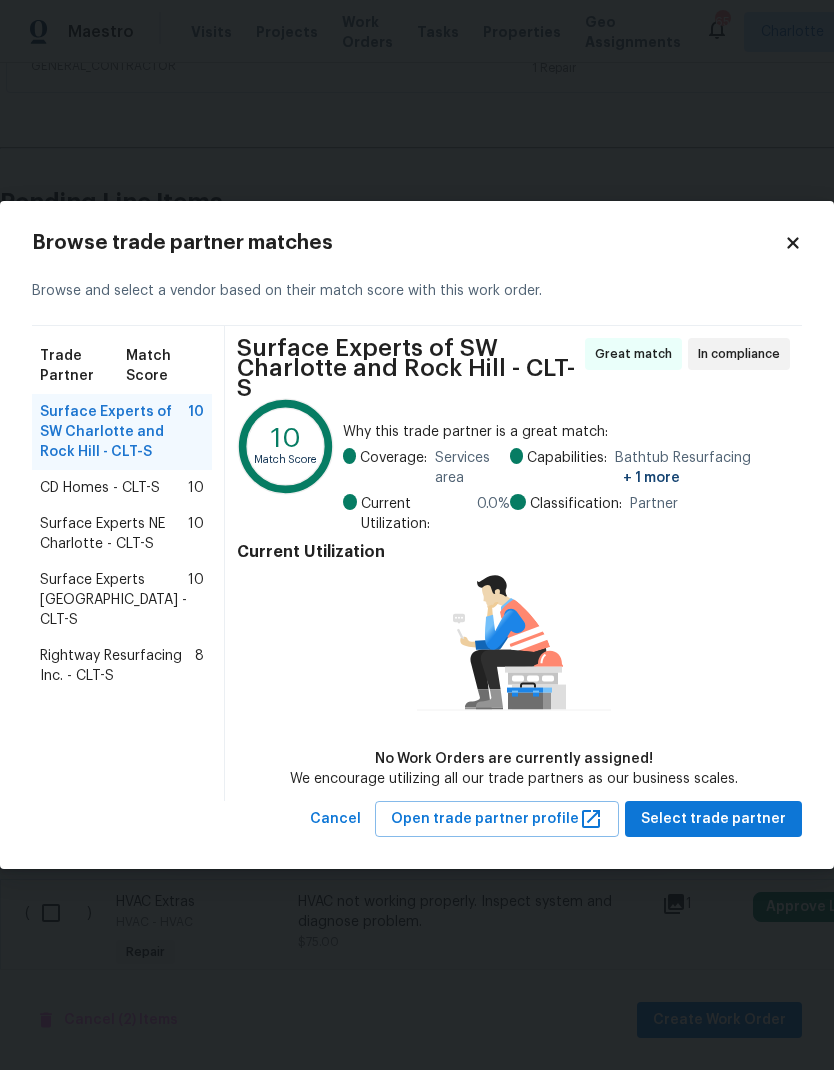 click on "Rightway Resurfacing Inc. - CLT-S" at bounding box center [117, 666] 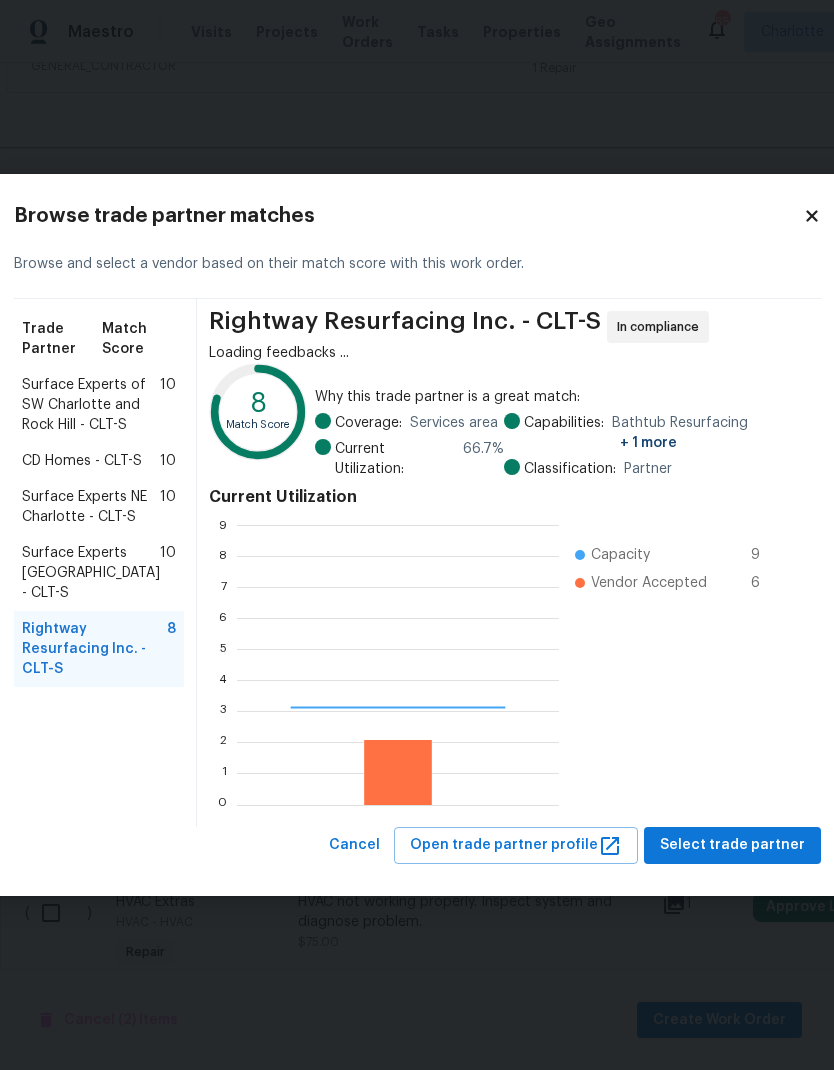 scroll, scrollTop: 2, scrollLeft: 2, axis: both 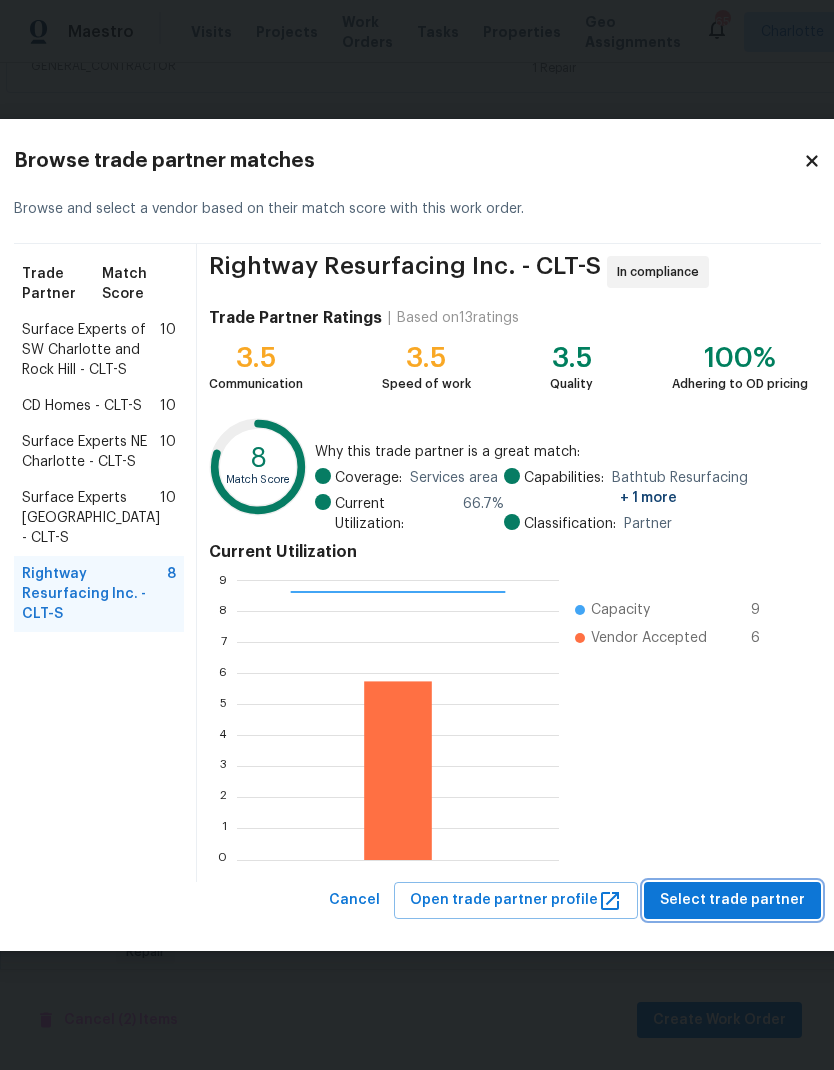 click on "Select trade partner" at bounding box center (732, 900) 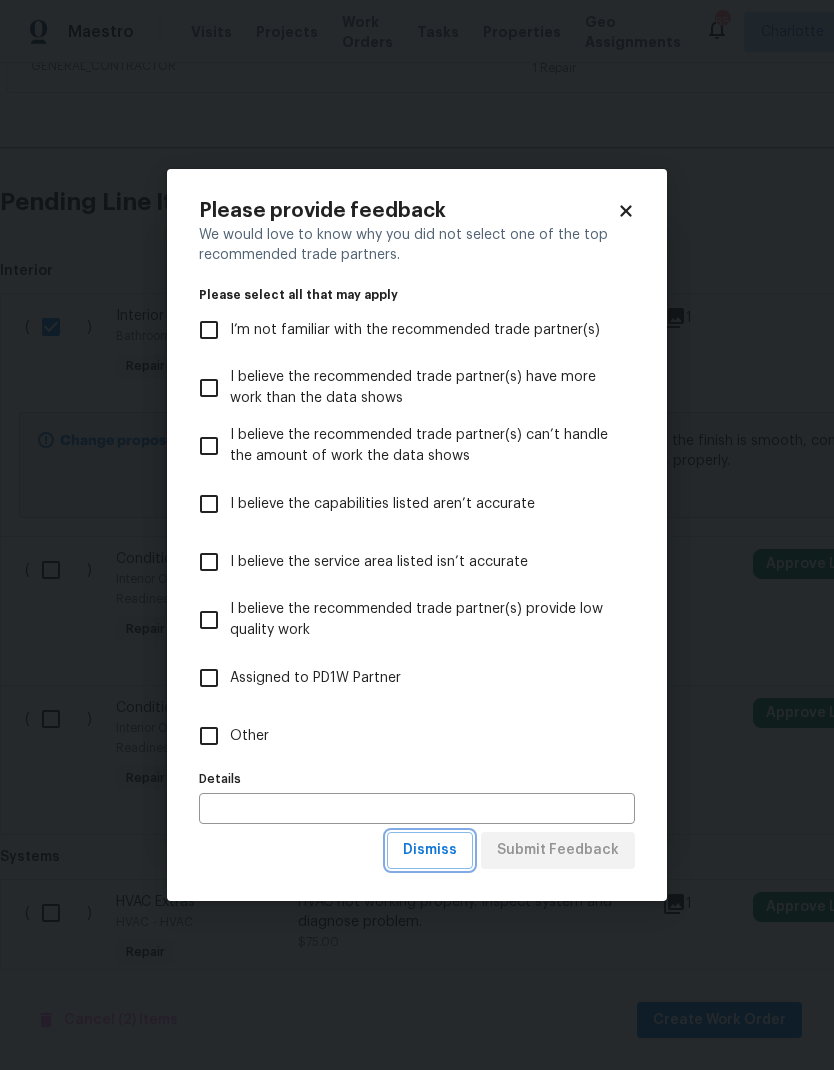 click on "Dismiss" at bounding box center [430, 850] 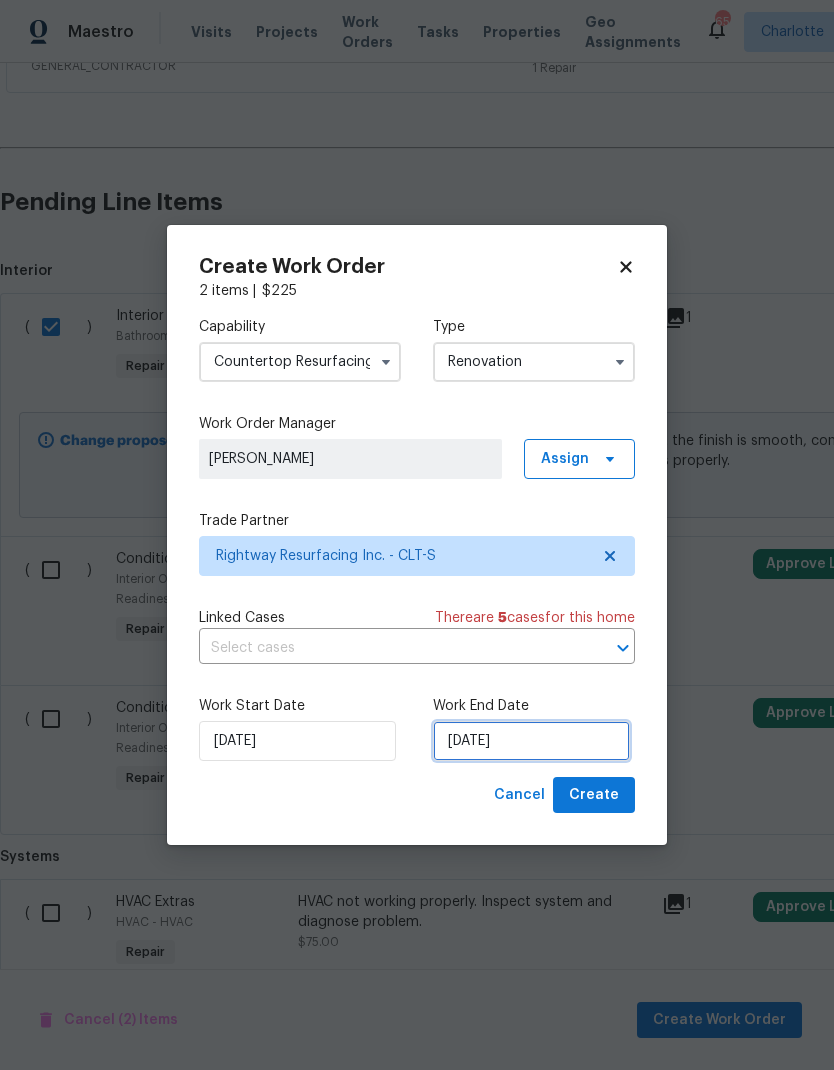 click on "[DATE]" at bounding box center [531, 741] 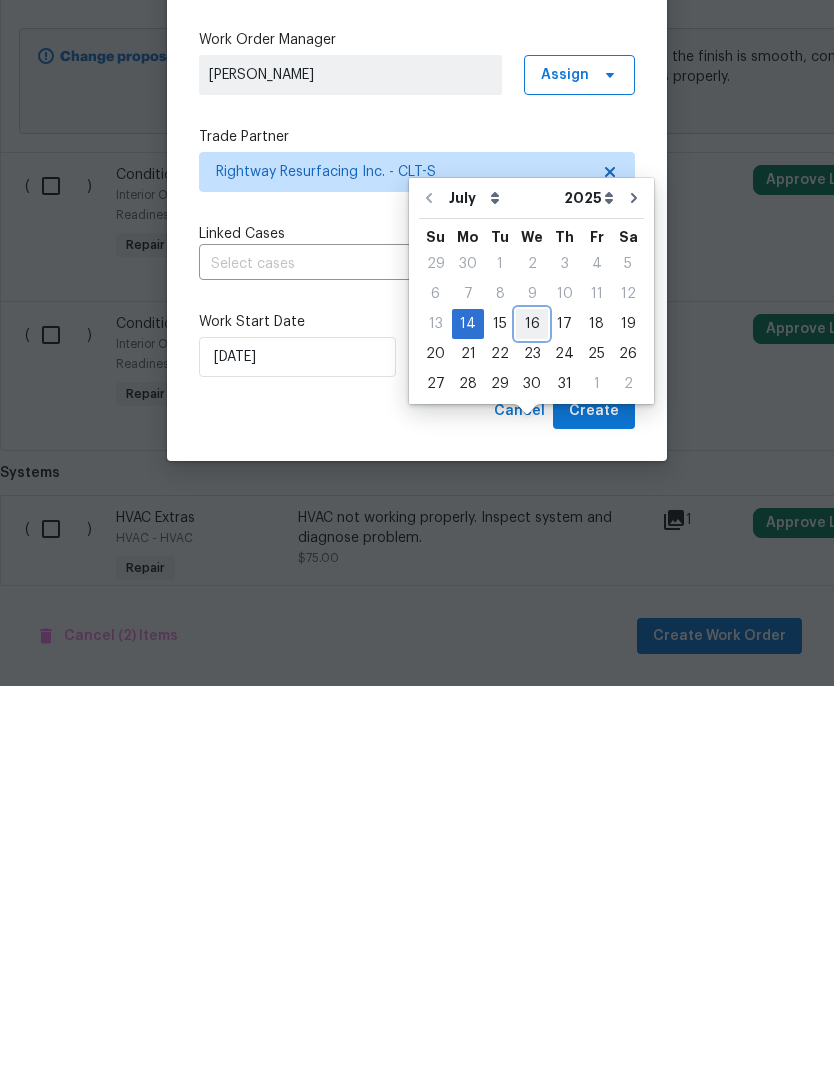 click on "16" at bounding box center [532, 708] 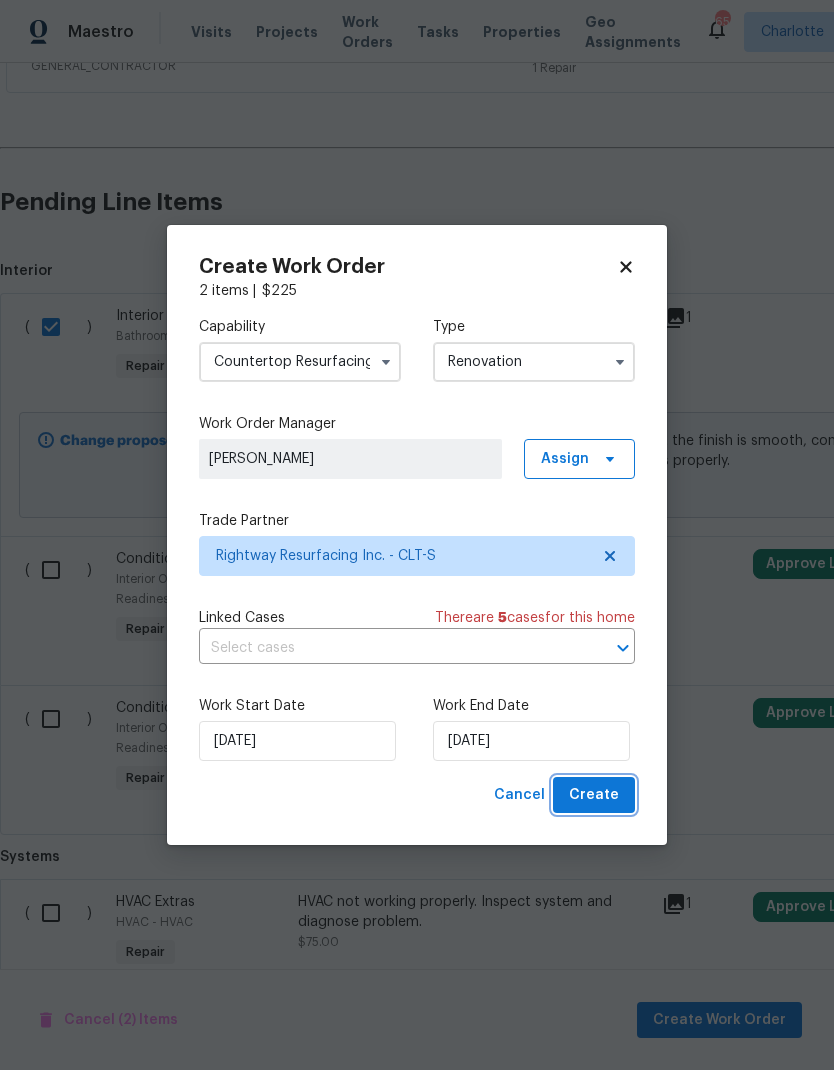 click on "Create" at bounding box center (594, 795) 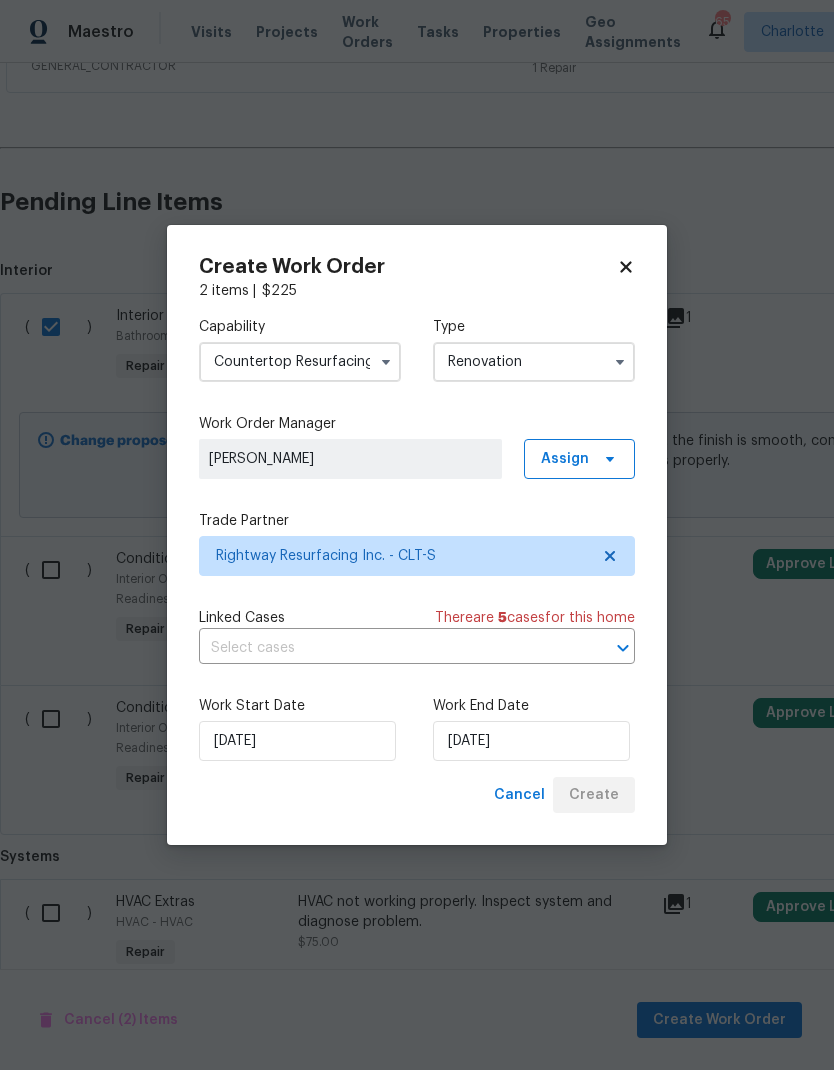 scroll, scrollTop: 0, scrollLeft: 0, axis: both 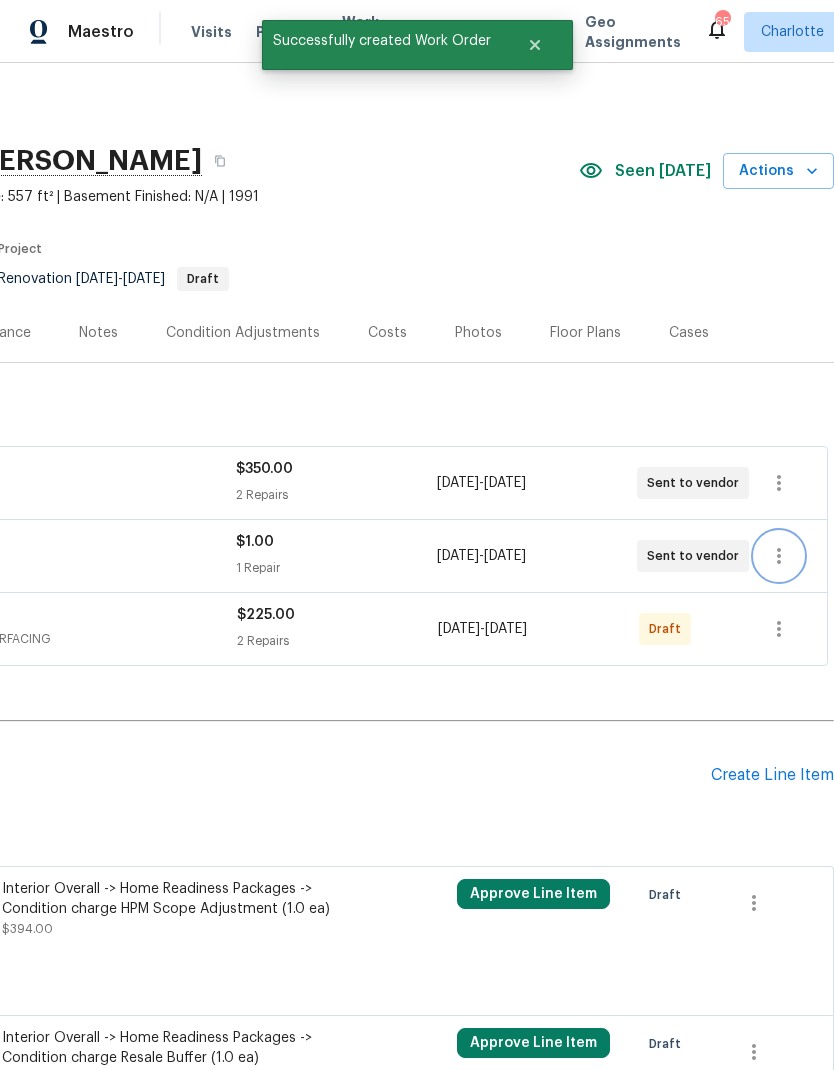 click at bounding box center (779, 556) 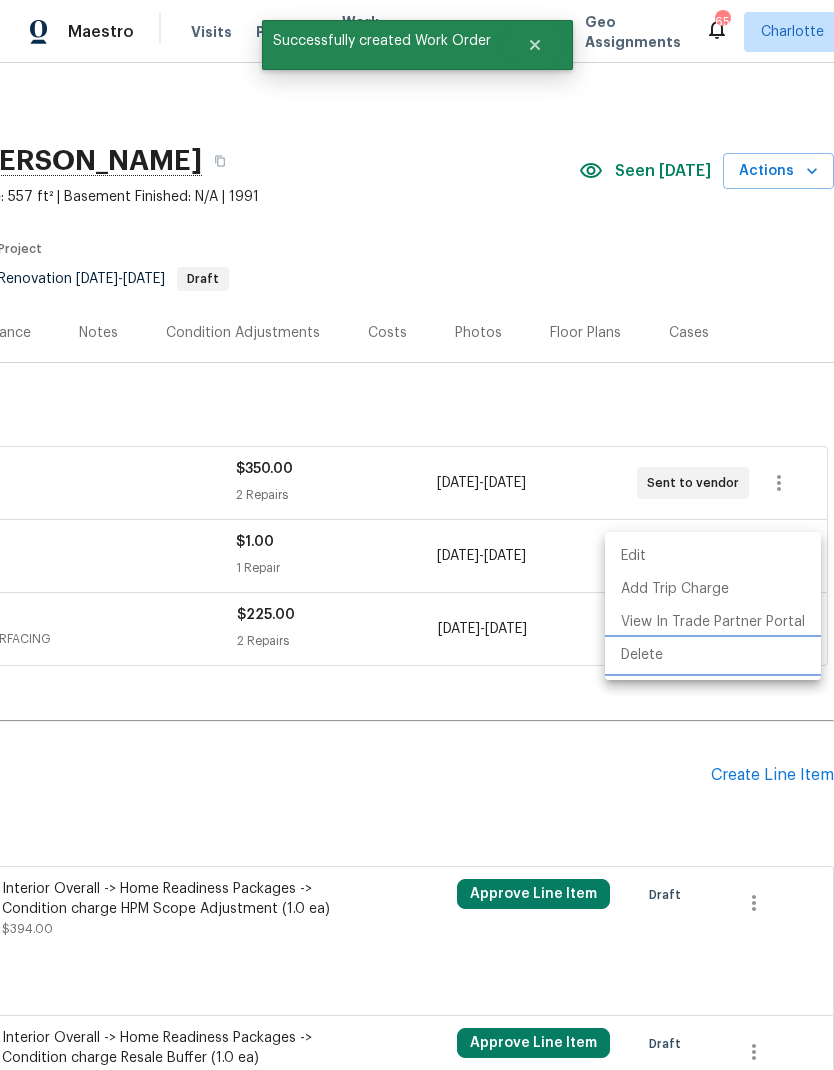 click on "Delete" at bounding box center [713, 655] 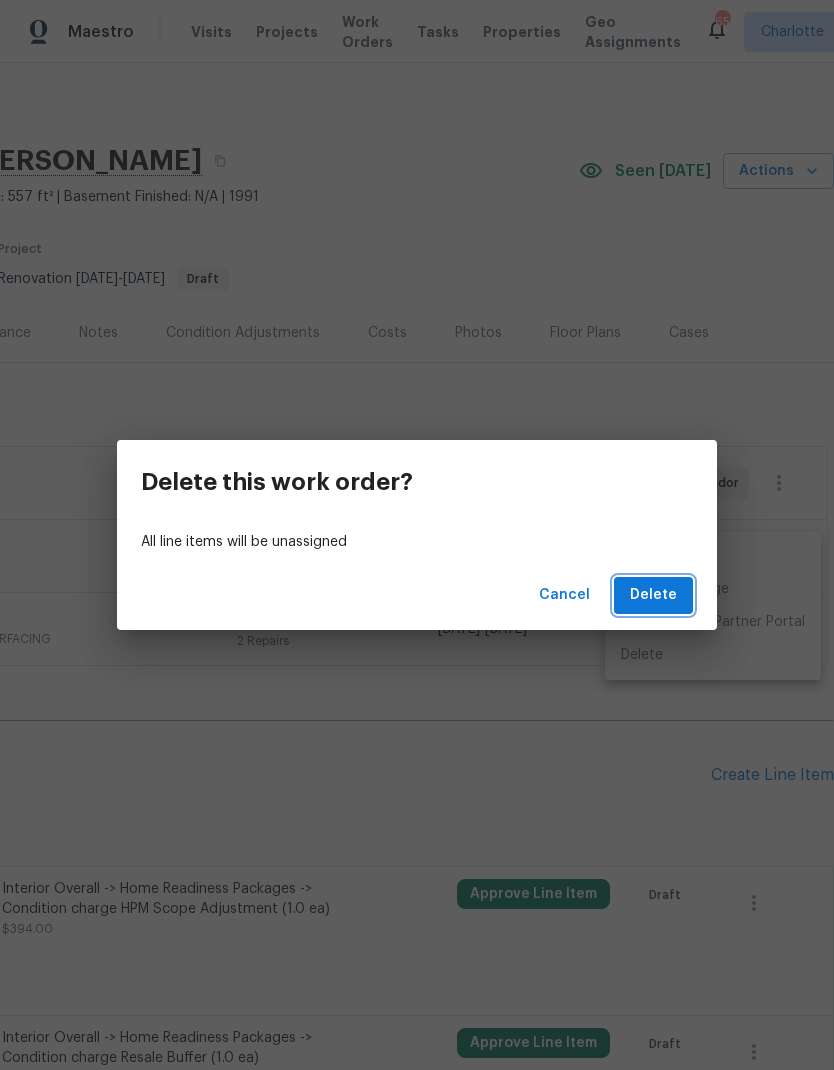 click on "Delete" at bounding box center (653, 595) 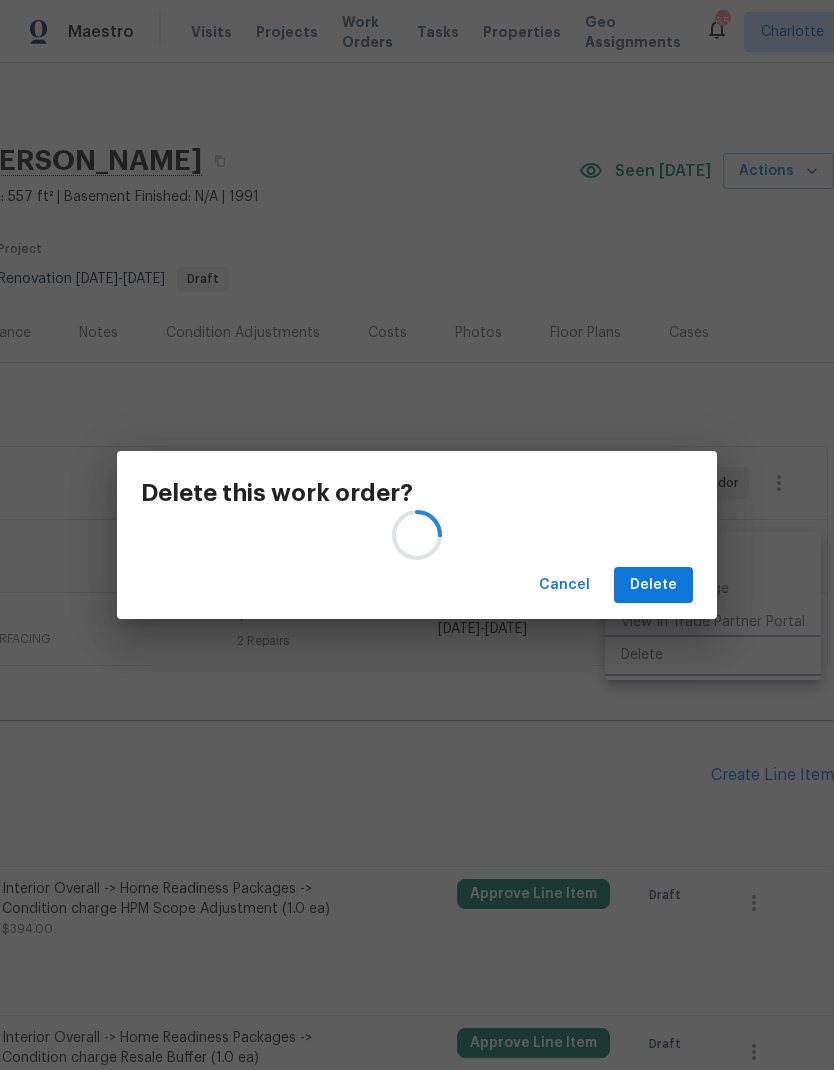 click on "Delete this work order? Cancel Delete" at bounding box center (417, 535) 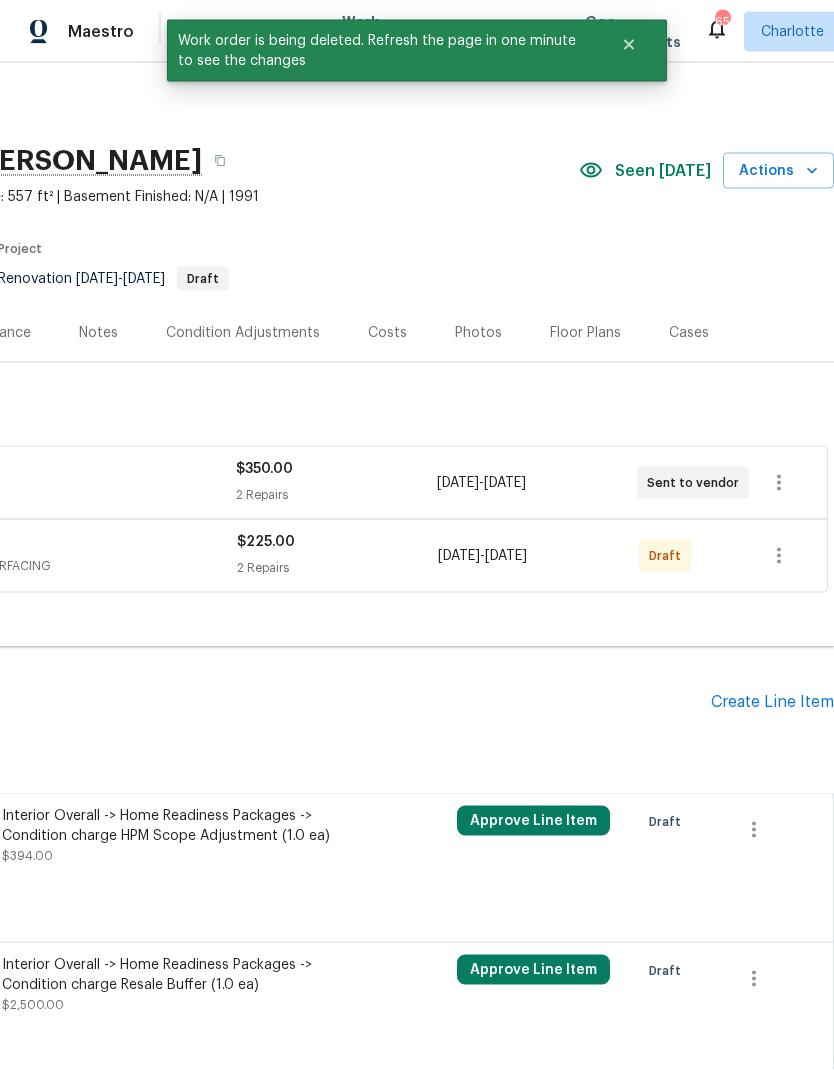 scroll, scrollTop: 80, scrollLeft: 0, axis: vertical 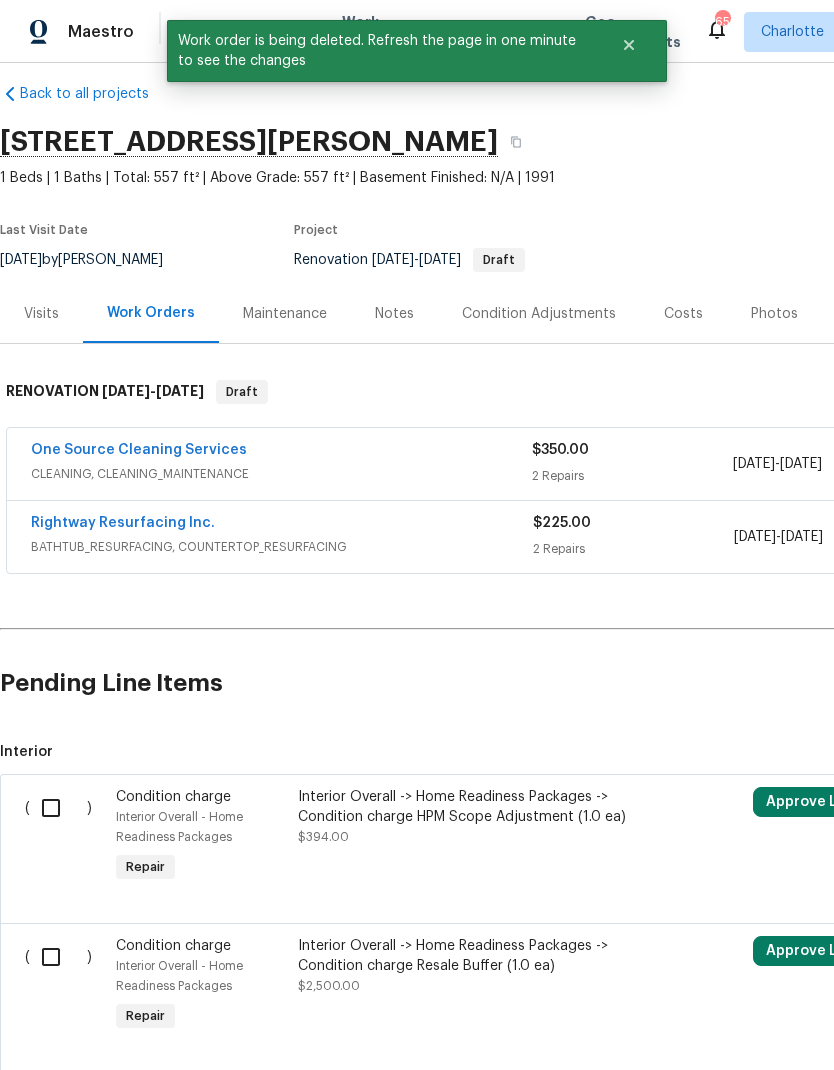 click at bounding box center [58, 808] 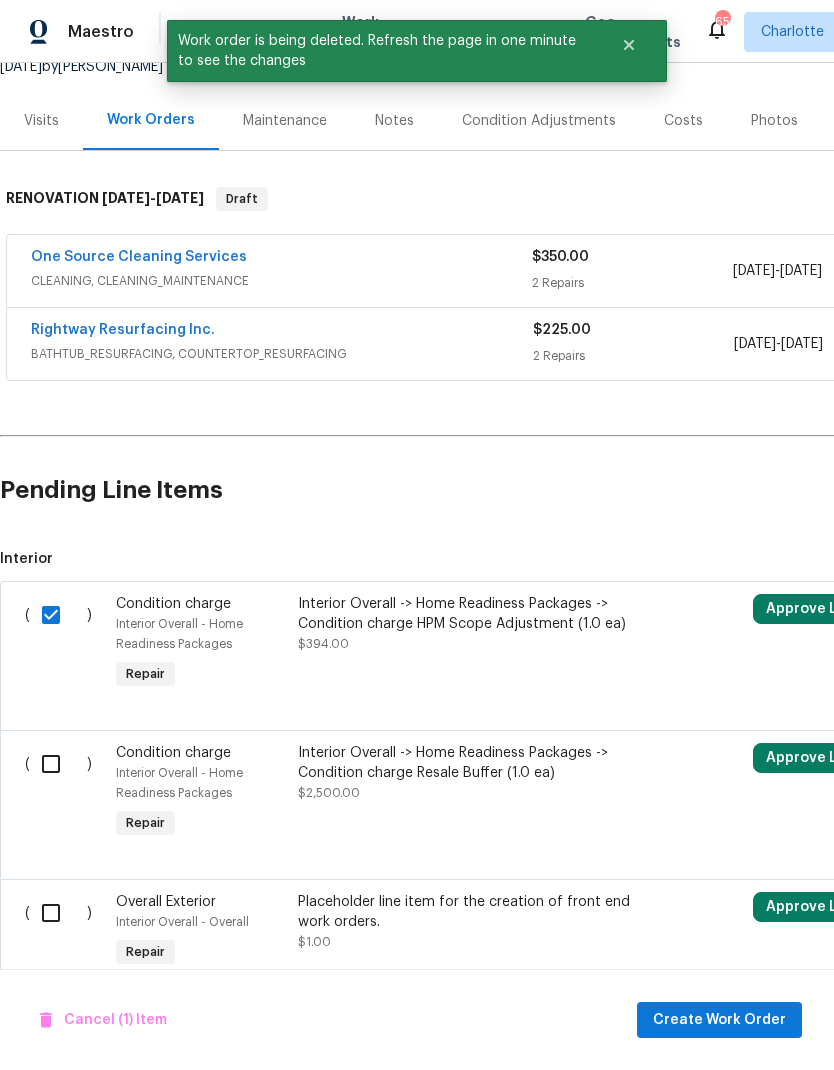 scroll, scrollTop: 211, scrollLeft: 0, axis: vertical 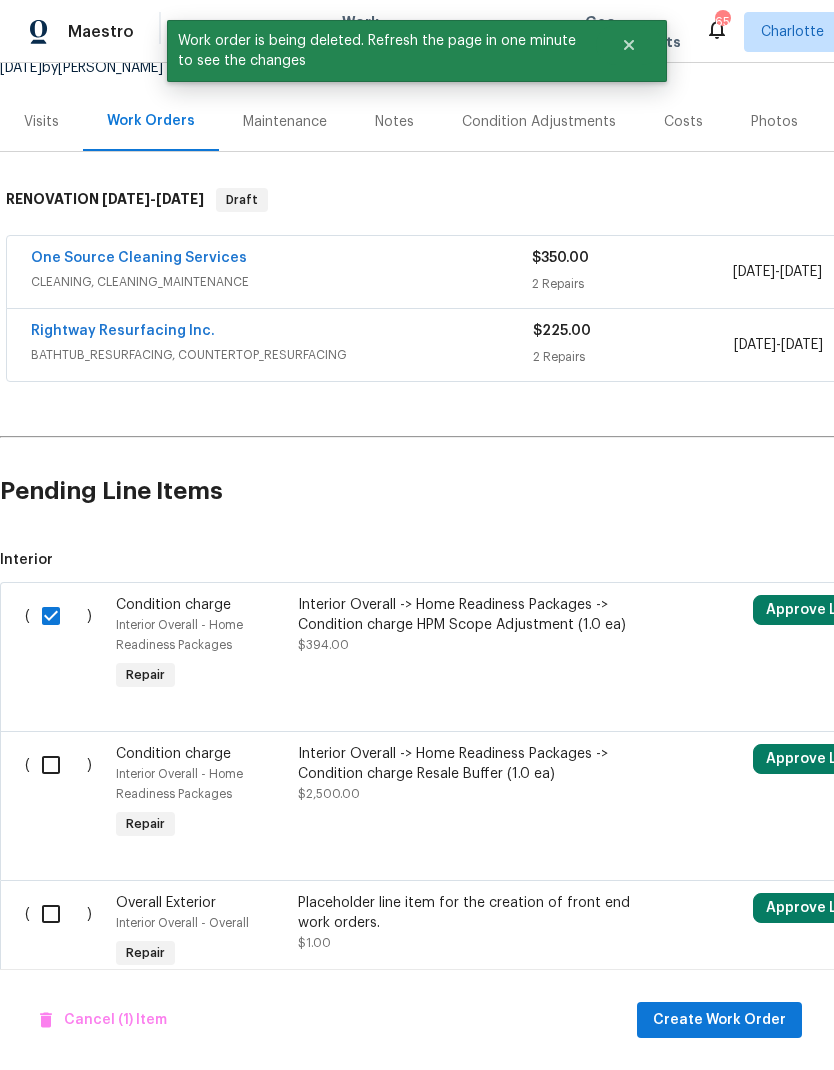 click at bounding box center [58, 765] 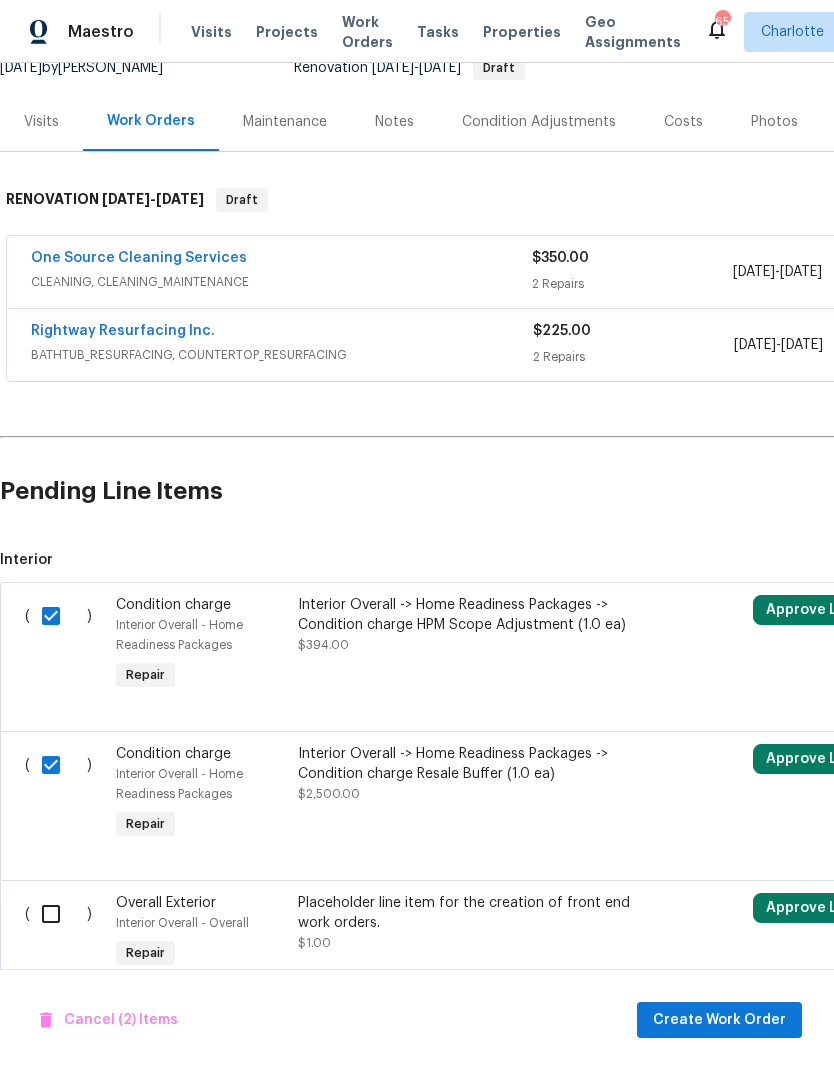 click at bounding box center [58, 914] 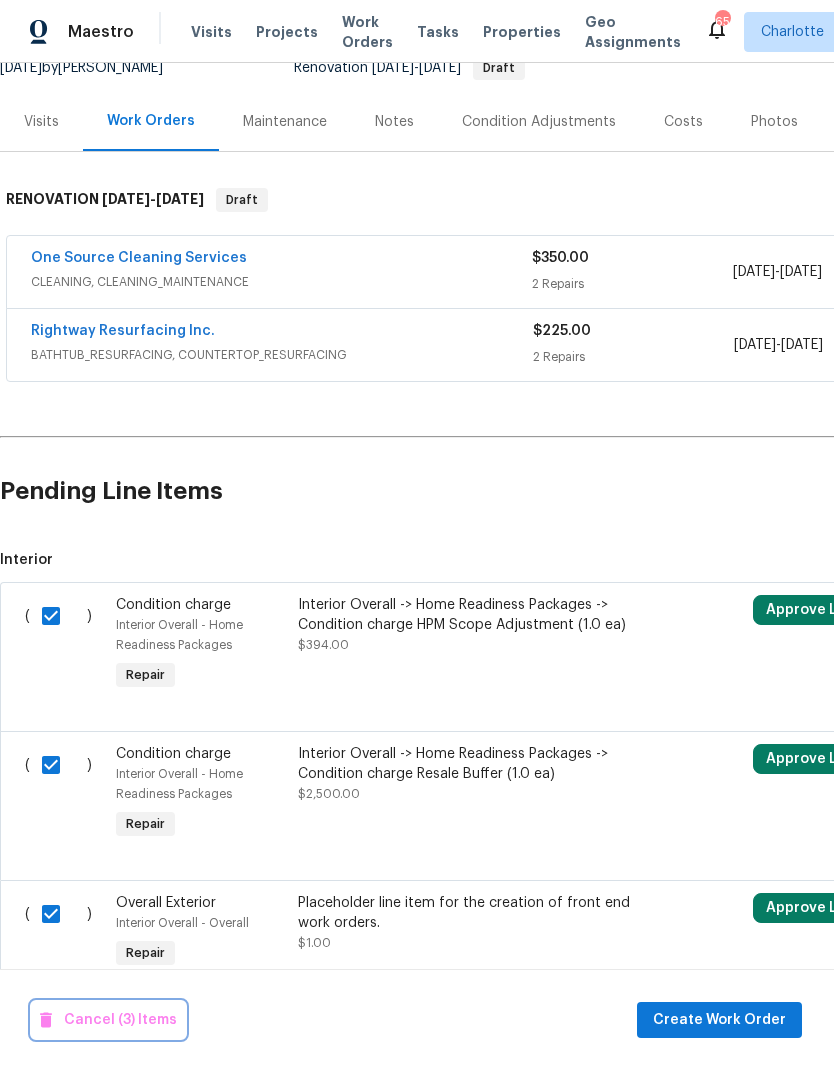 click on "Cancel (3) Items" at bounding box center [108, 1020] 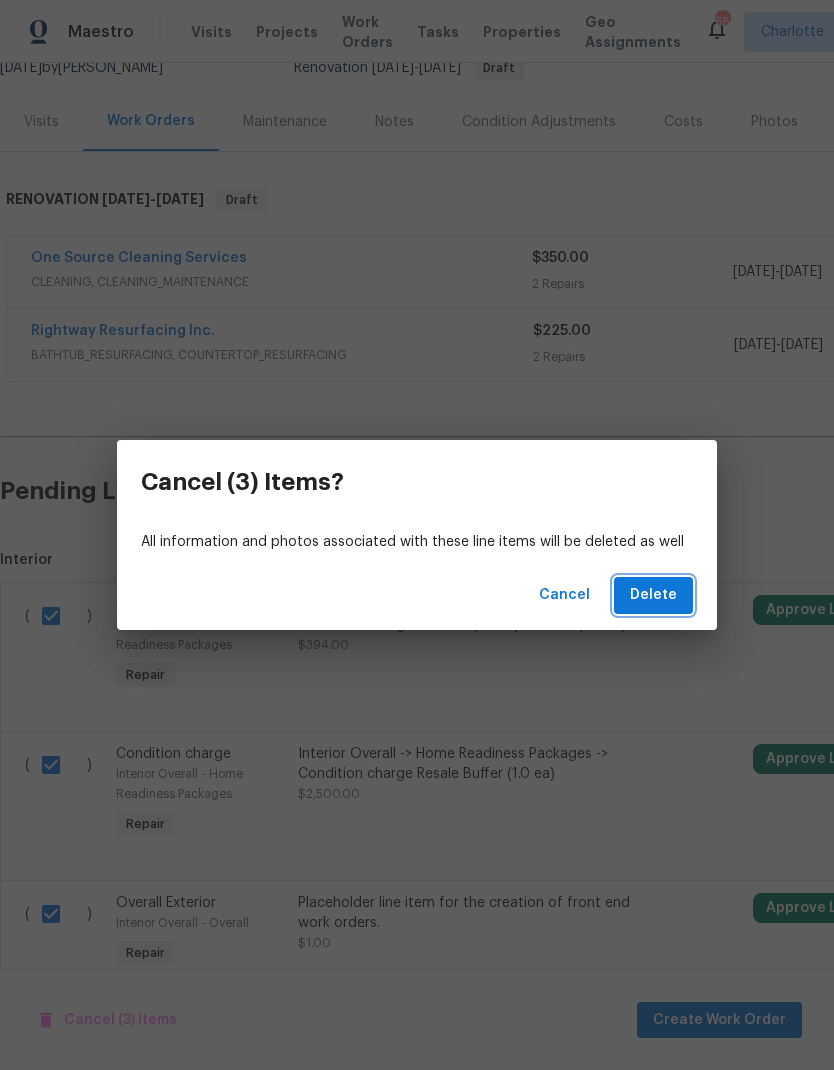 click on "Delete" at bounding box center [653, 595] 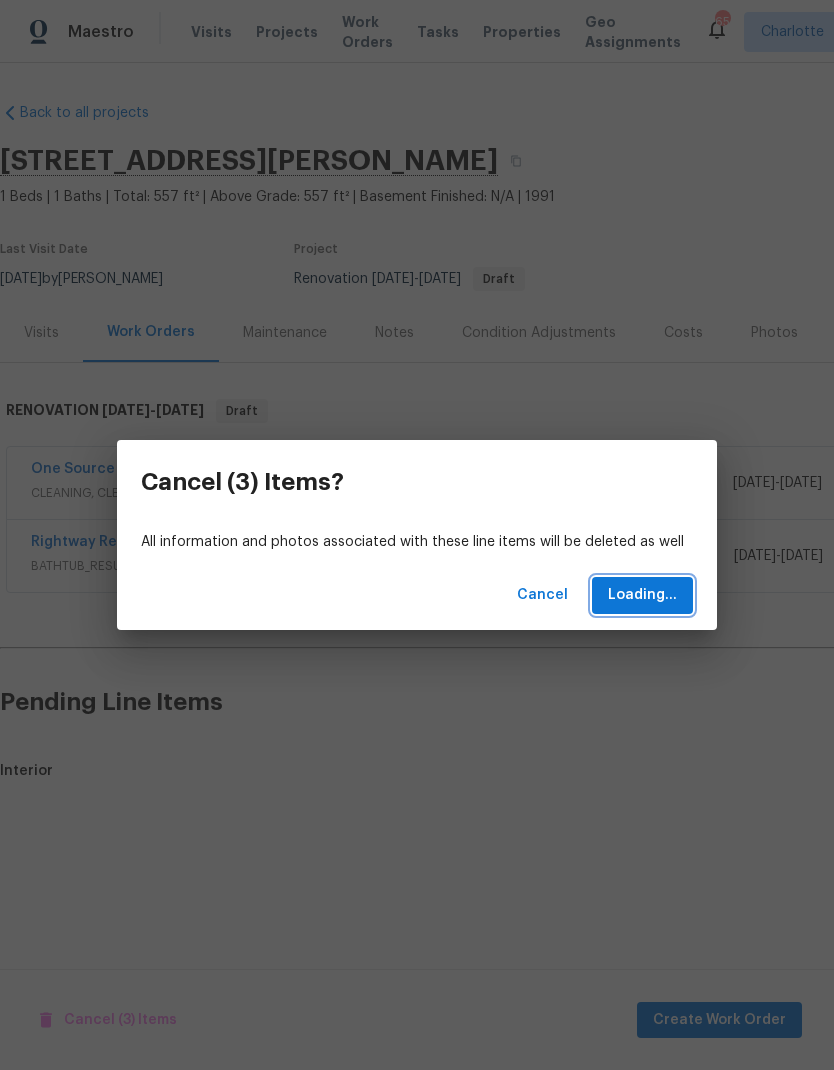 scroll, scrollTop: 0, scrollLeft: 0, axis: both 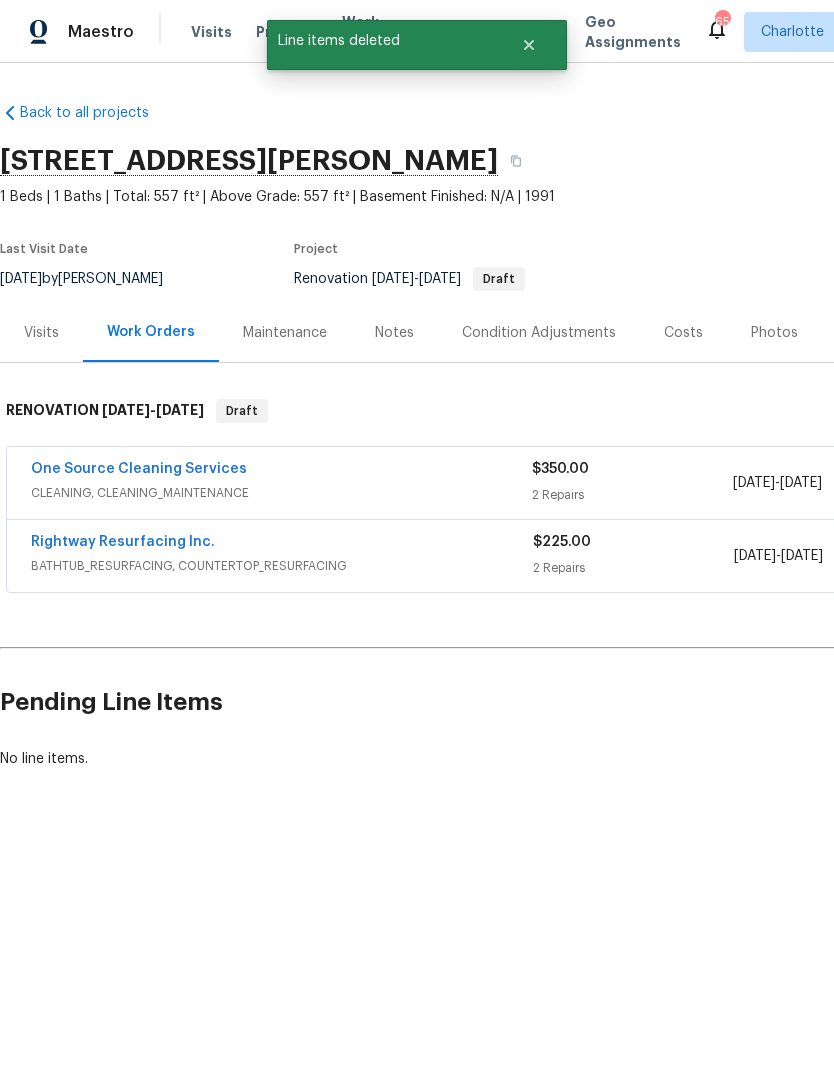 click 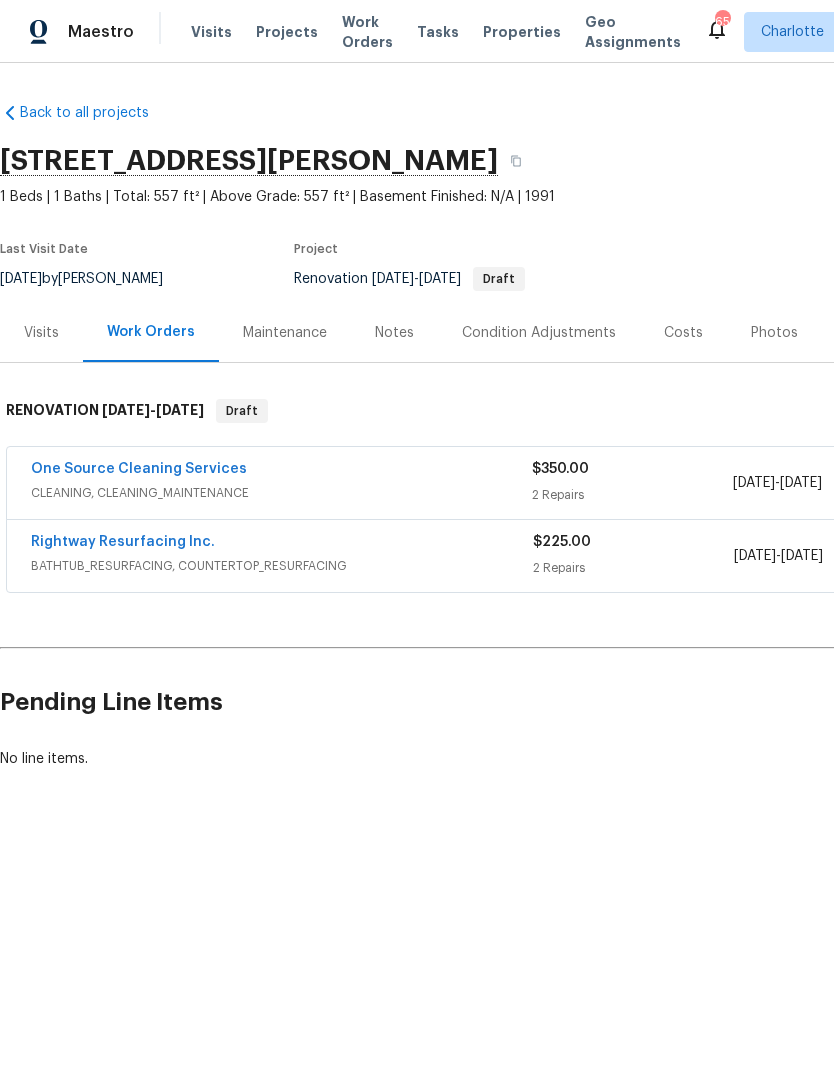 click on "Notes" at bounding box center [394, 333] 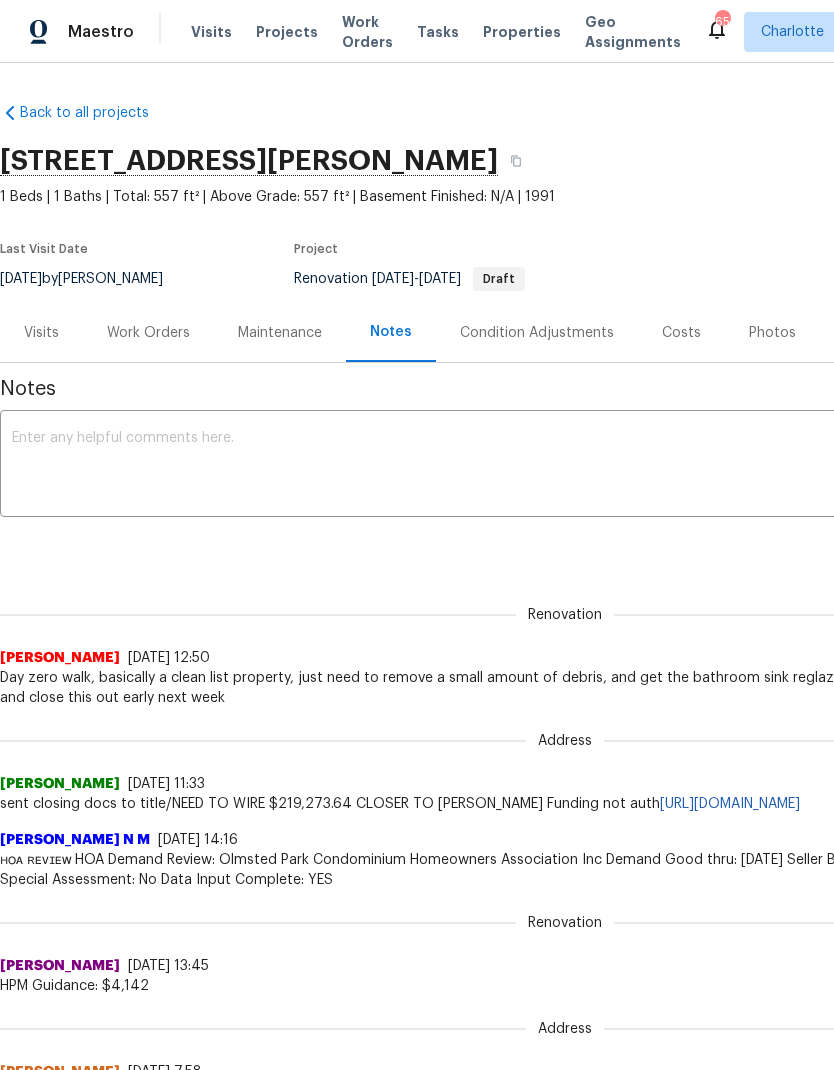 scroll, scrollTop: 0, scrollLeft: 0, axis: both 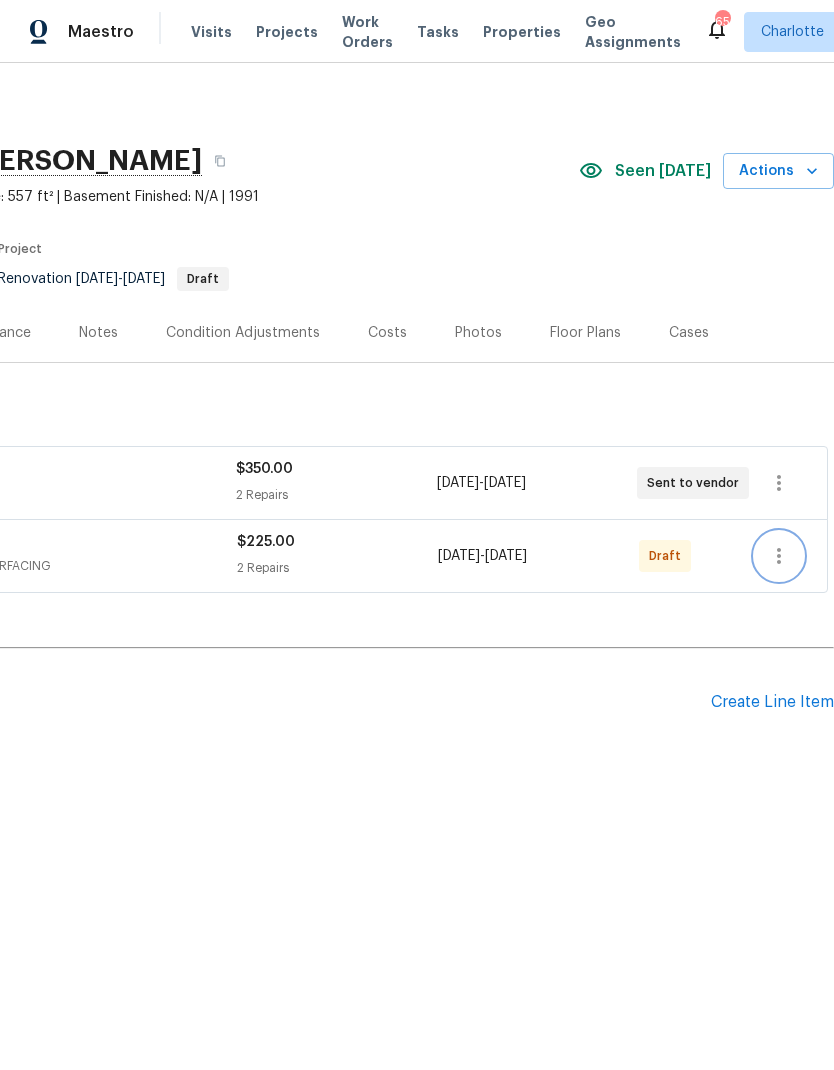 click 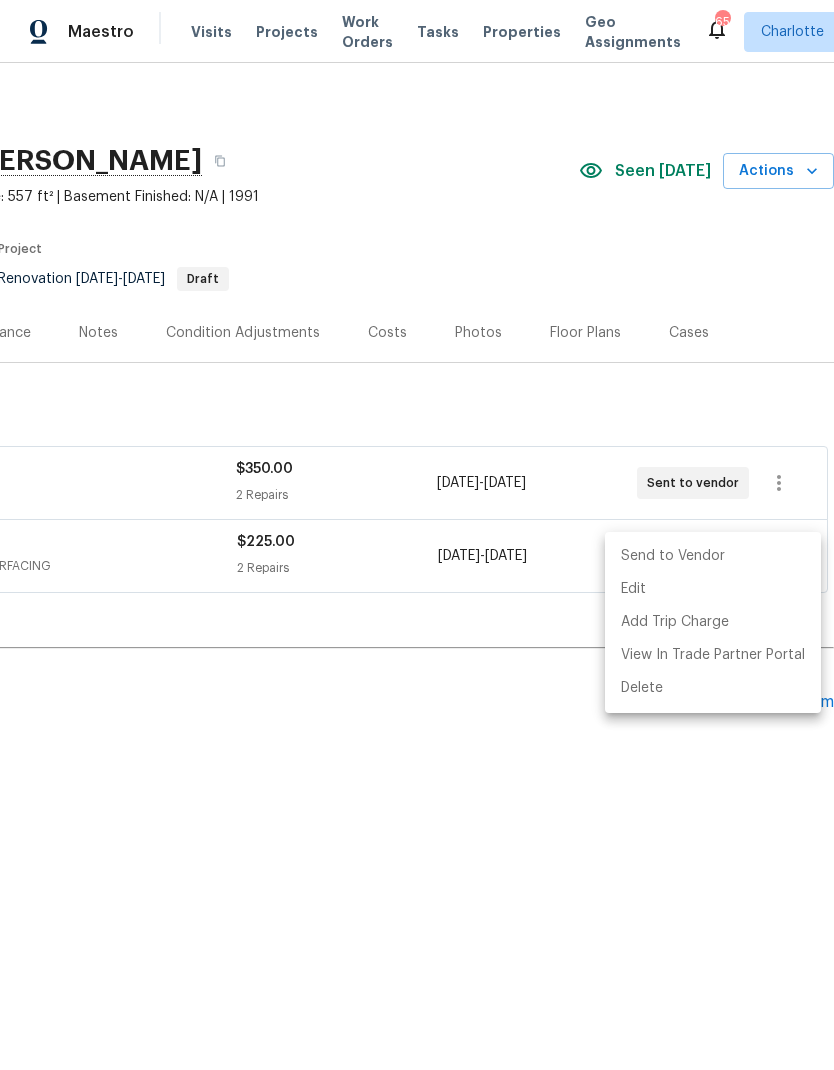 click on "Send to Vendor" at bounding box center [713, 556] 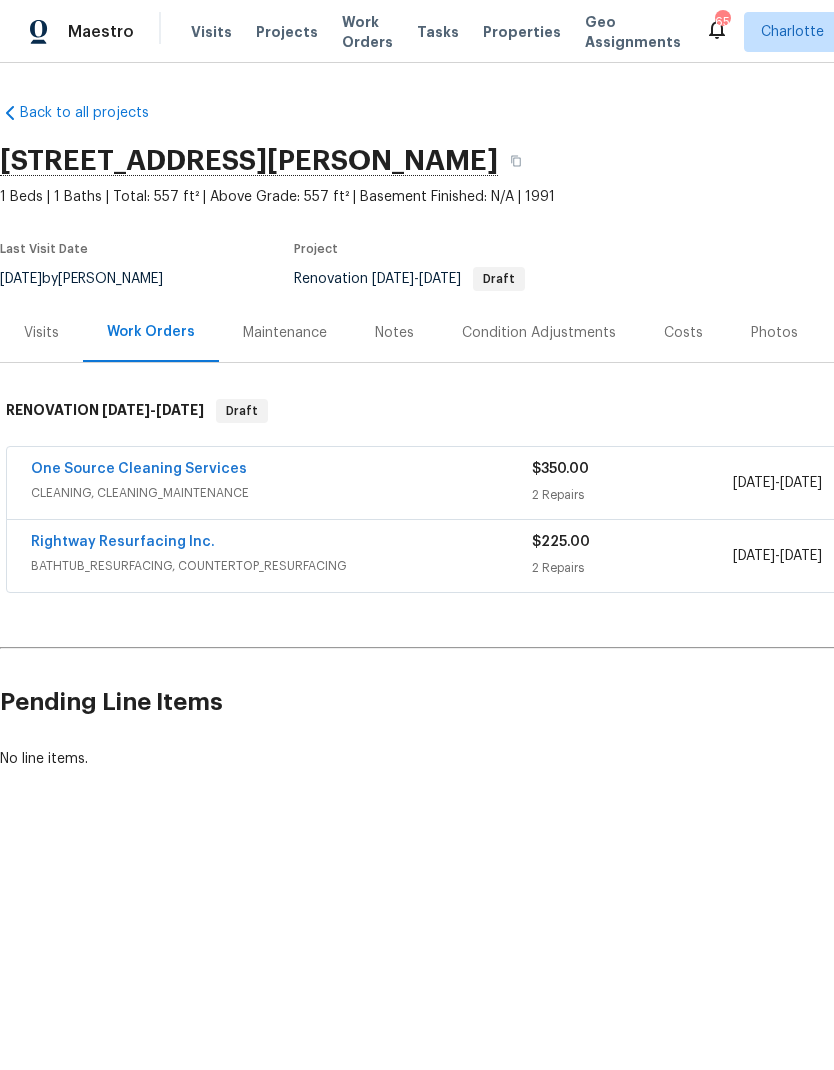 scroll, scrollTop: 0, scrollLeft: -1, axis: horizontal 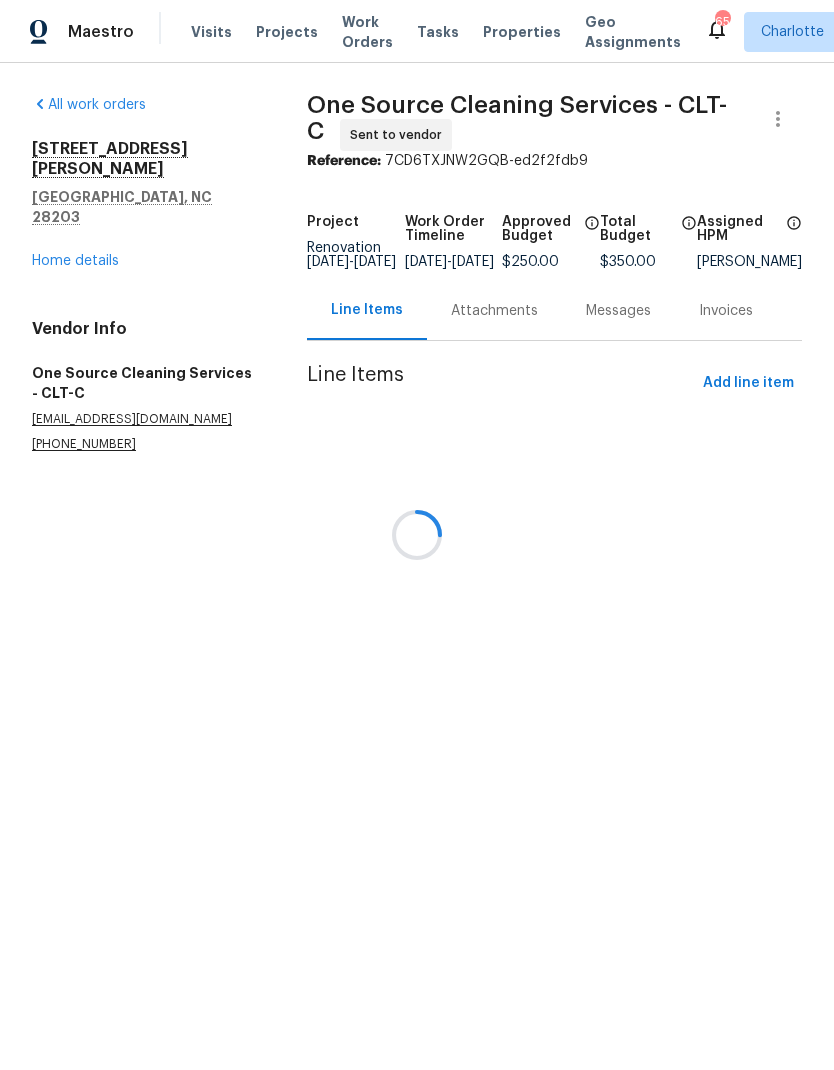 click at bounding box center (417, 535) 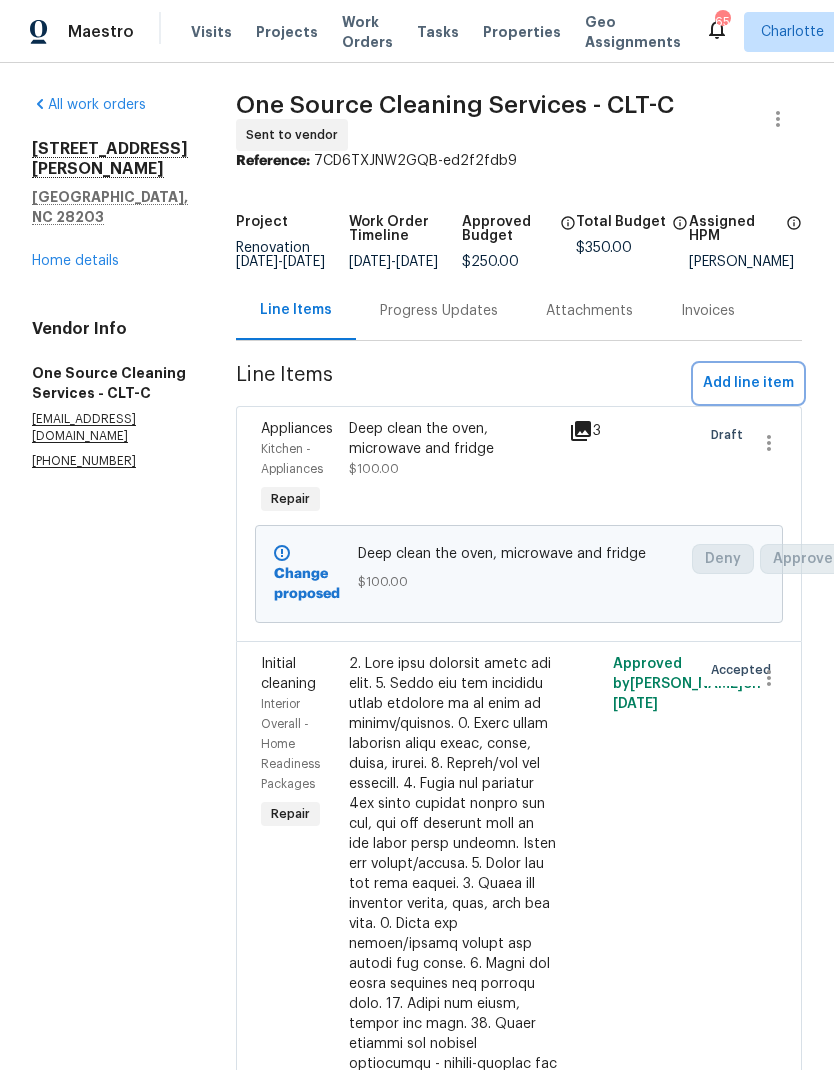 click on "Add line item" at bounding box center [748, 383] 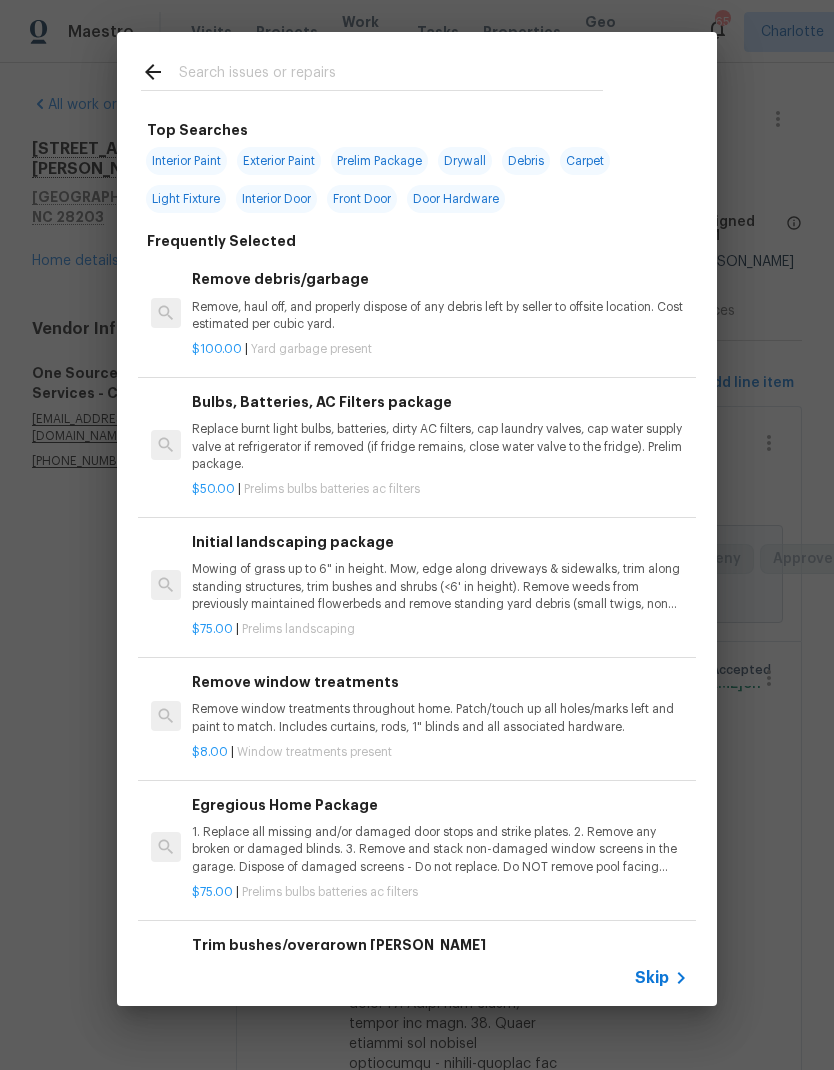click at bounding box center [391, 75] 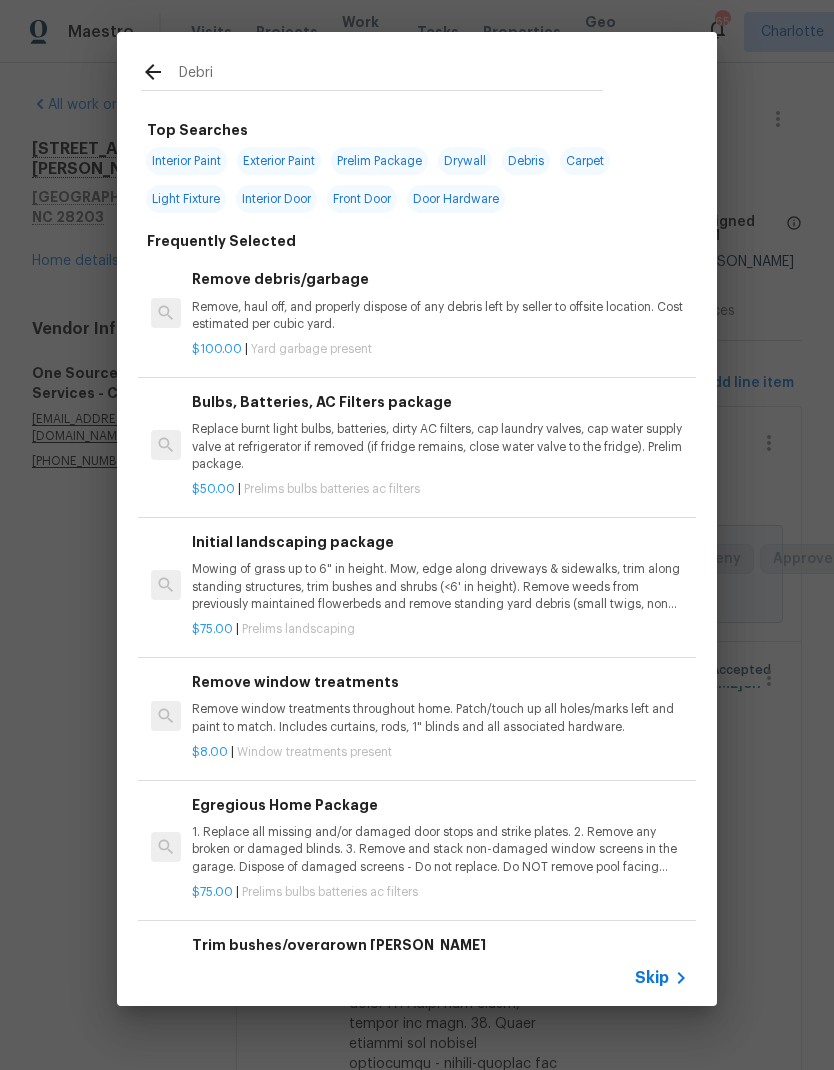type on "Debris" 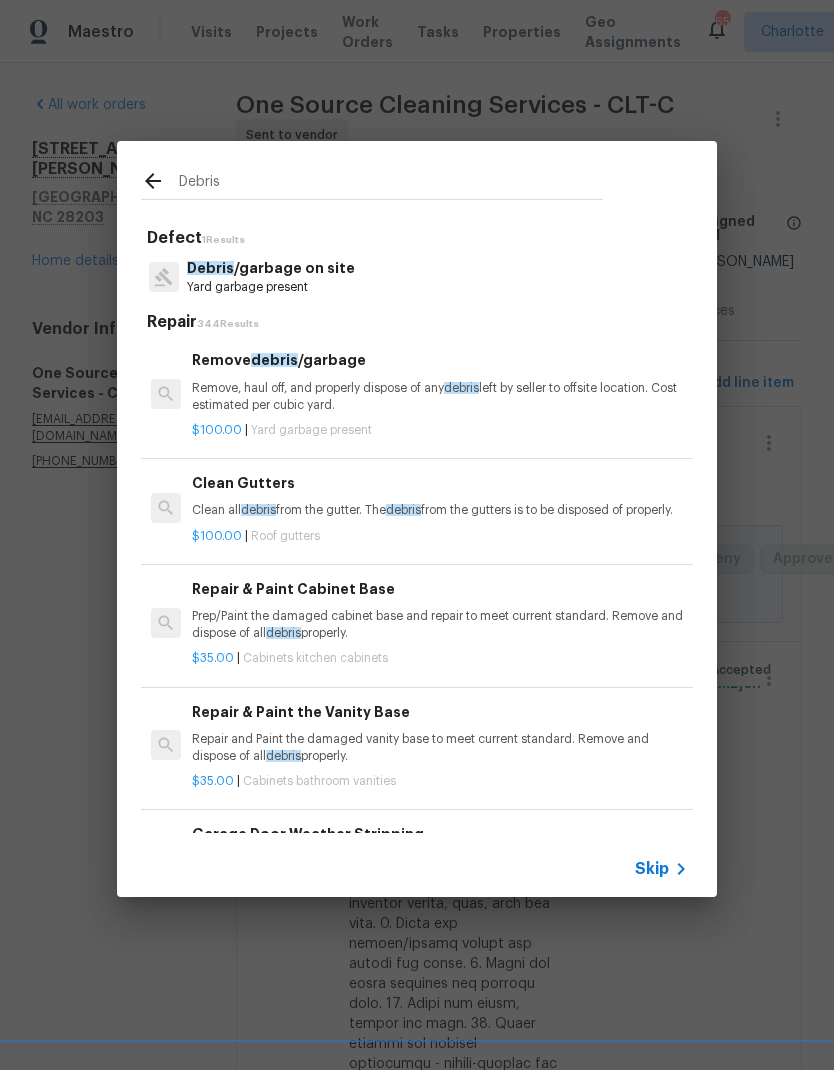 click on "Remove, haul off, and properly dispose of any  debris  left by seller to offsite location. Cost estimated per cubic yard." at bounding box center [440, 397] 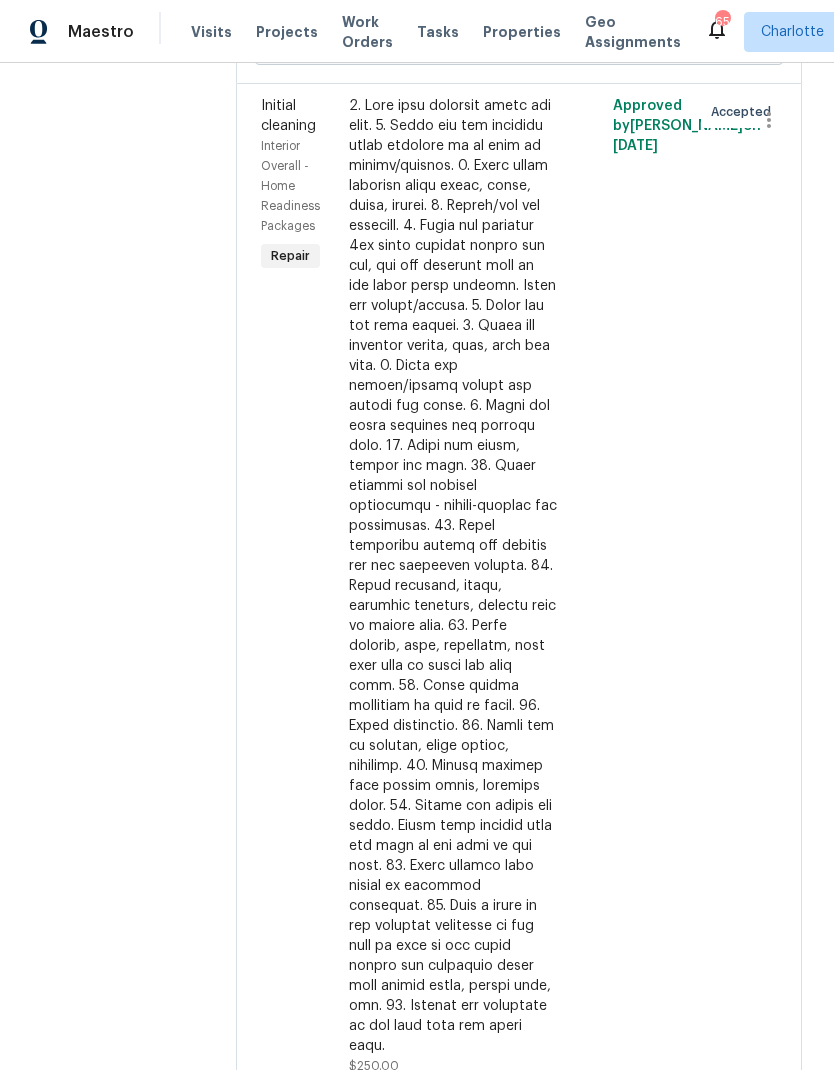 scroll, scrollTop: 557, scrollLeft: -3, axis: both 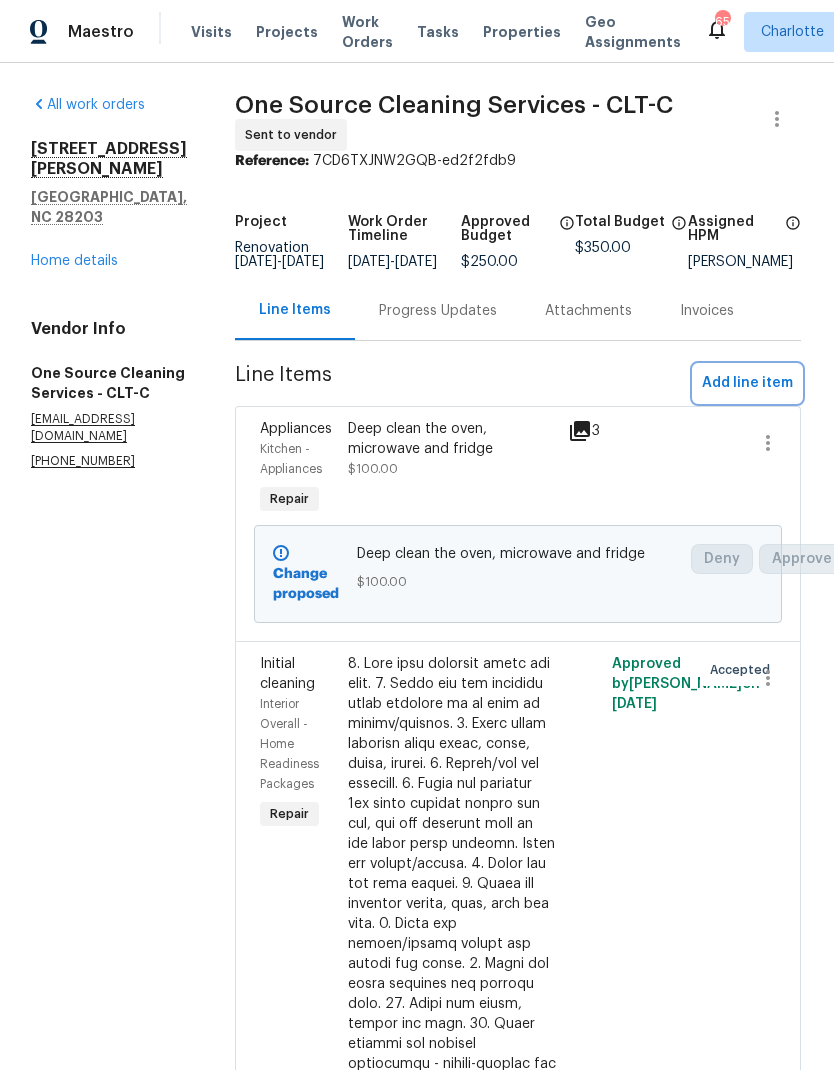 click on "Add line item" at bounding box center (747, 383) 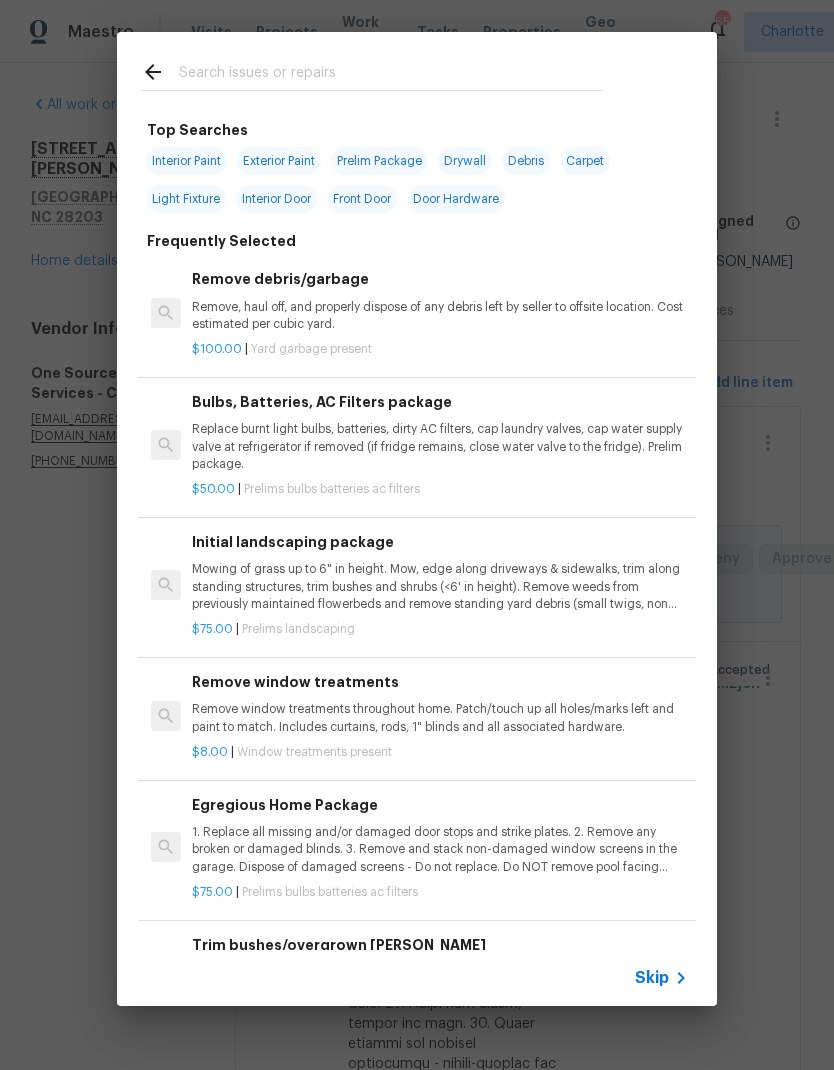 click on "Remove, haul off, and properly dispose of any debris left by seller to offsite location. Cost estimated per cubic yard." at bounding box center [440, 316] 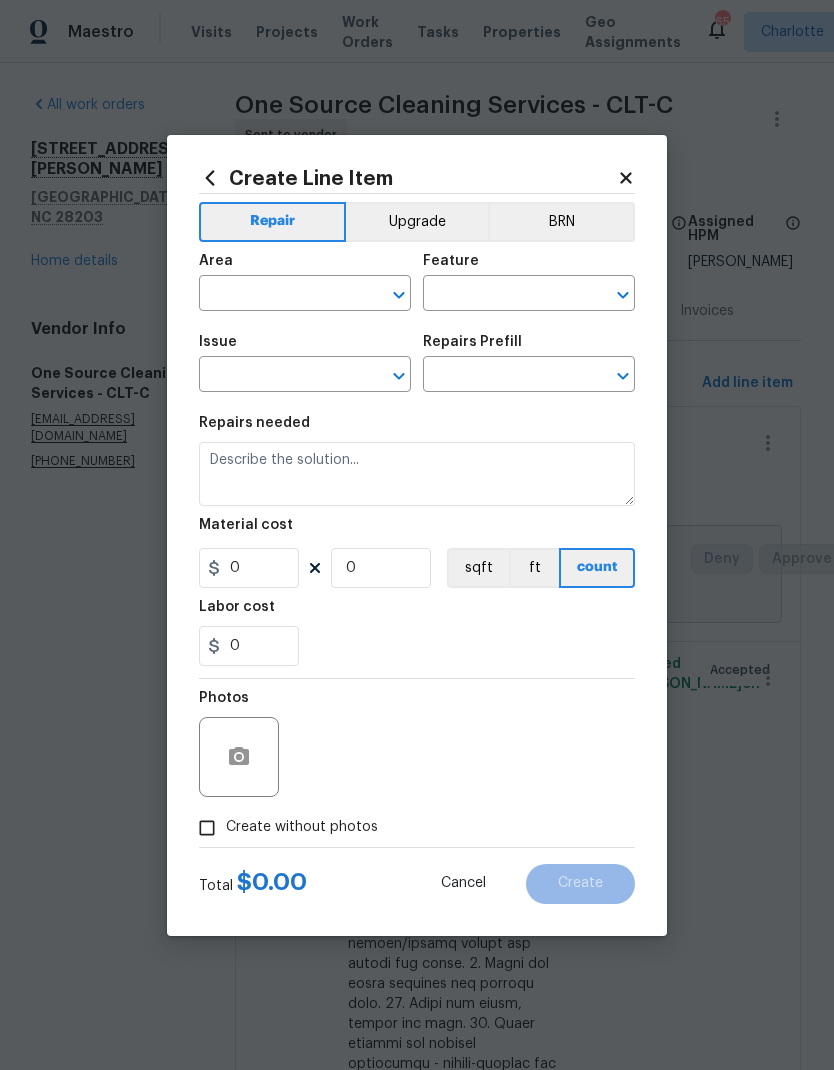 type on "Debris/garbage on site" 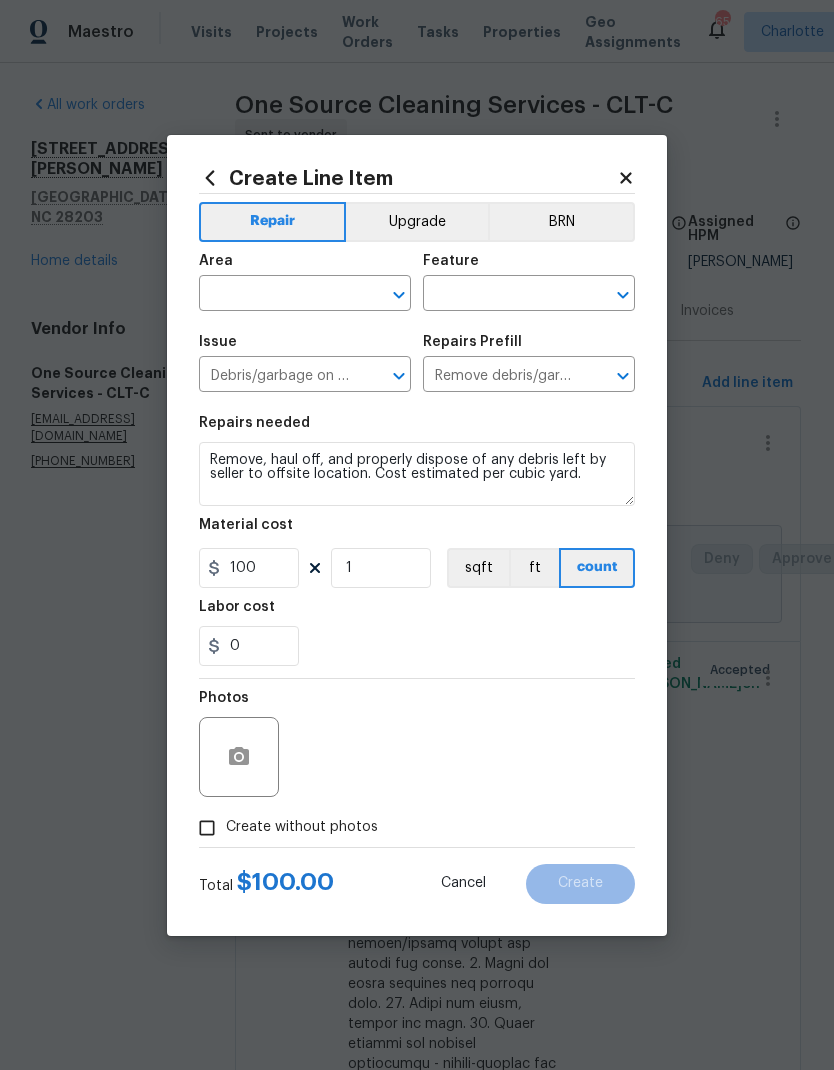 click at bounding box center [277, 295] 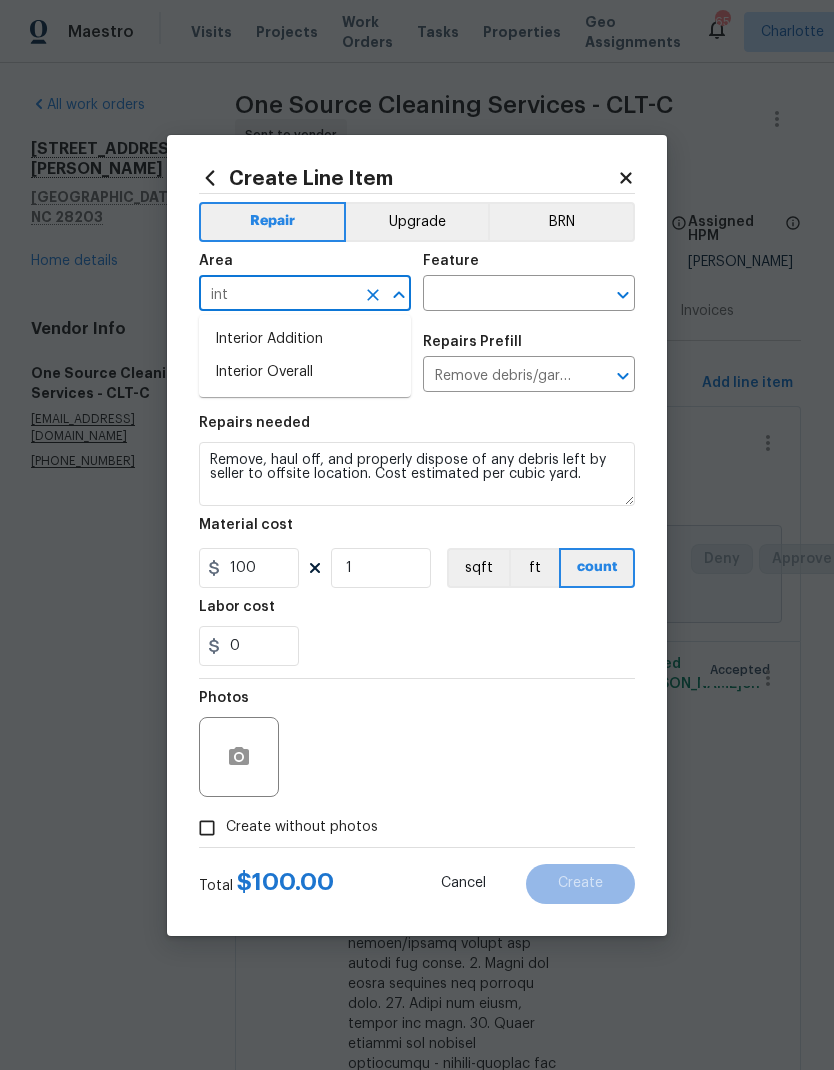 click on "Interior Overall" at bounding box center (305, 372) 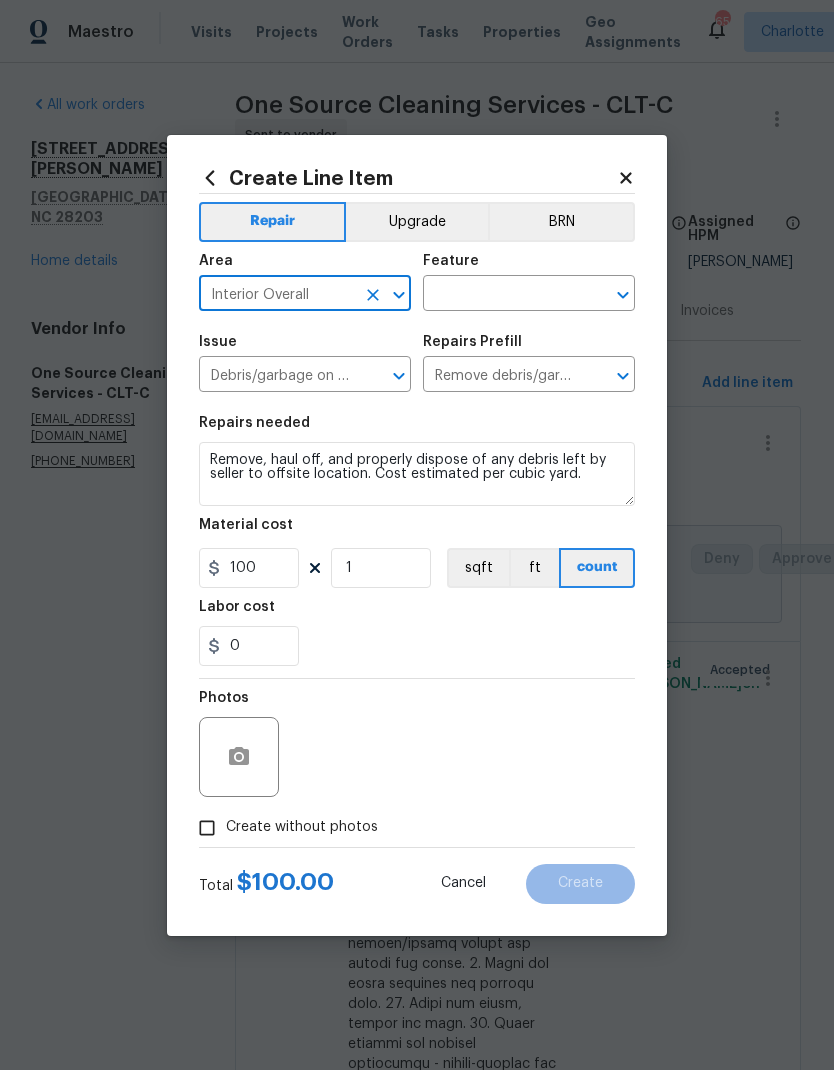 click at bounding box center [501, 295] 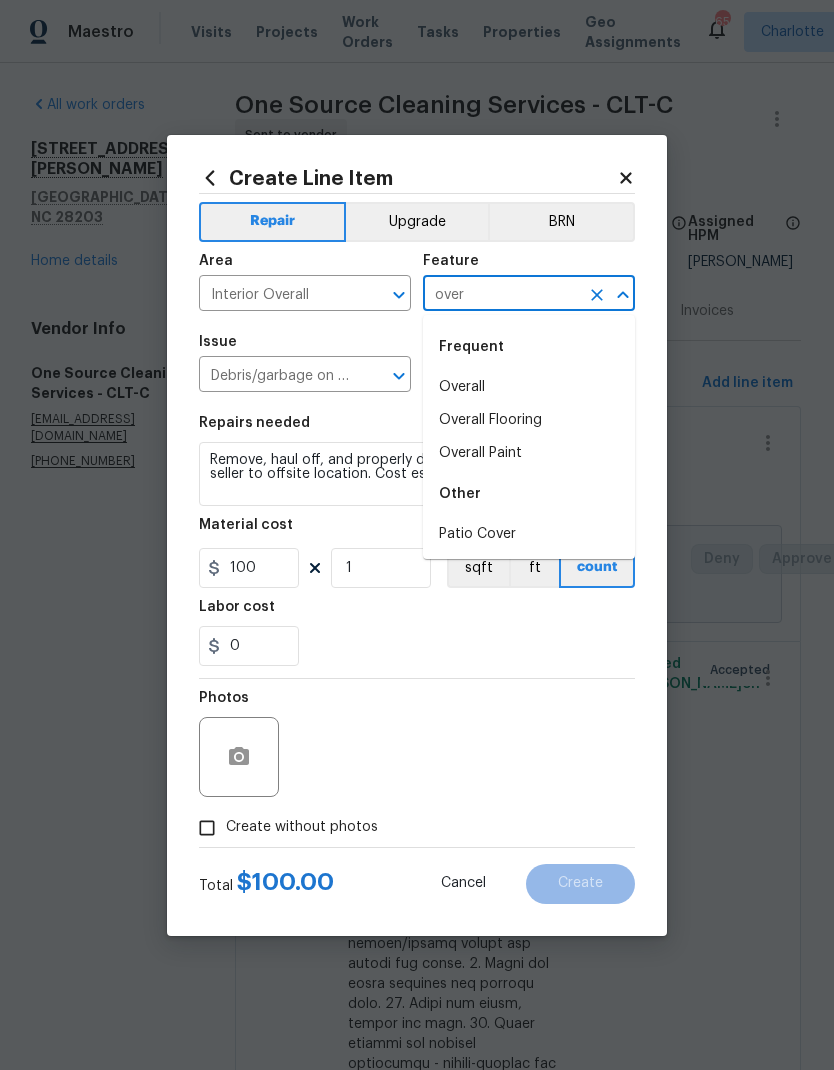 click on "Overall" at bounding box center (529, 387) 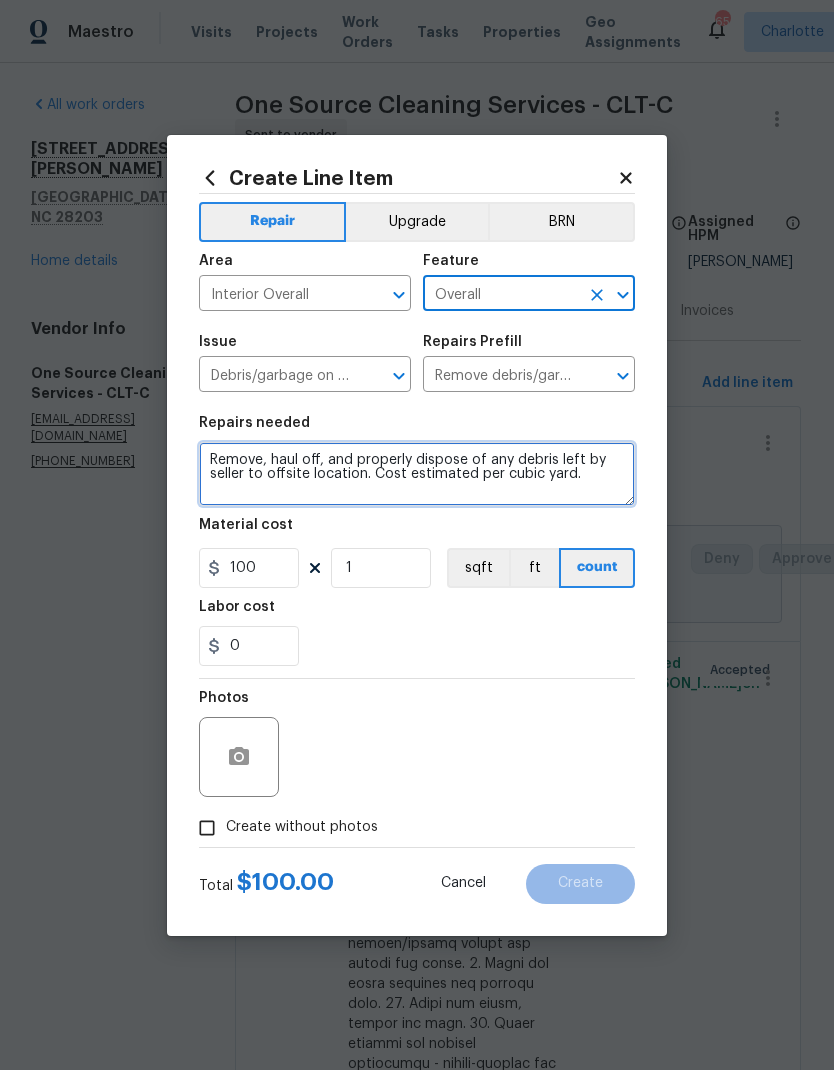 click on "Remove, haul off, and properly dispose of any debris left by seller to offsite location. Cost estimated per cubic yard." at bounding box center (417, 474) 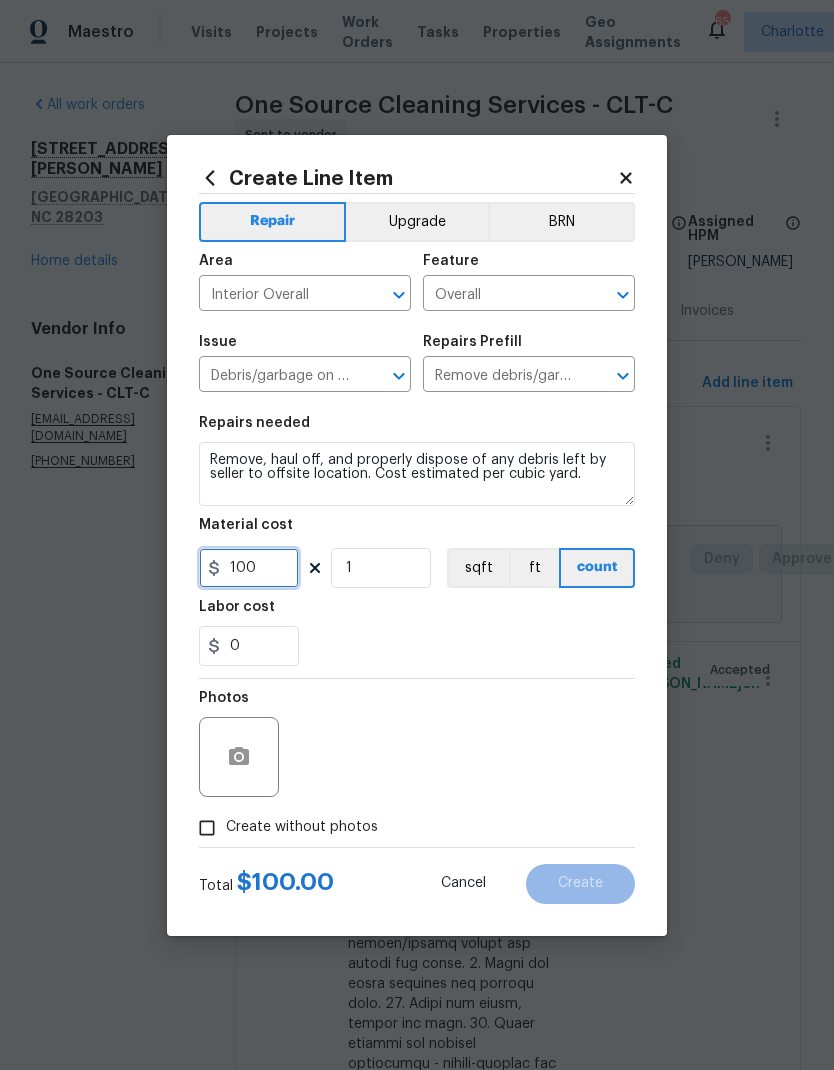 click on "100" at bounding box center (249, 568) 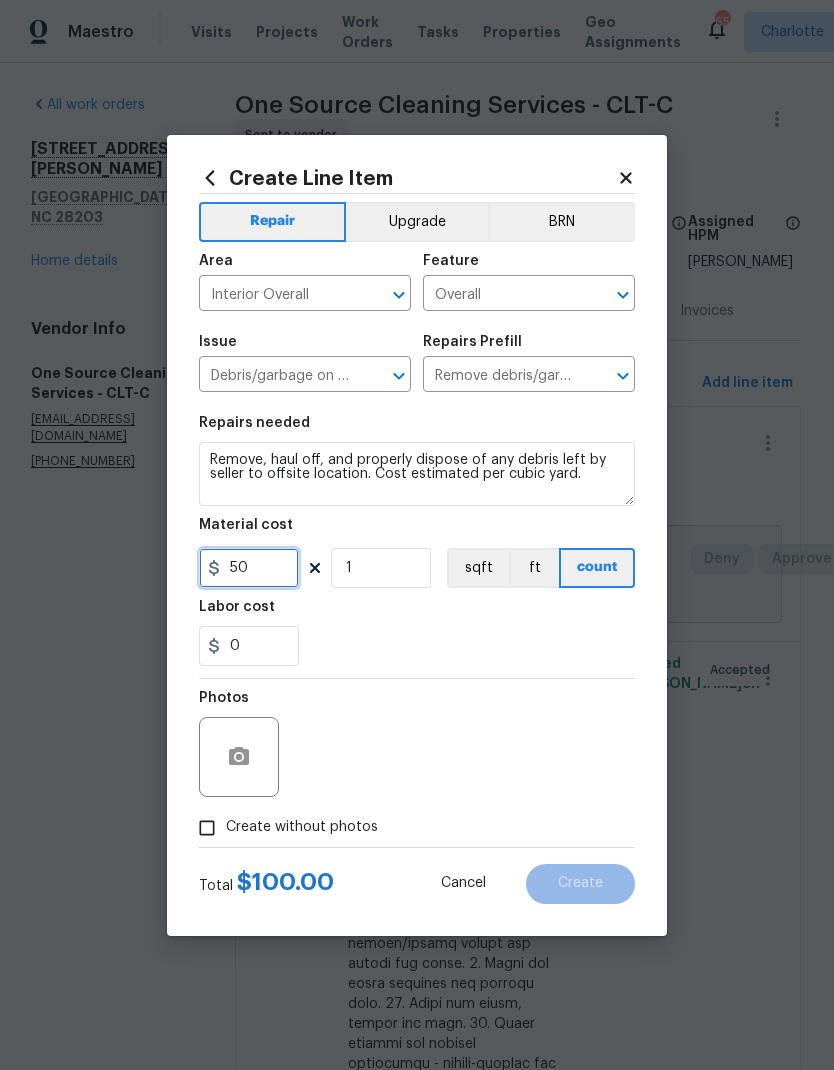 type on "50" 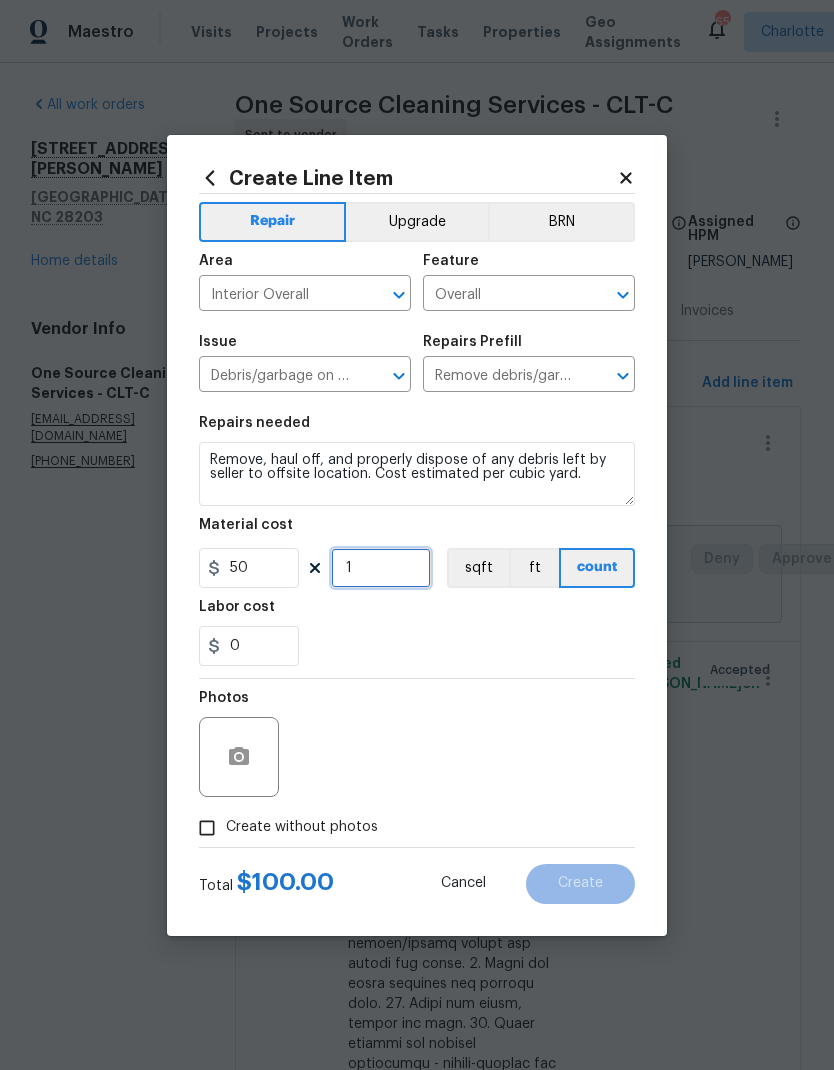 click on "1" at bounding box center (381, 568) 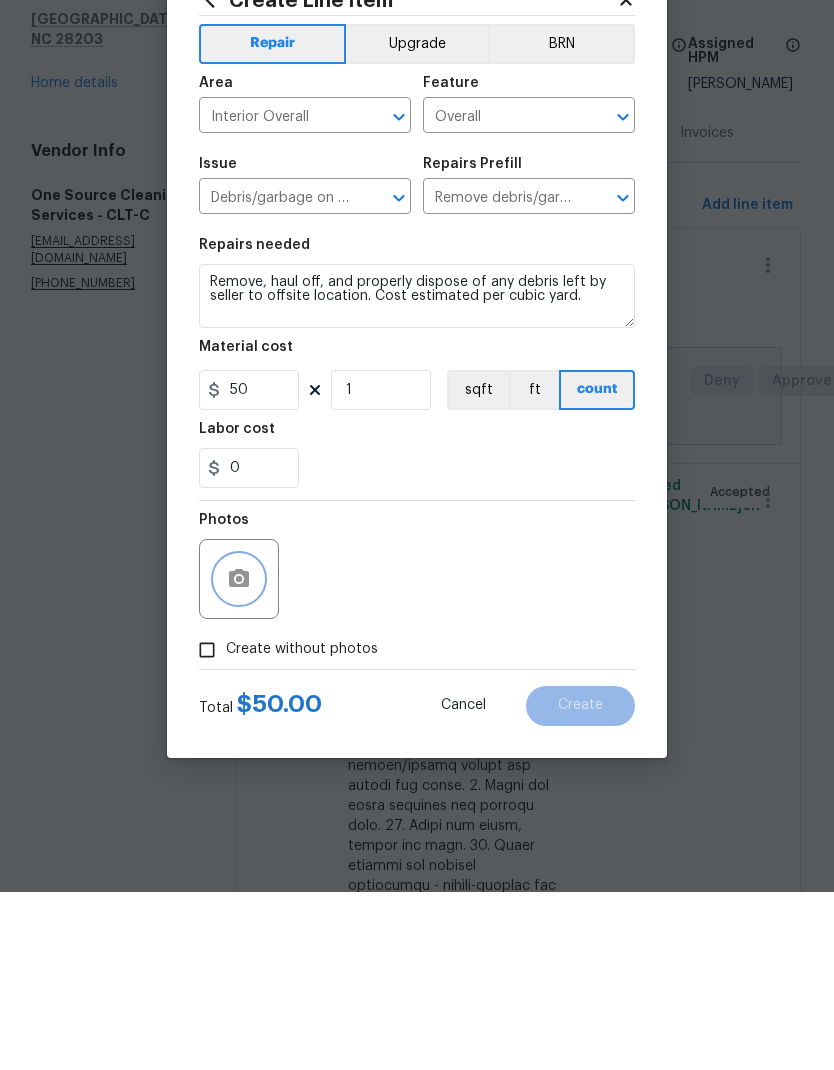 click at bounding box center (239, 757) 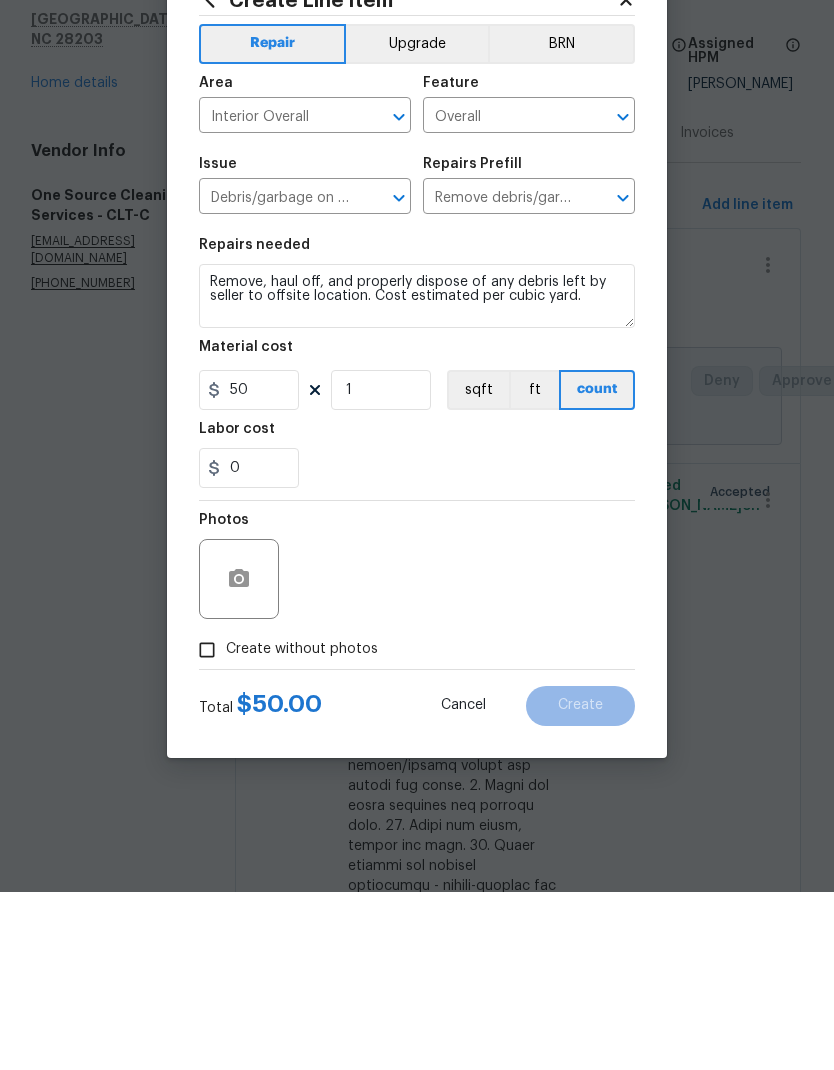 scroll, scrollTop: 80, scrollLeft: 0, axis: vertical 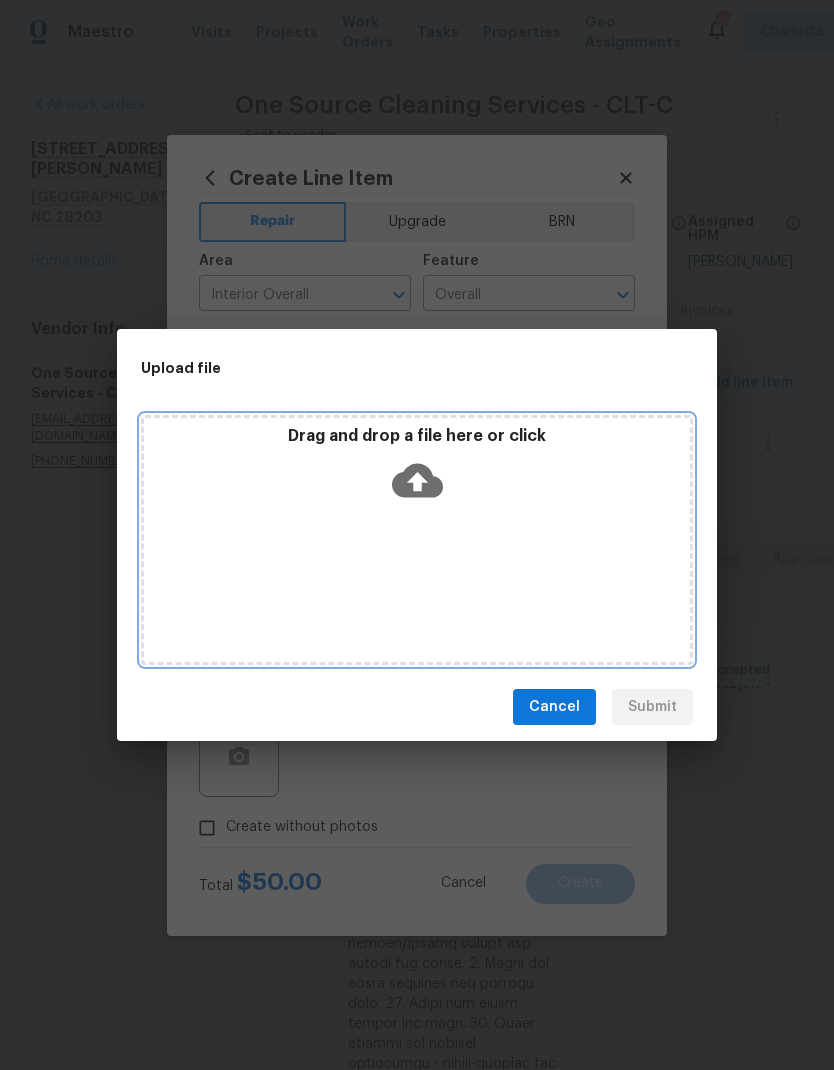 click 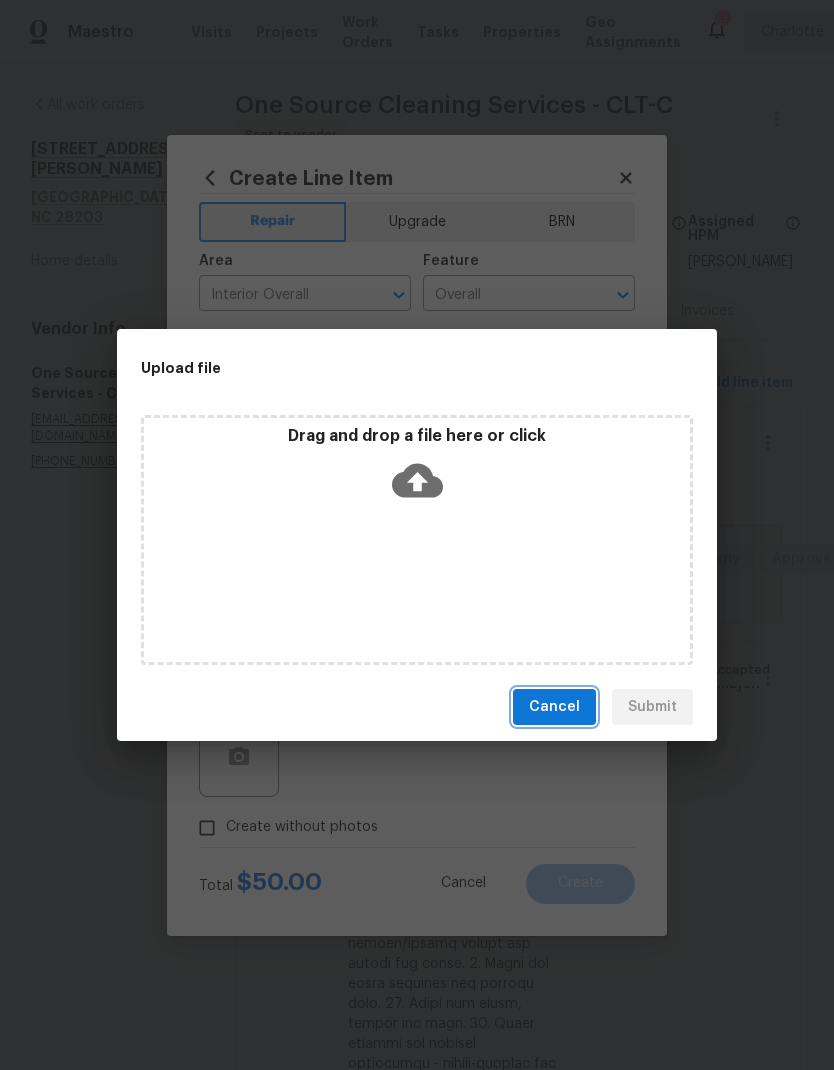 click on "Cancel" at bounding box center (554, 707) 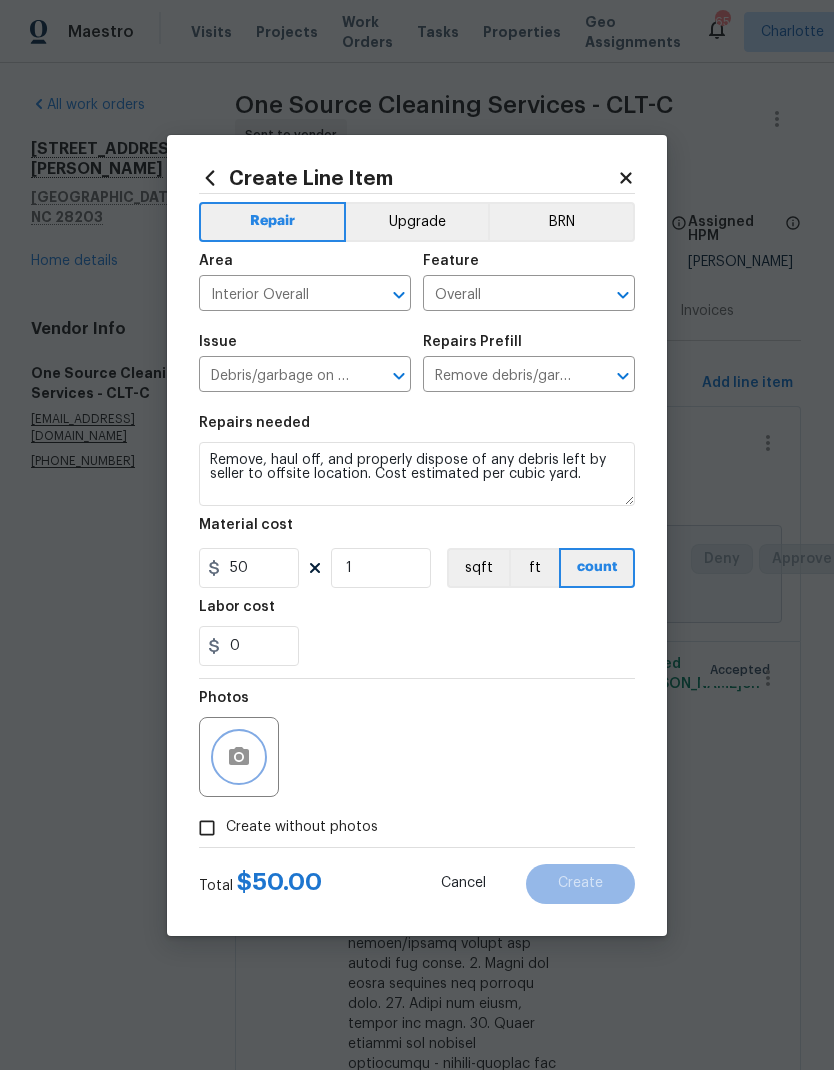 click 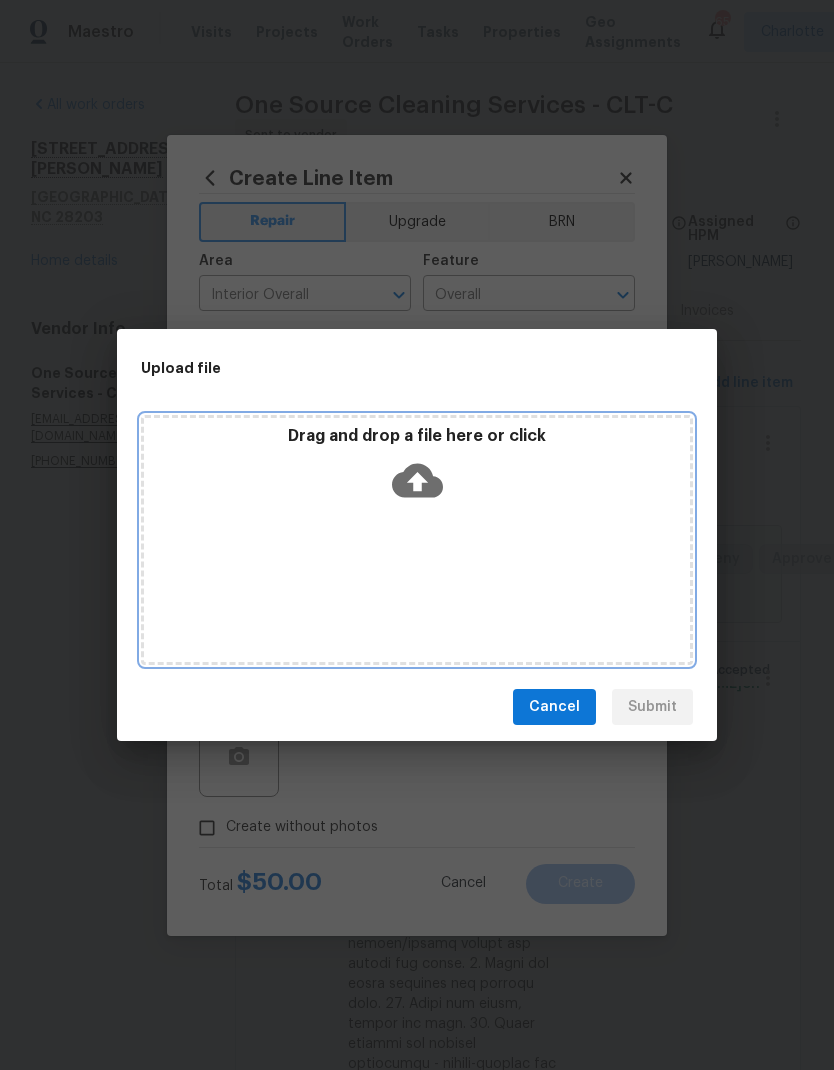 click 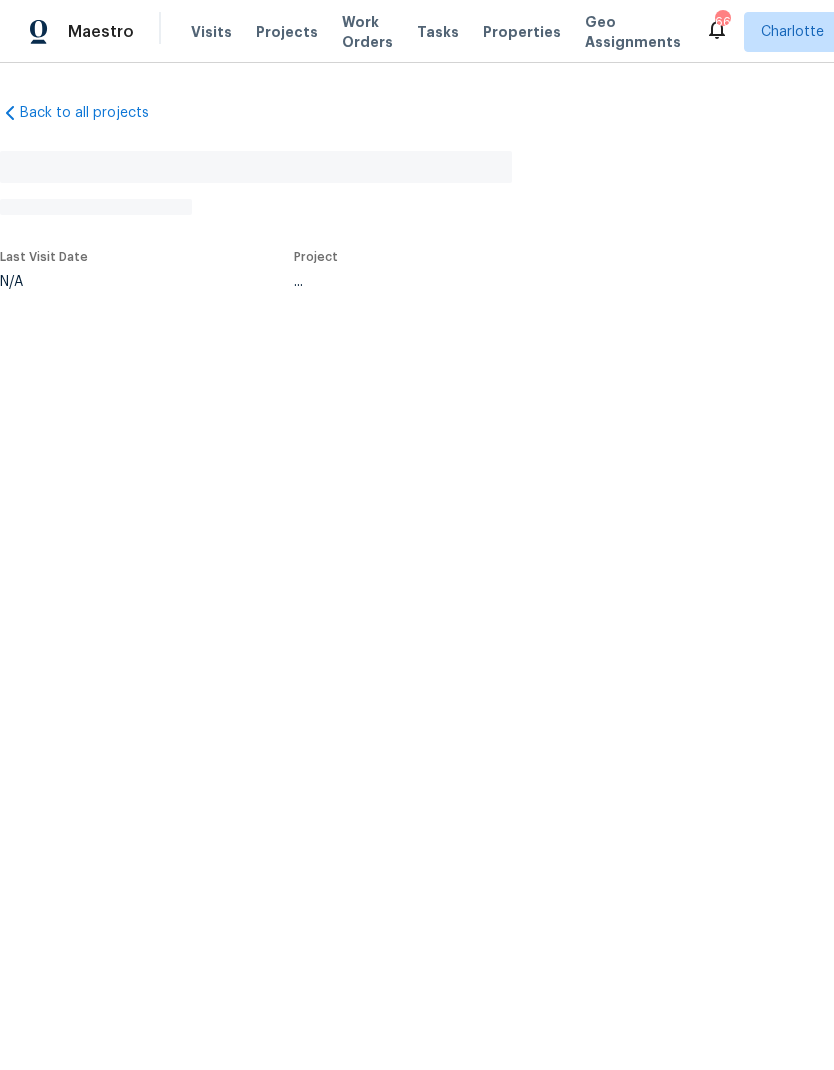 scroll, scrollTop: 0, scrollLeft: 0, axis: both 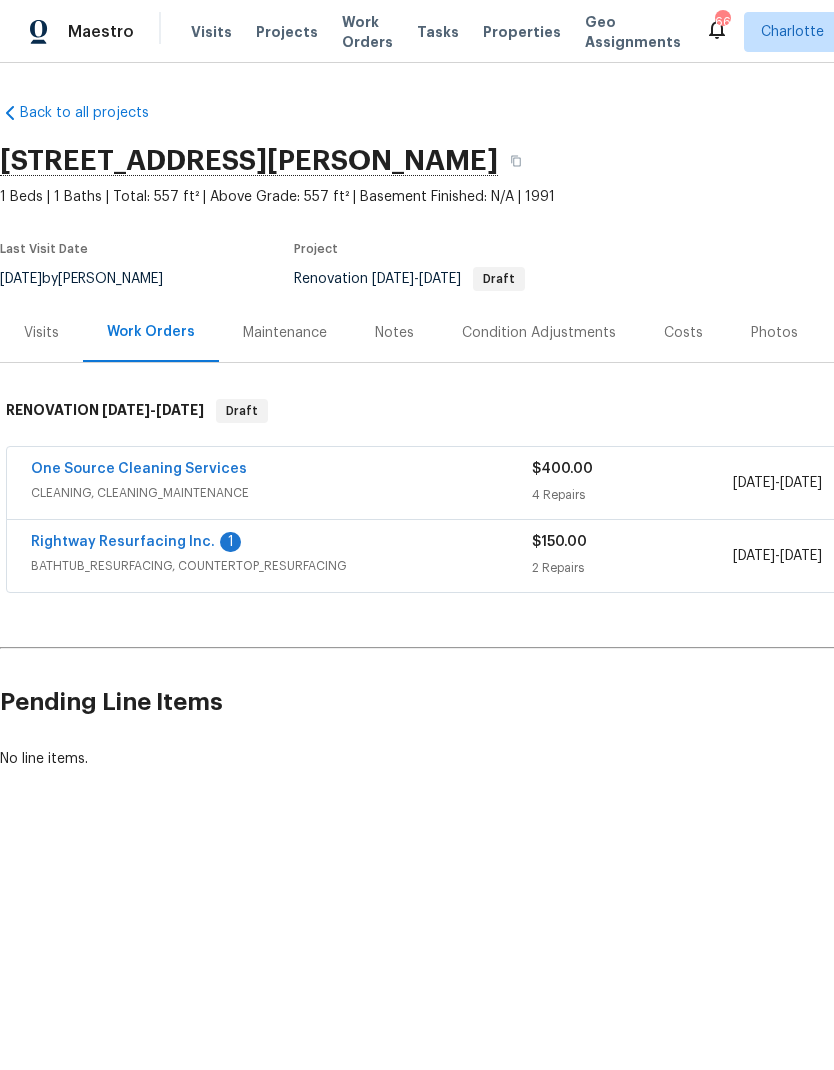 click on "Rightway Resurfacing Inc." at bounding box center (123, 542) 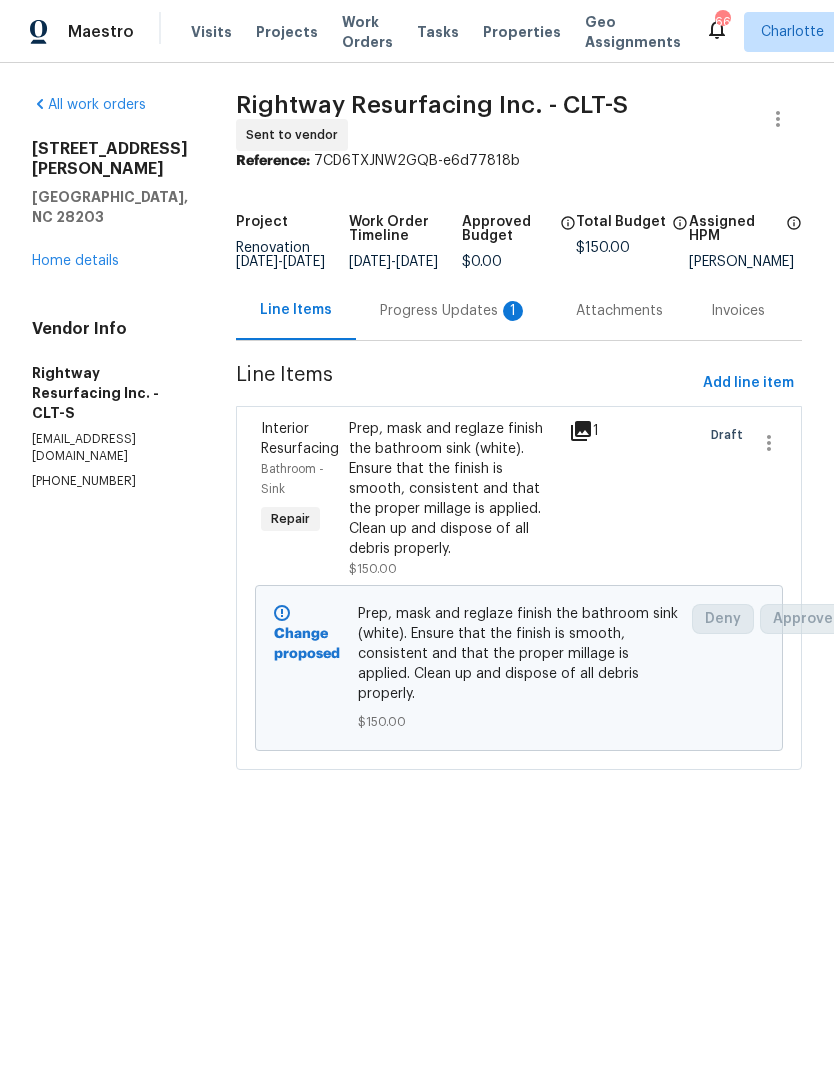 click on "Progress Updates 1" at bounding box center [454, 311] 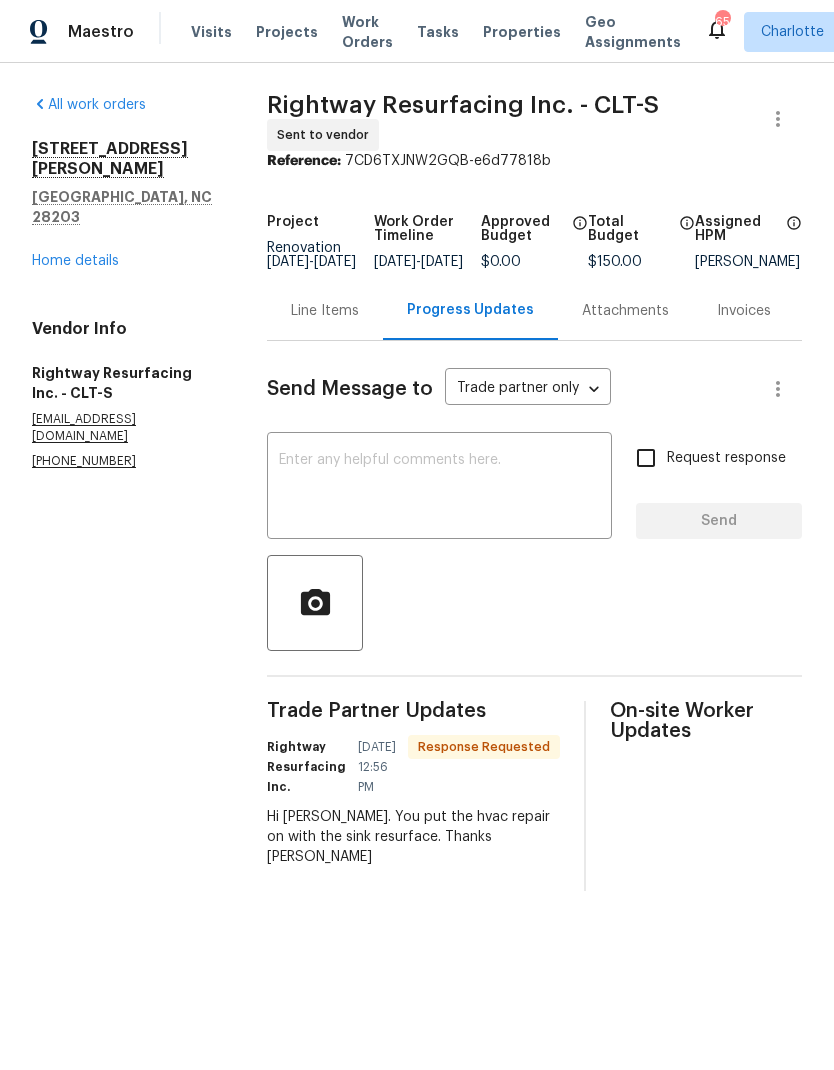 click at bounding box center (439, 488) 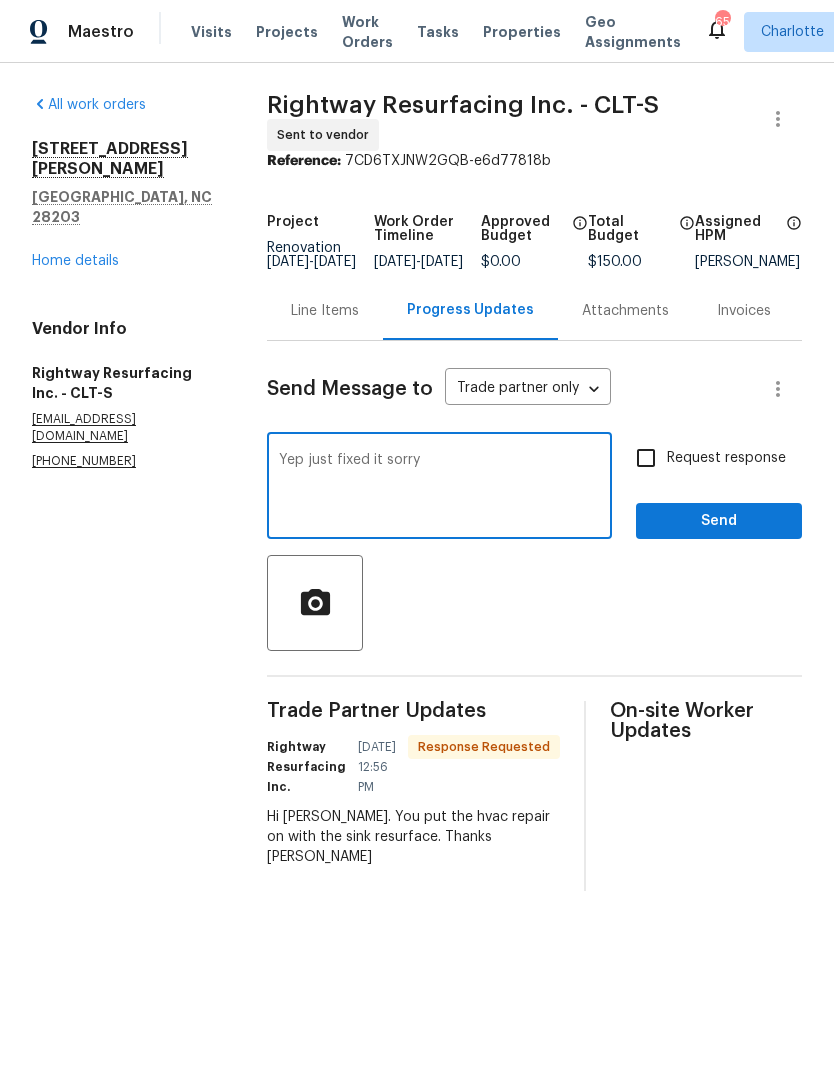 type on "Yep just fixed it sorry" 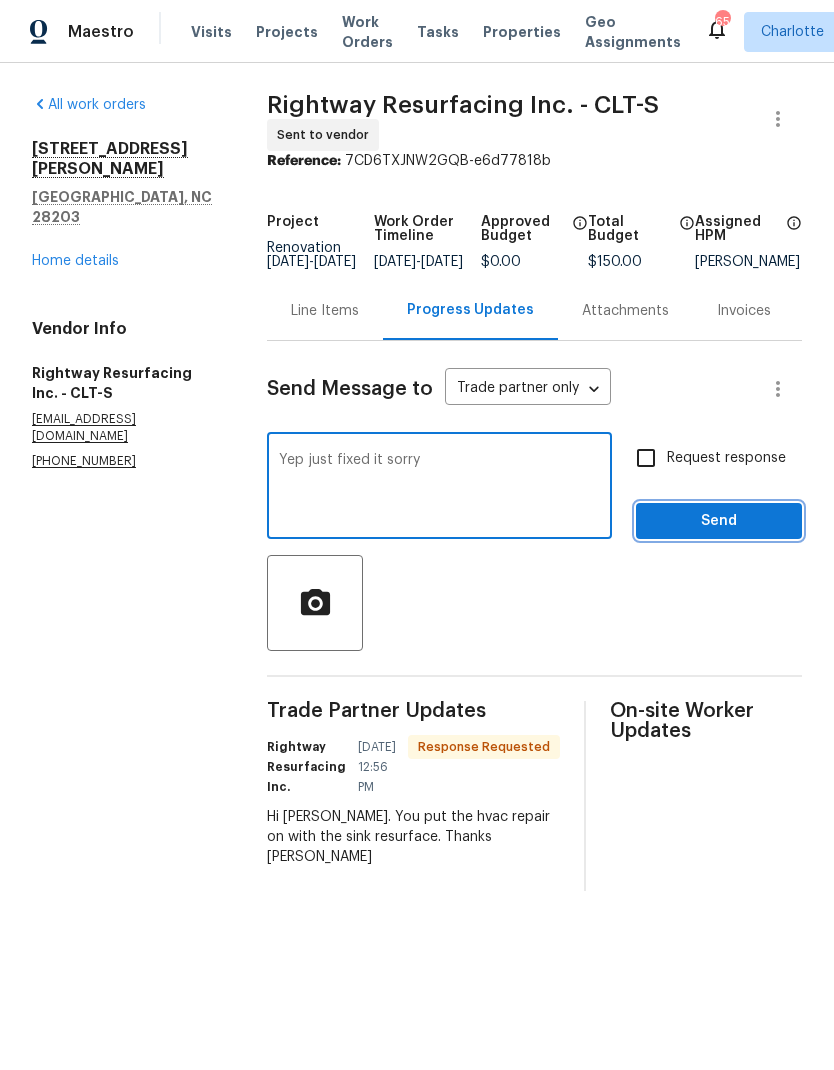 click on "Send" at bounding box center (719, 521) 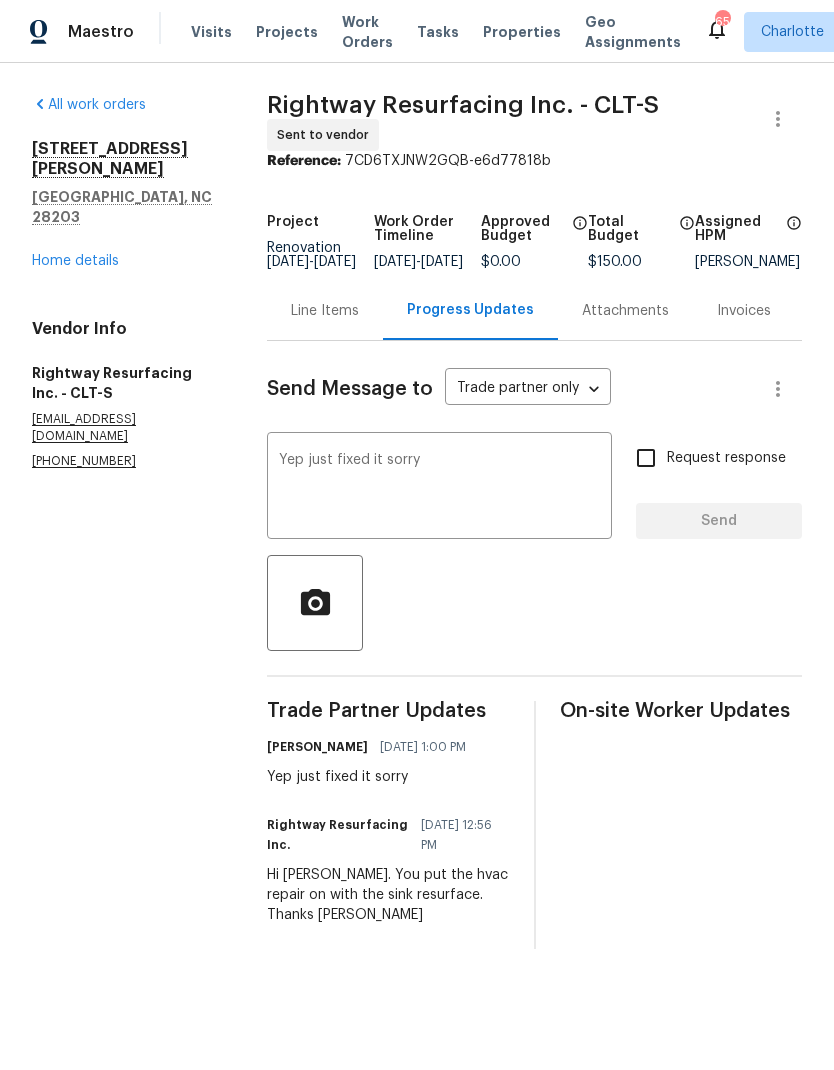 click on "Home details" at bounding box center [75, 261] 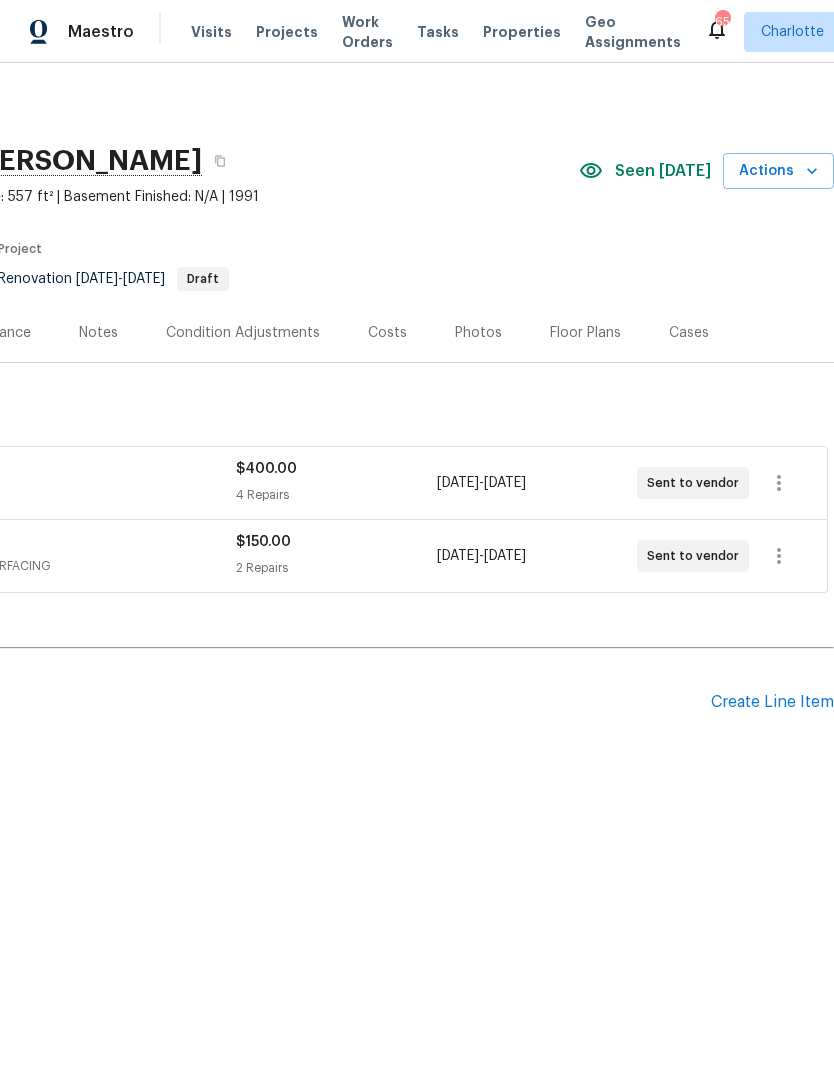 scroll, scrollTop: 0, scrollLeft: 296, axis: horizontal 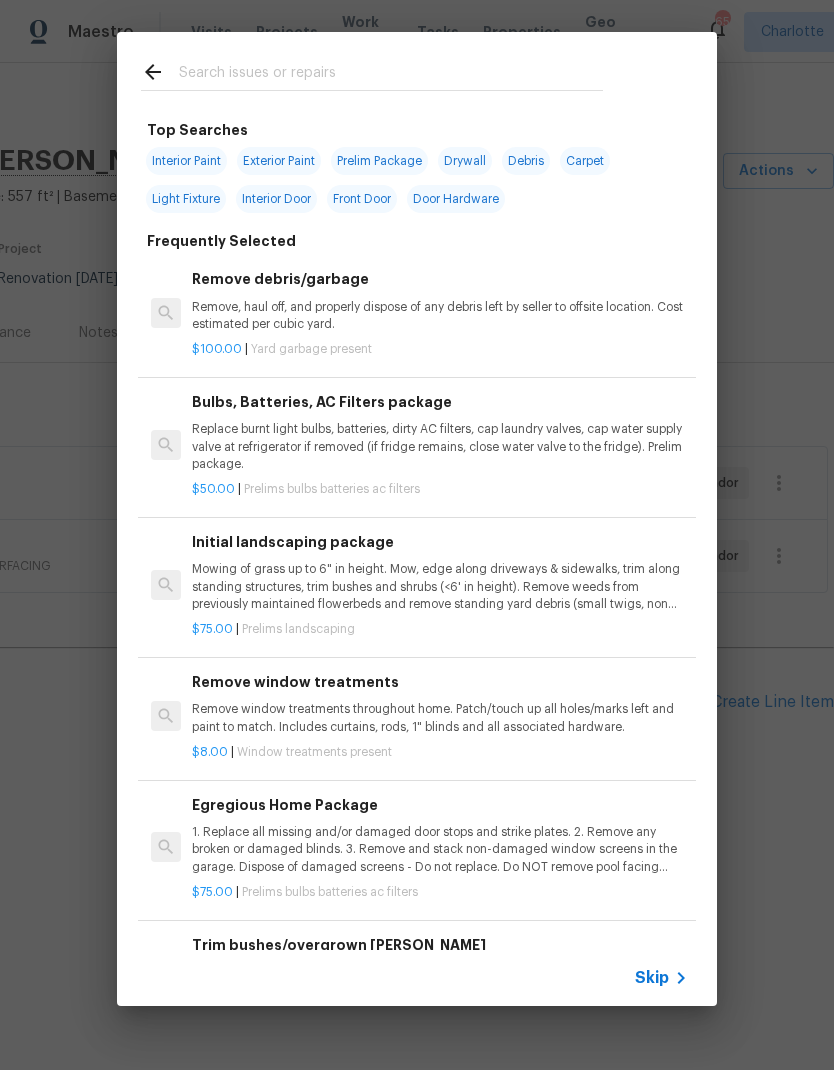 click at bounding box center (391, 75) 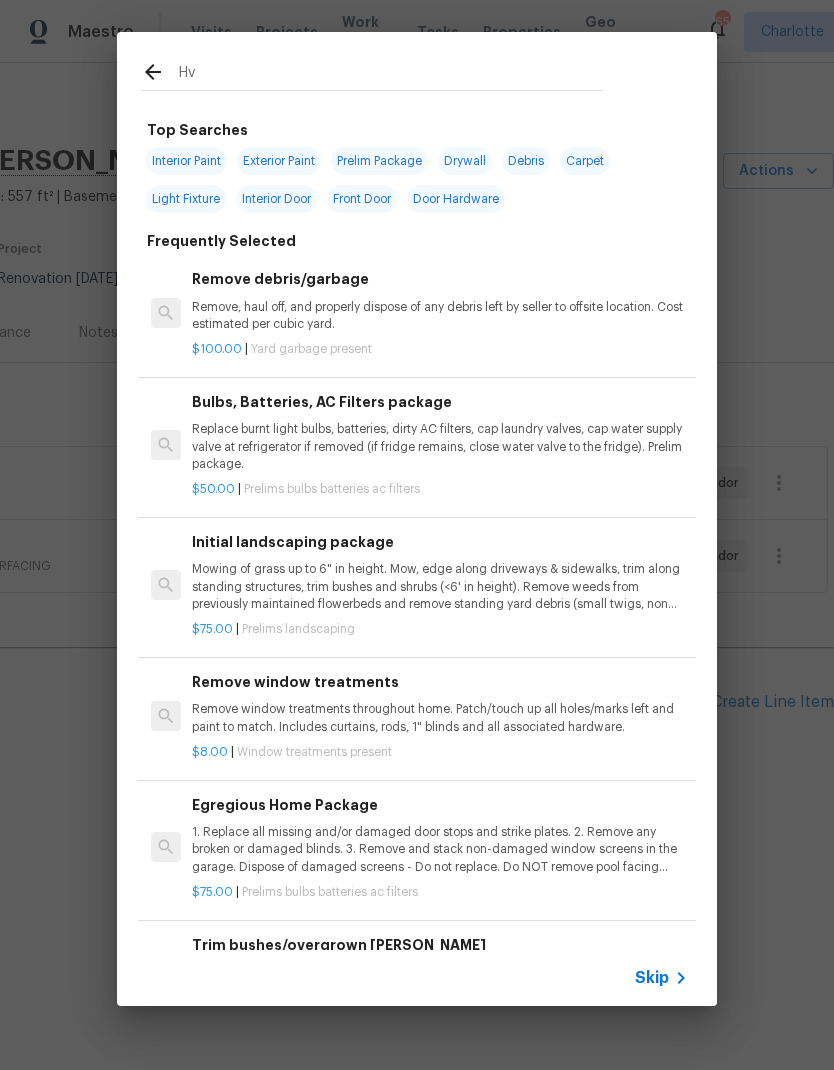 type on "Hva" 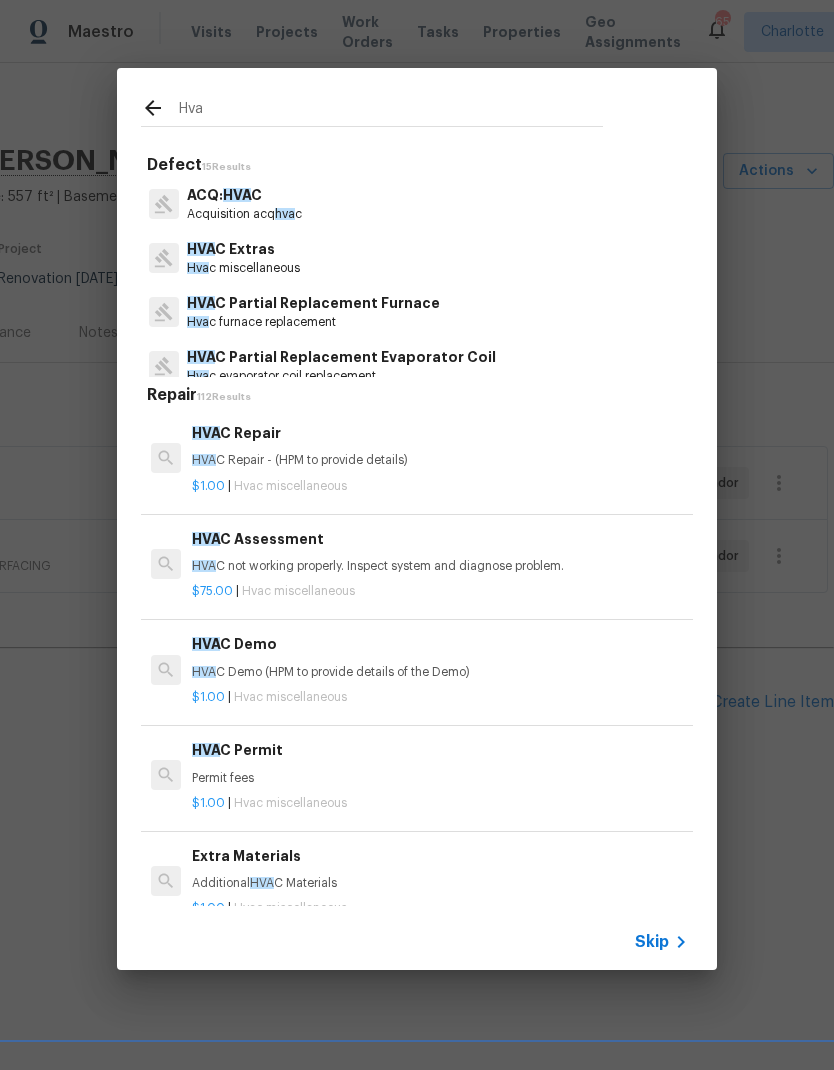 click on "HVA C not working properly. Inspect system and diagnose problem." at bounding box center (440, 566) 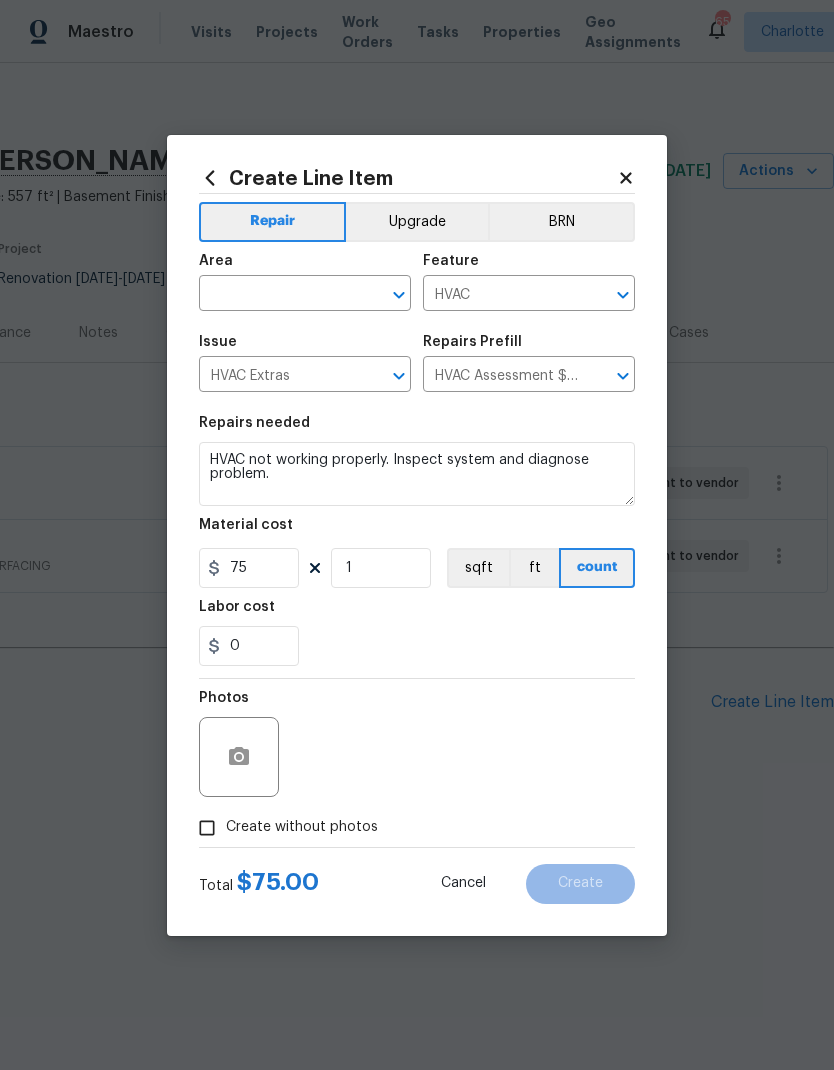 click at bounding box center (277, 295) 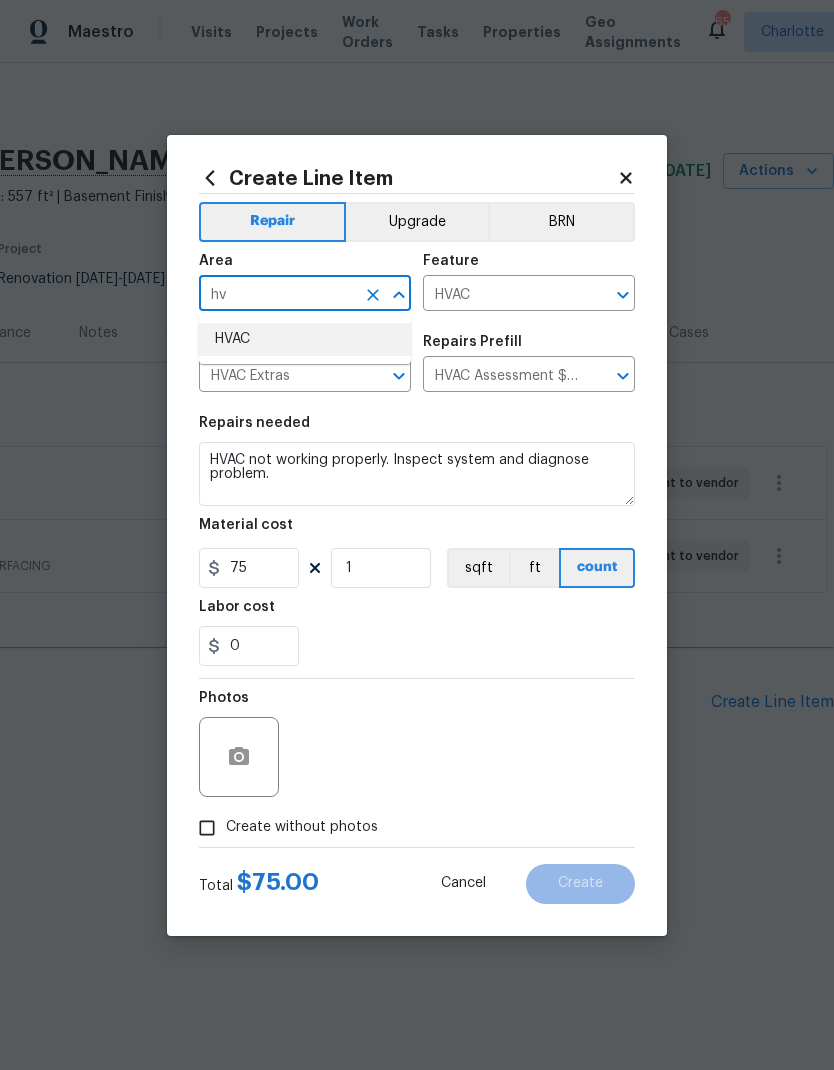 click on "HVAC" at bounding box center [305, 339] 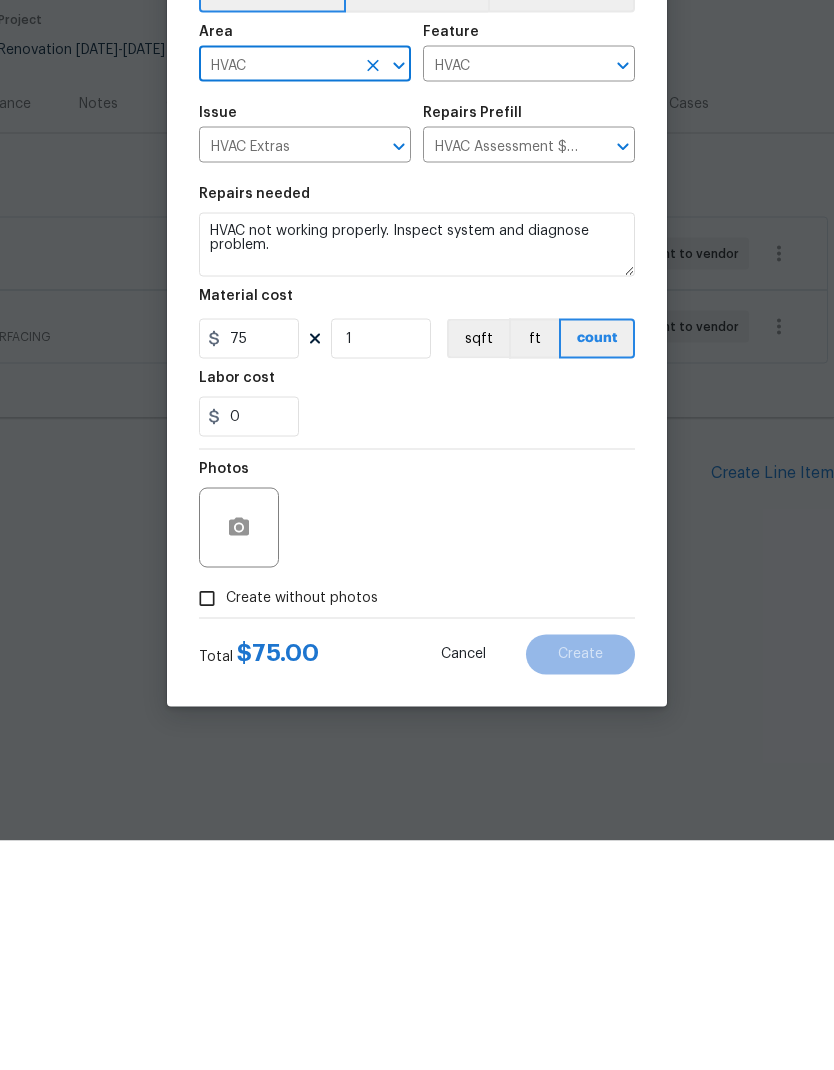 click on "Create without photos" at bounding box center [207, 828] 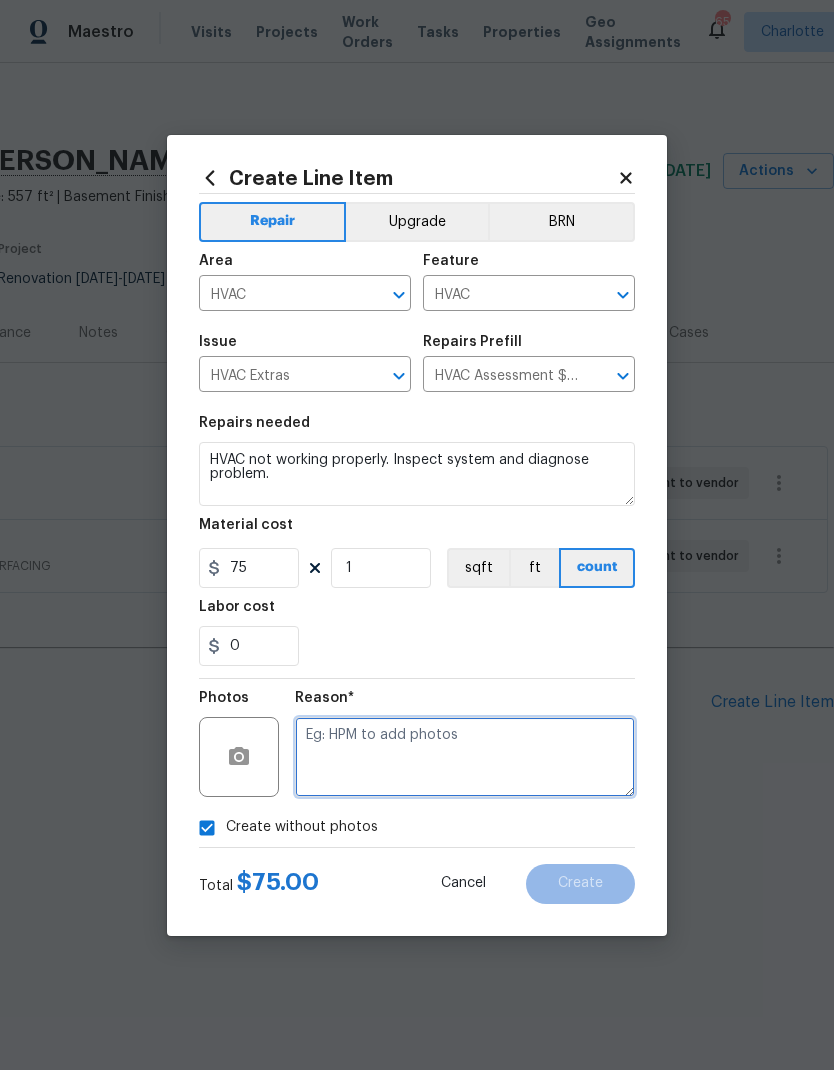 click at bounding box center (465, 757) 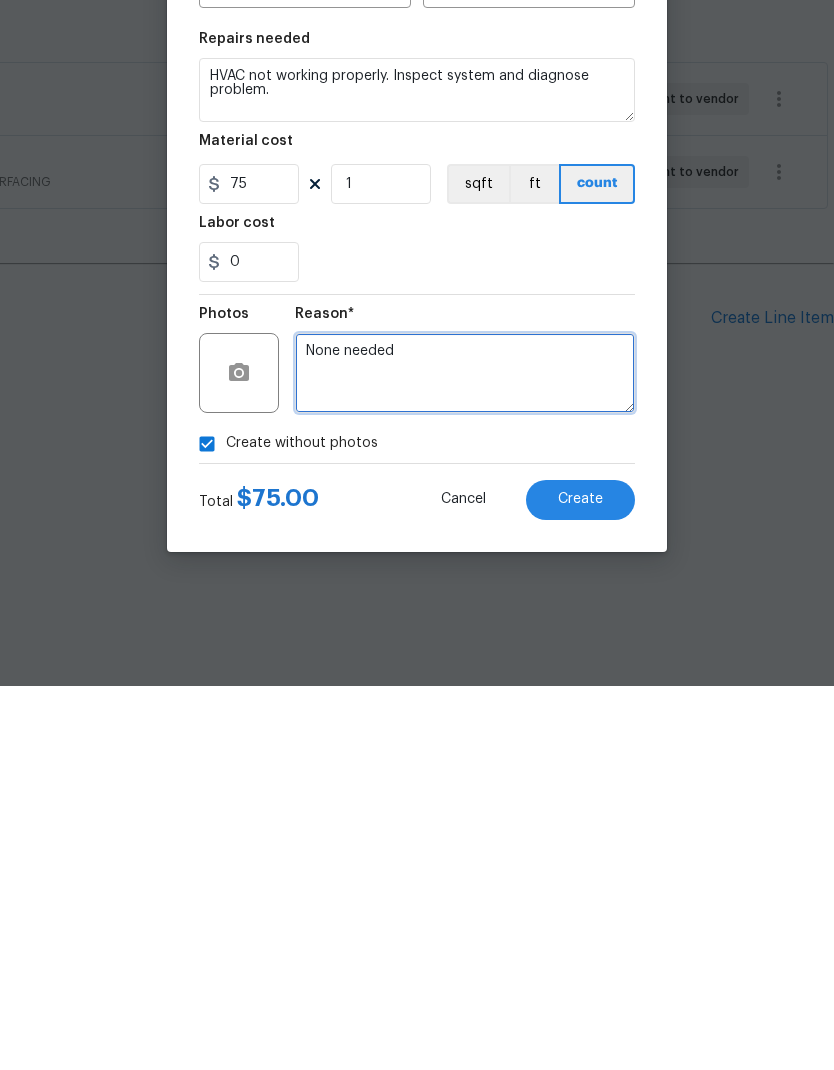 type on "None needed" 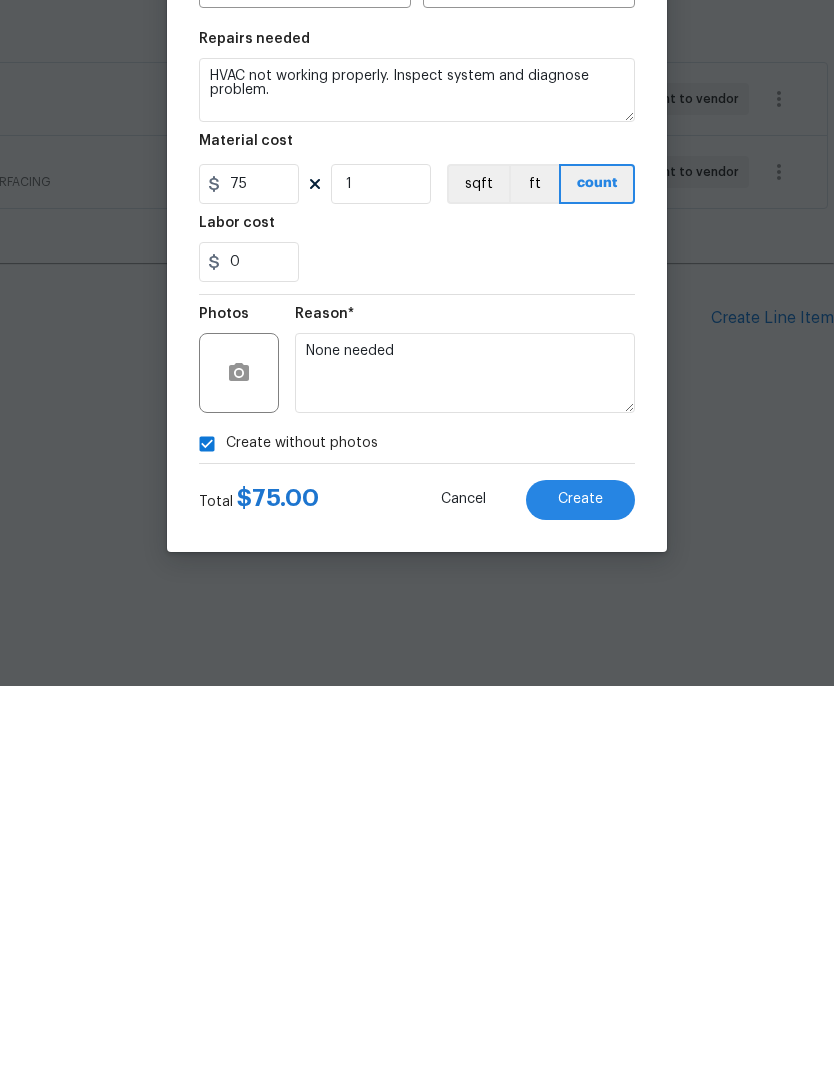 click on "Create" at bounding box center [580, 884] 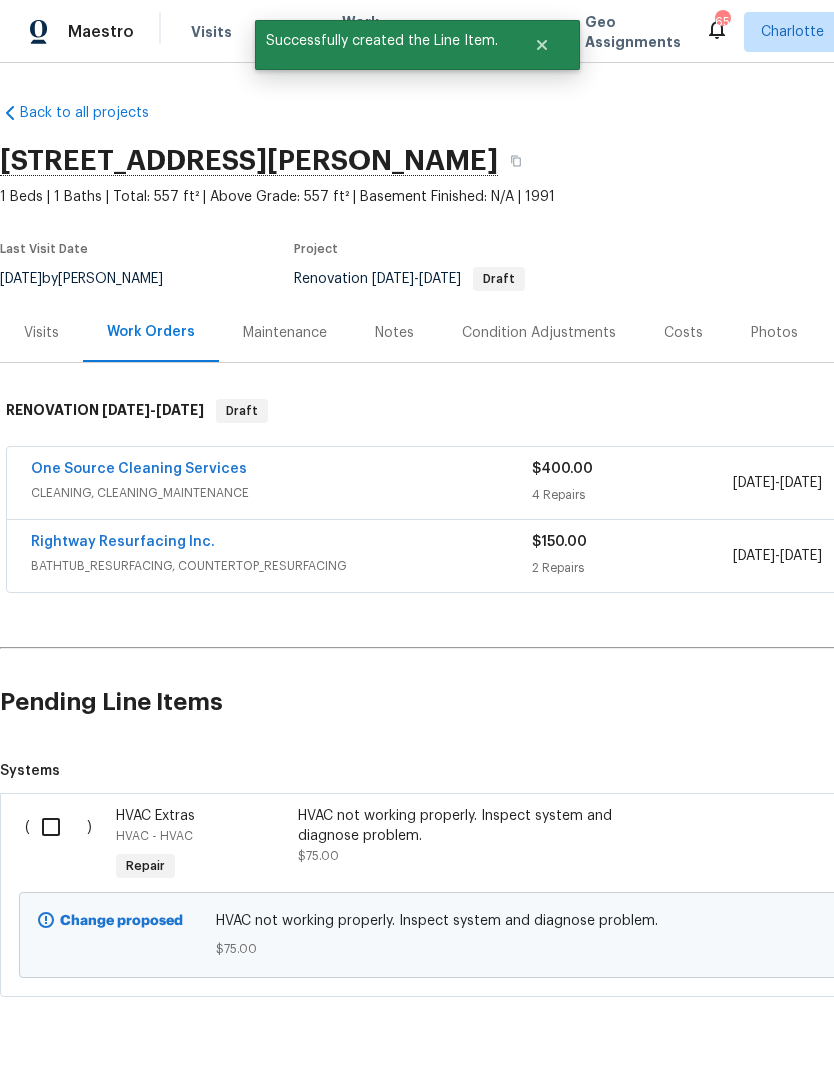 scroll, scrollTop: 0, scrollLeft: -1, axis: horizontal 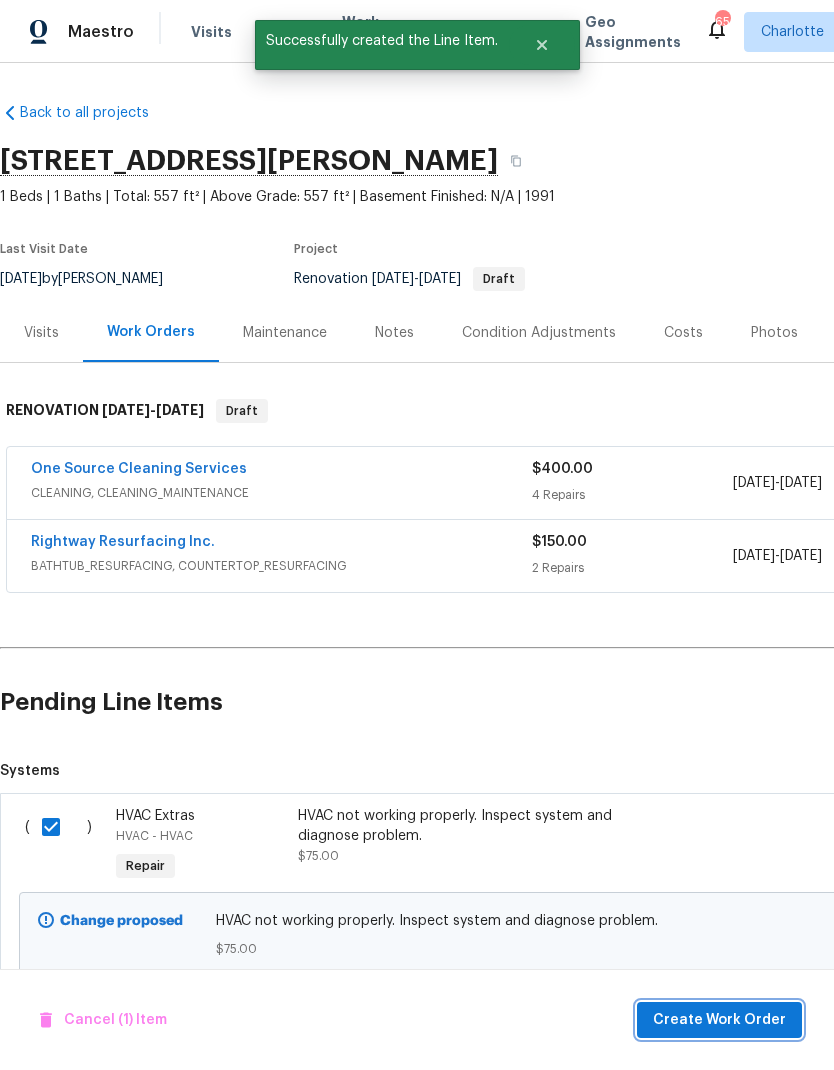 click on "Create Work Order" at bounding box center (719, 1020) 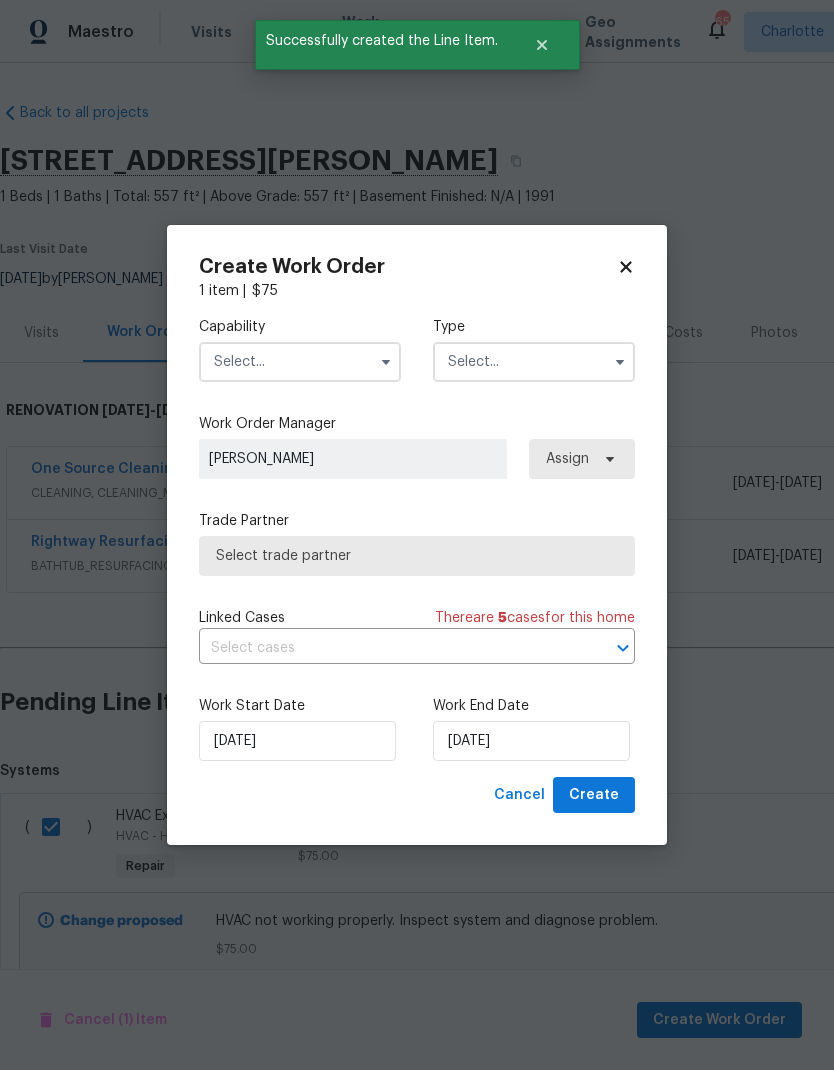 click at bounding box center [300, 362] 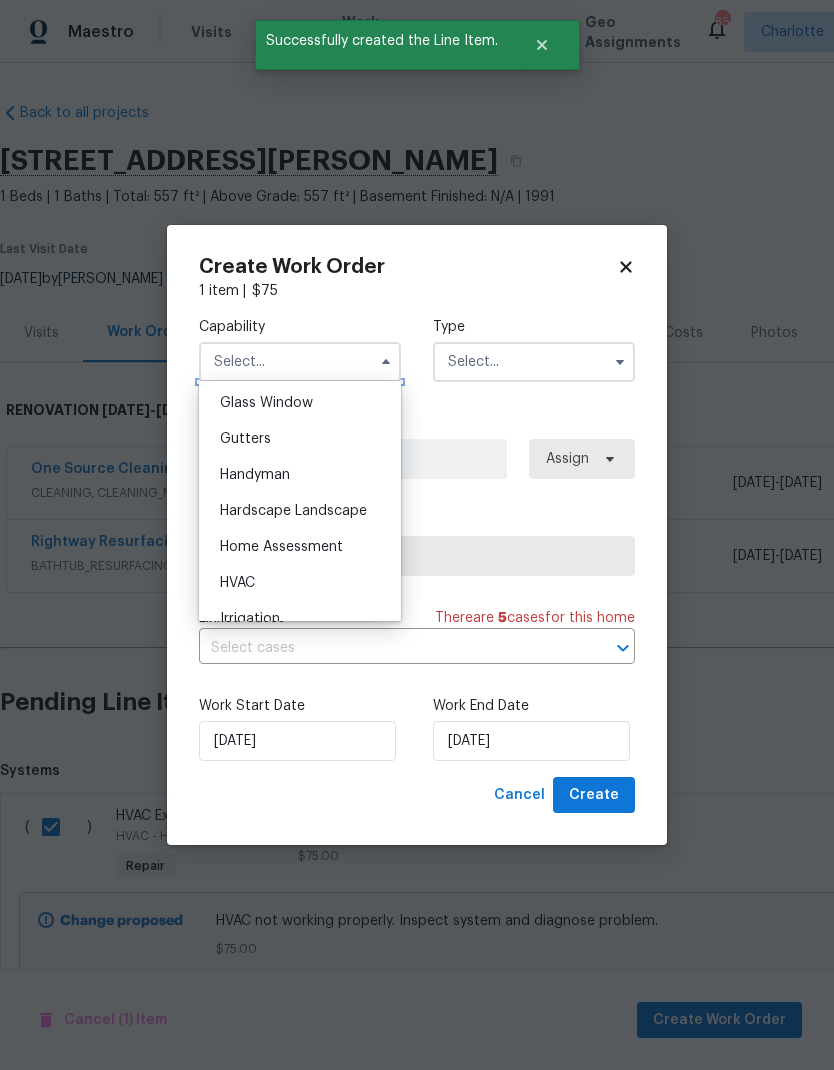 scroll, scrollTop: 1105, scrollLeft: 0, axis: vertical 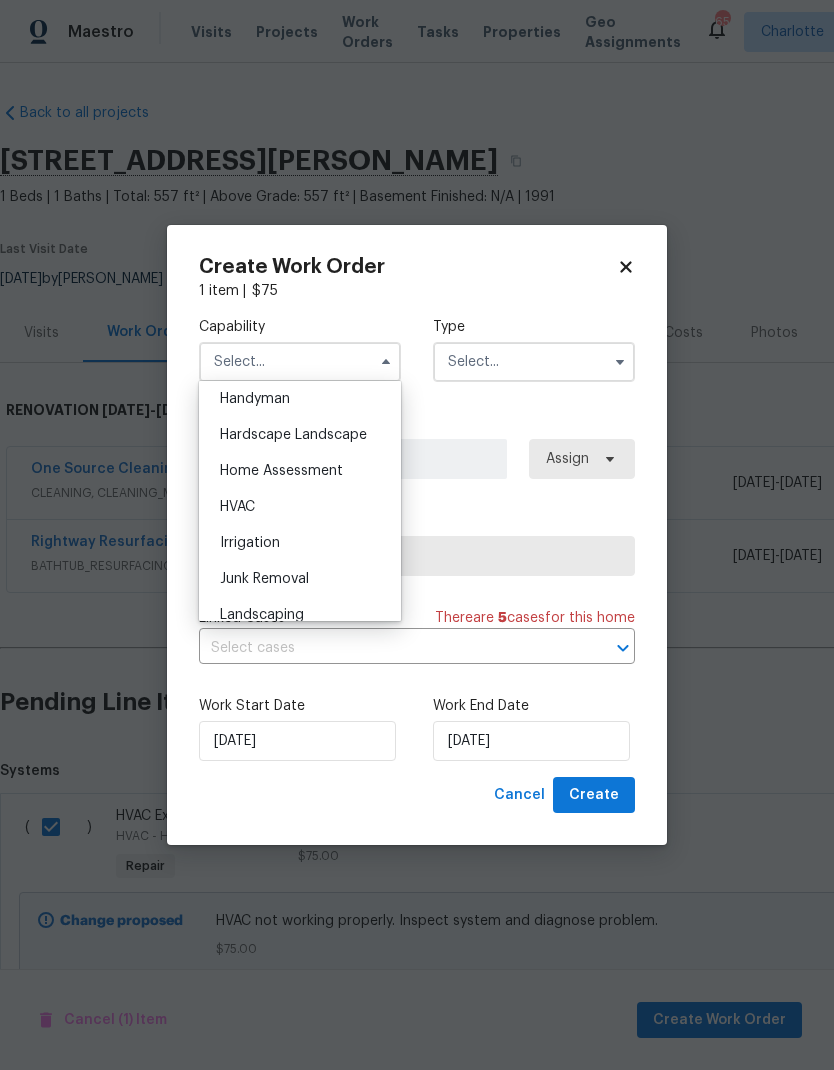 click on "HVAC" at bounding box center [300, 507] 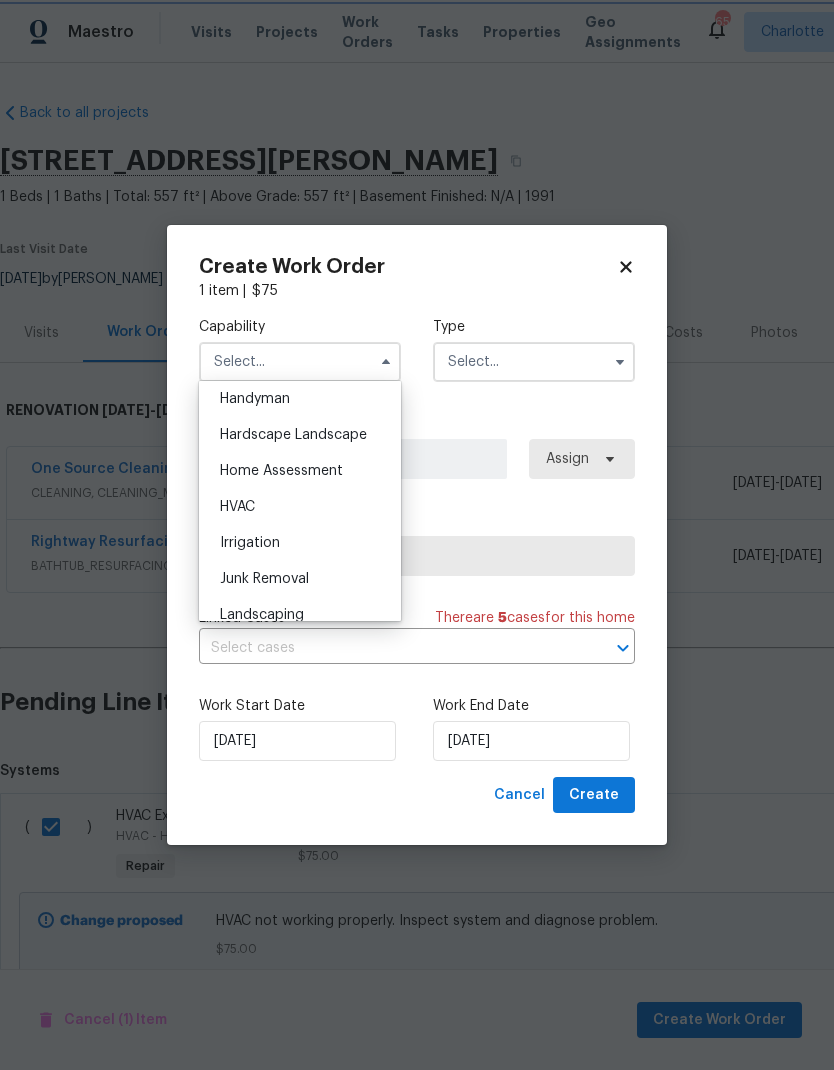 type on "HVAC" 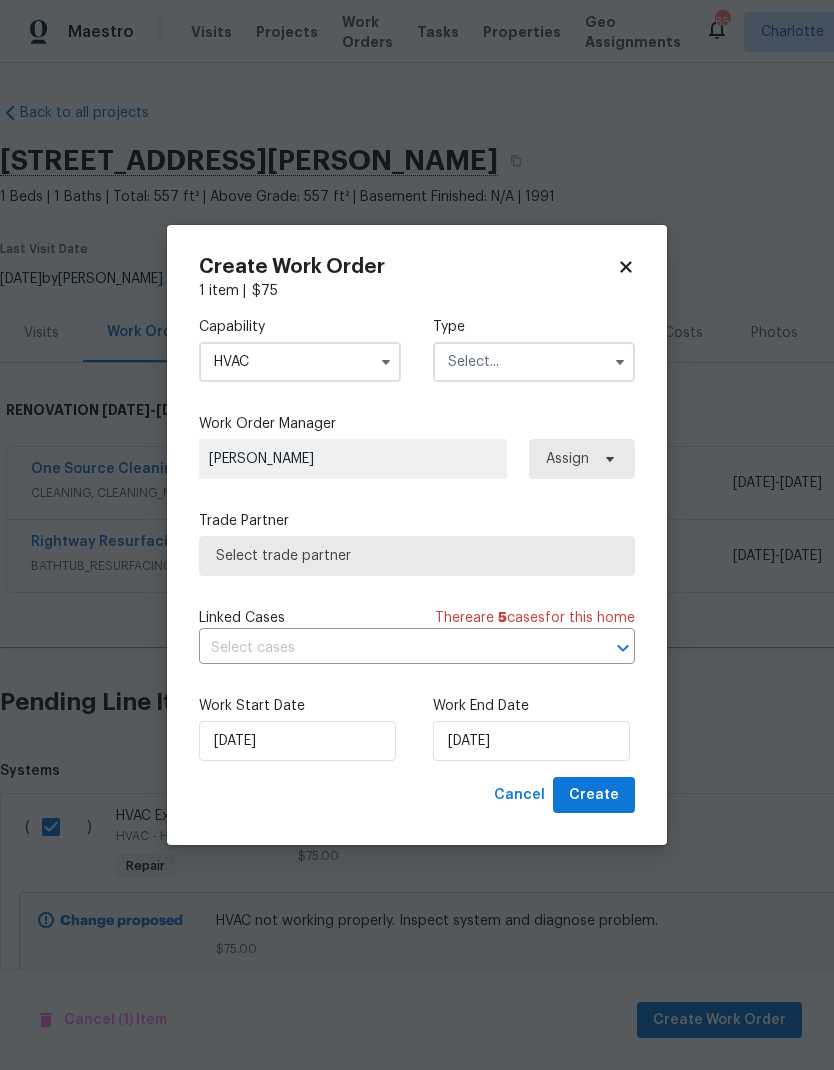 click at bounding box center (534, 362) 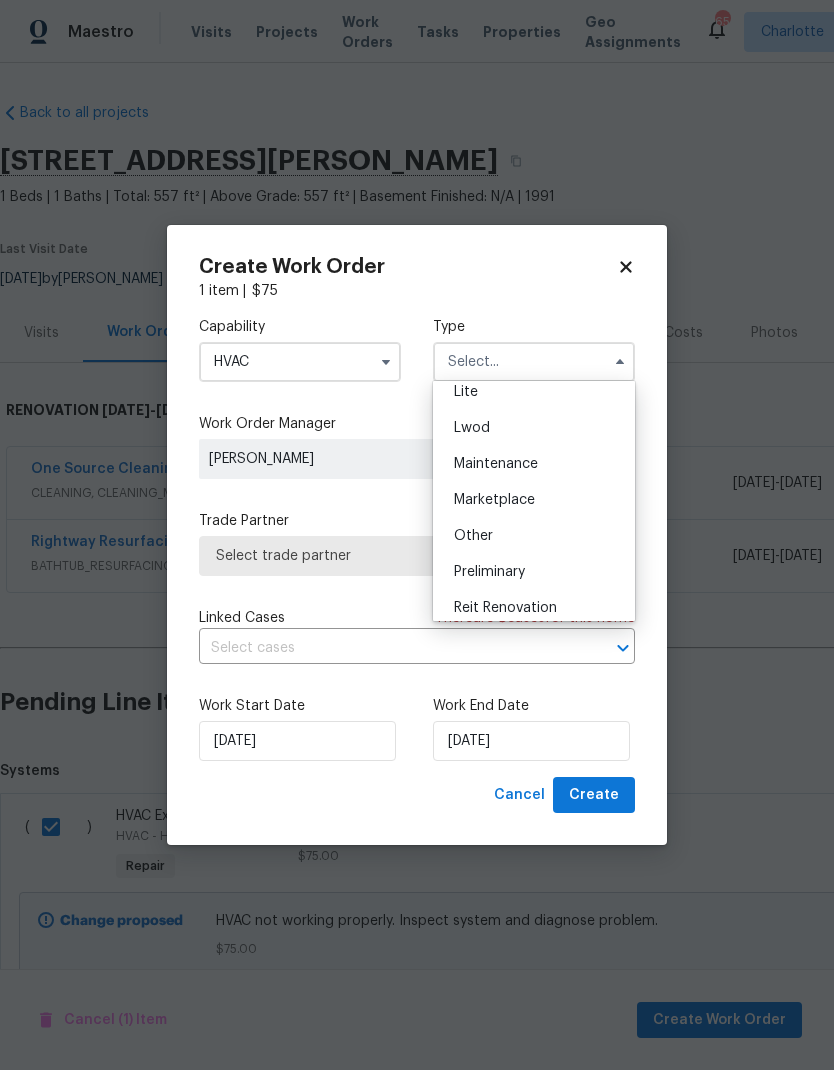 scroll, scrollTop: 323, scrollLeft: 0, axis: vertical 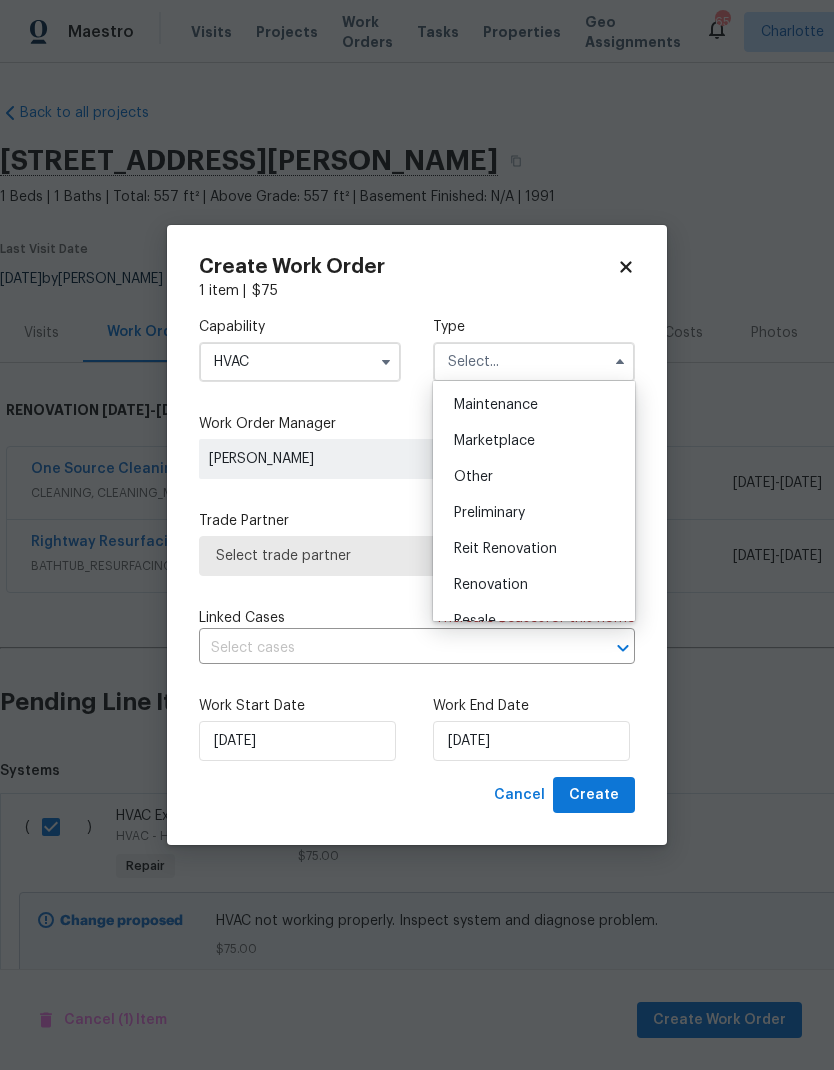 click on "Renovation" at bounding box center (534, 585) 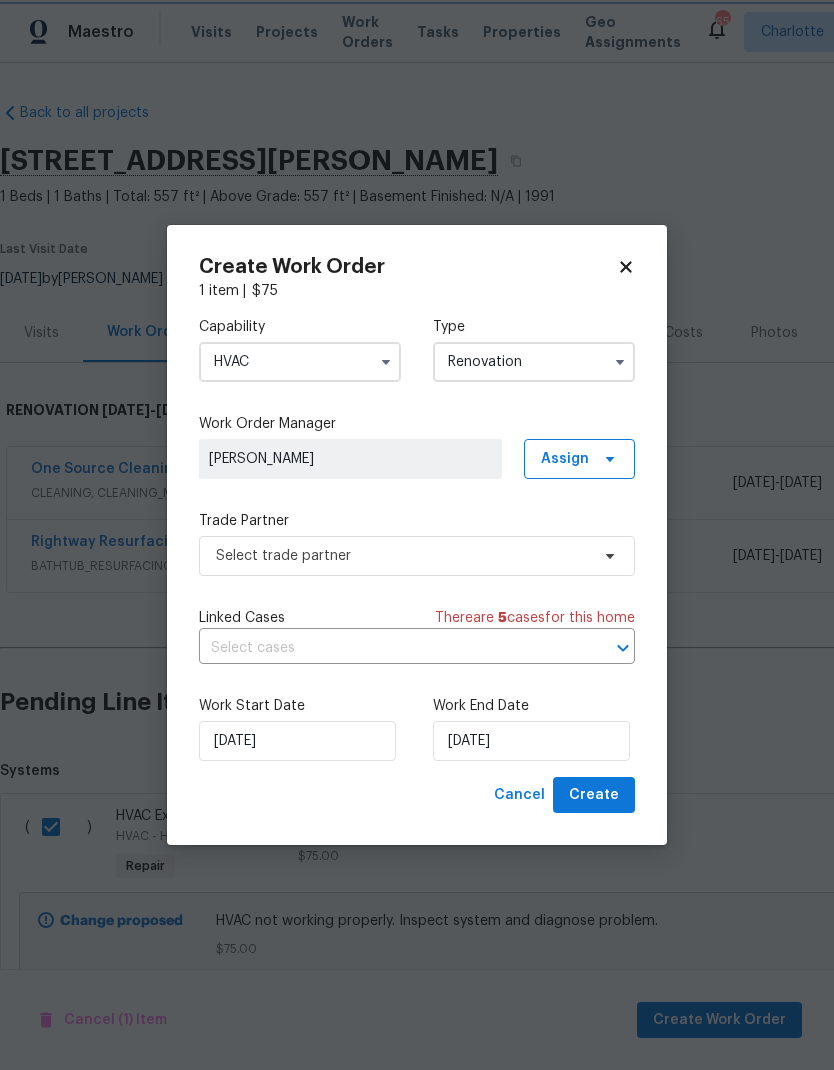 scroll, scrollTop: 0, scrollLeft: 0, axis: both 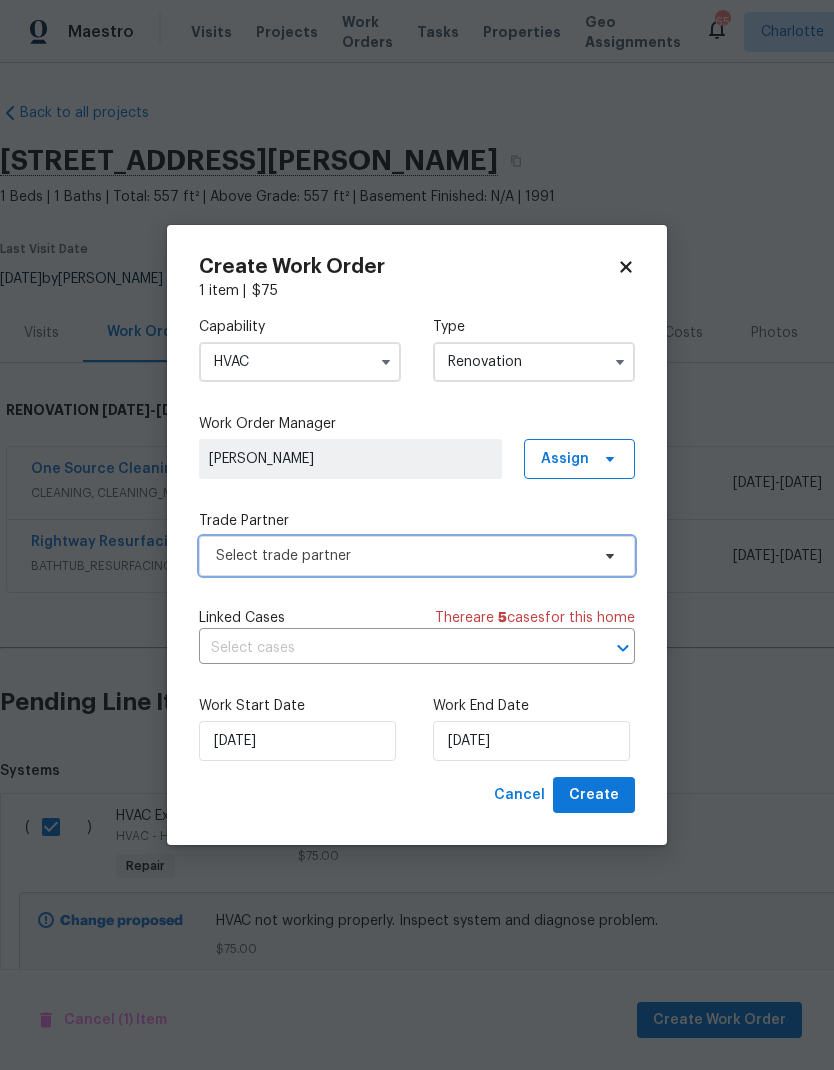 click on "Select trade partner" at bounding box center (402, 556) 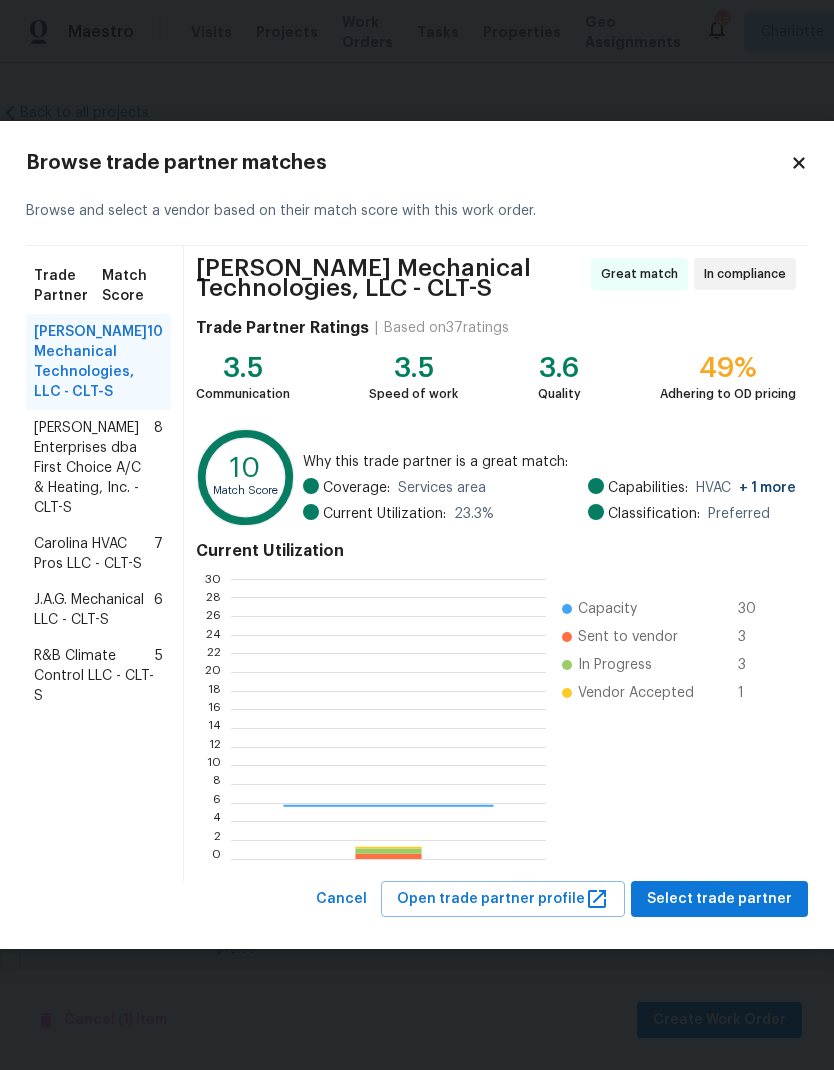 scroll, scrollTop: 2, scrollLeft: 2, axis: both 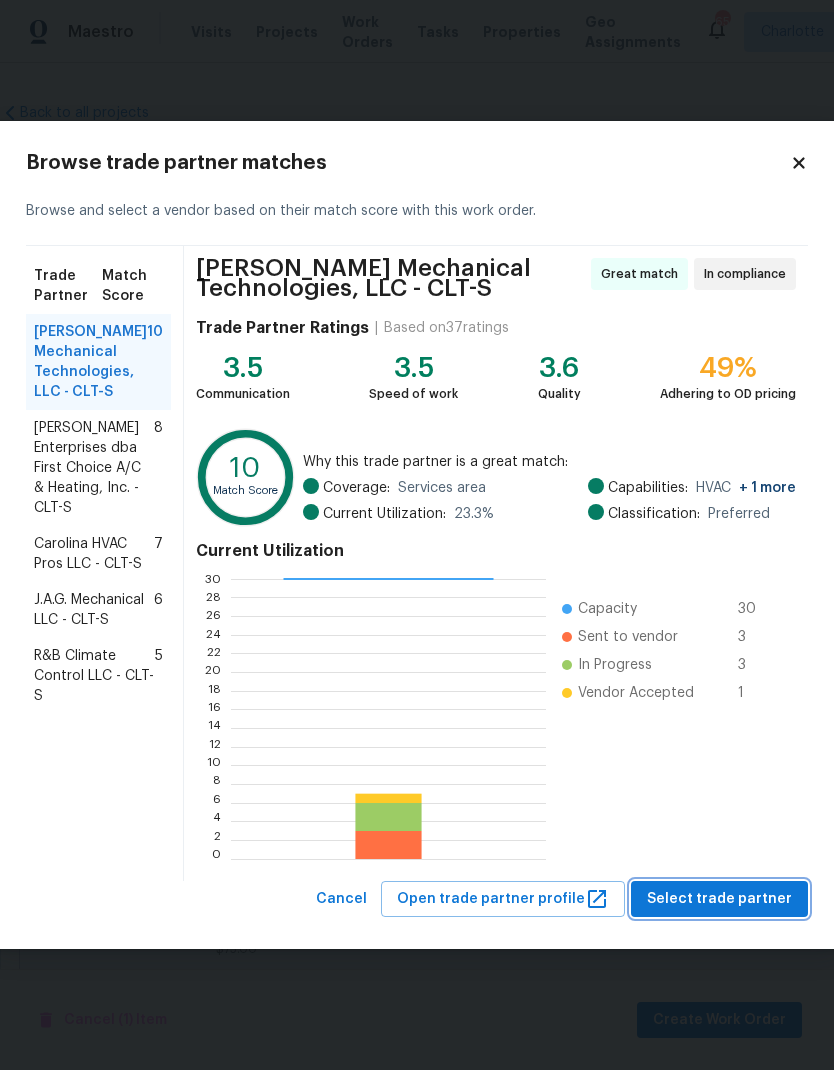 click on "Select trade partner" at bounding box center [719, 899] 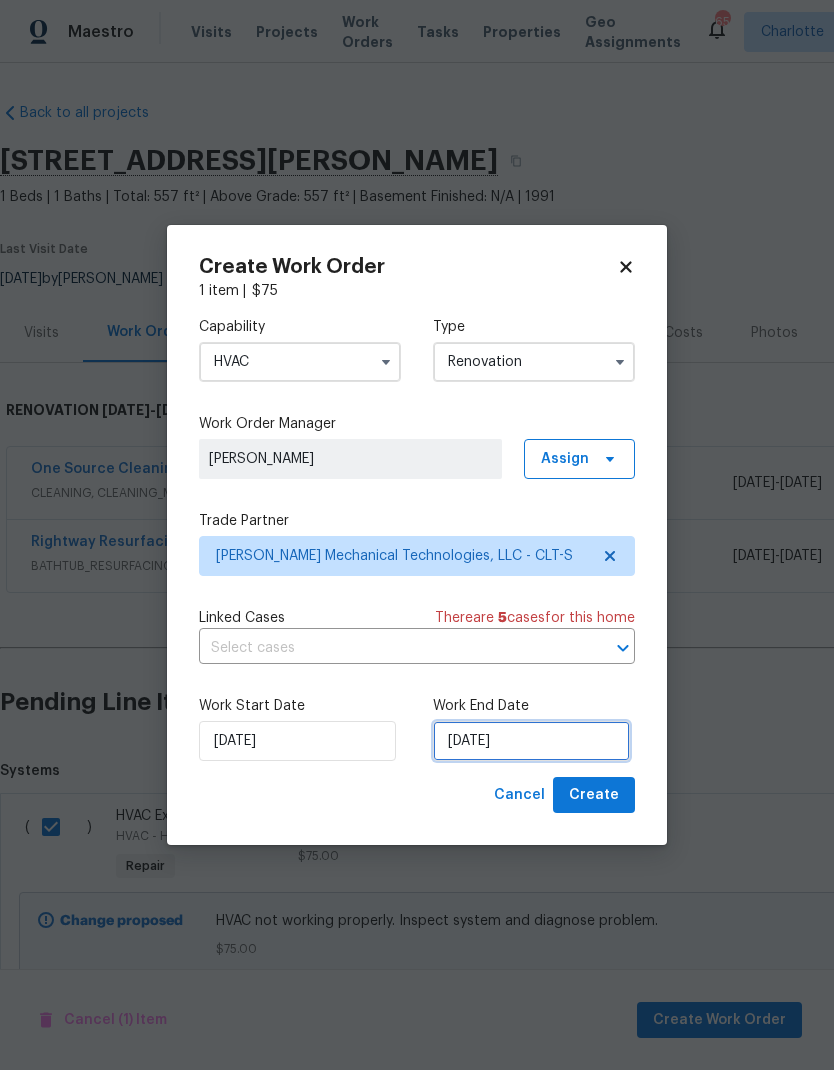 click on "[DATE]" at bounding box center (531, 741) 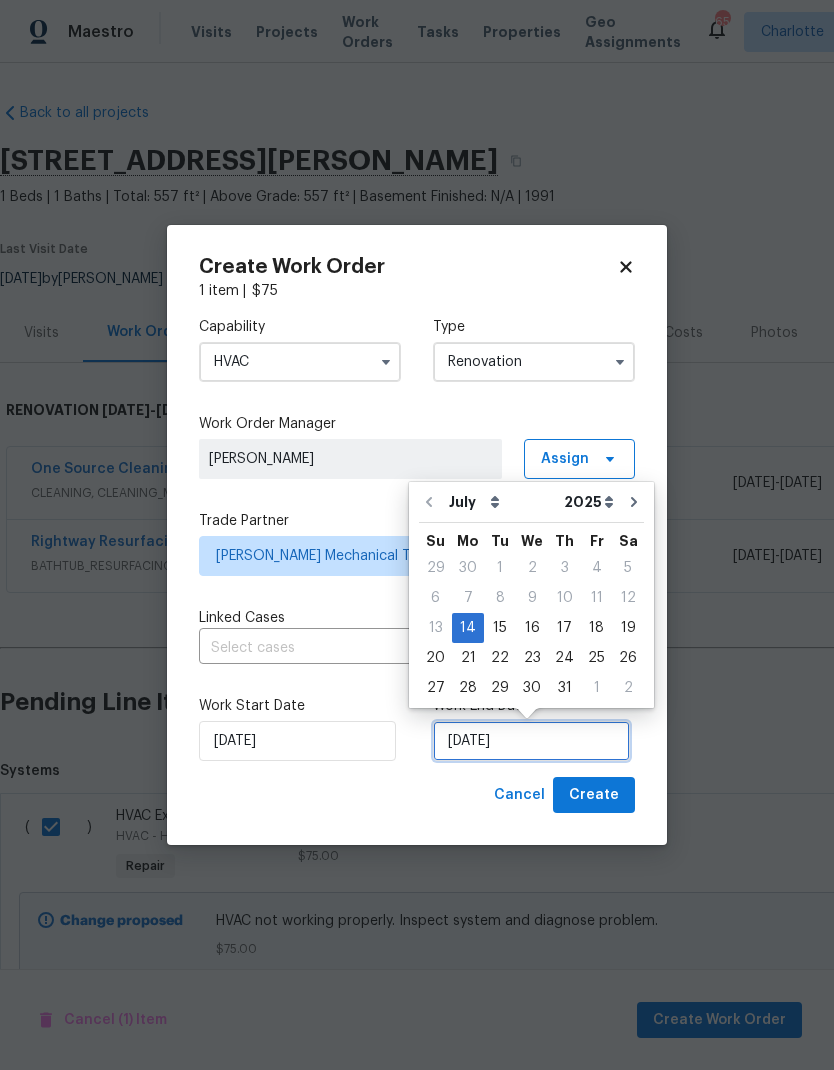 scroll, scrollTop: 15, scrollLeft: 0, axis: vertical 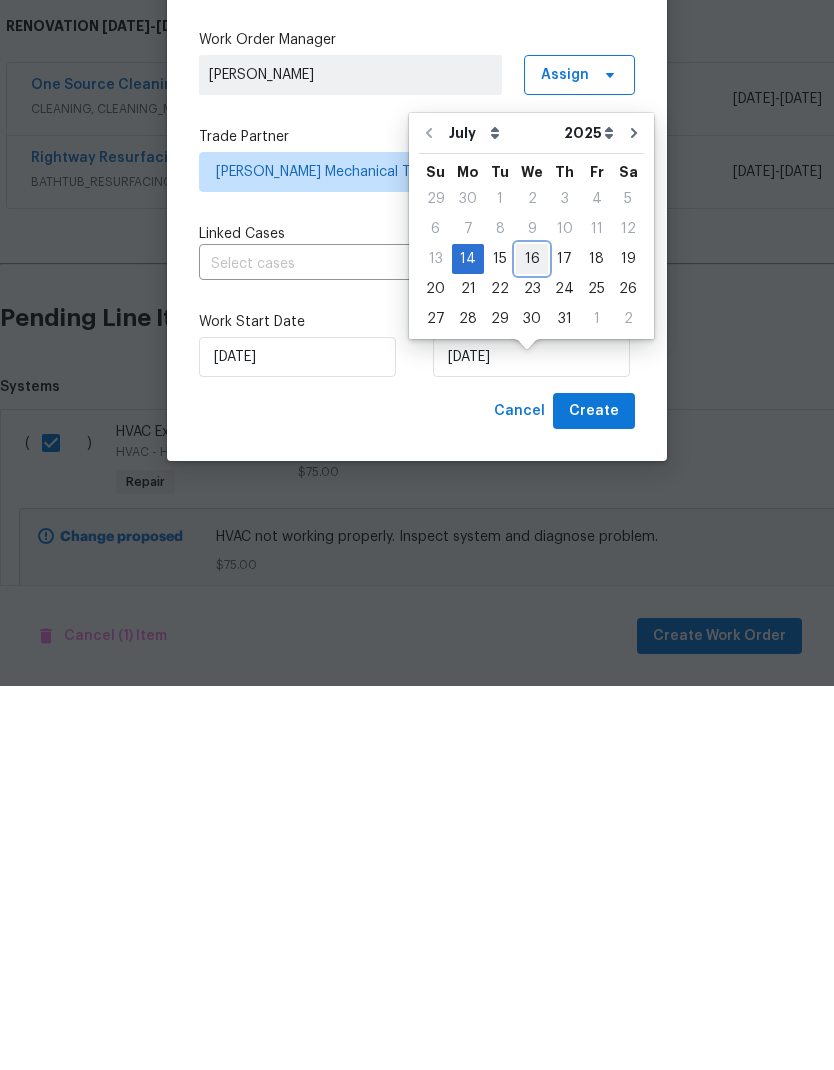 click on "16" at bounding box center (532, 643) 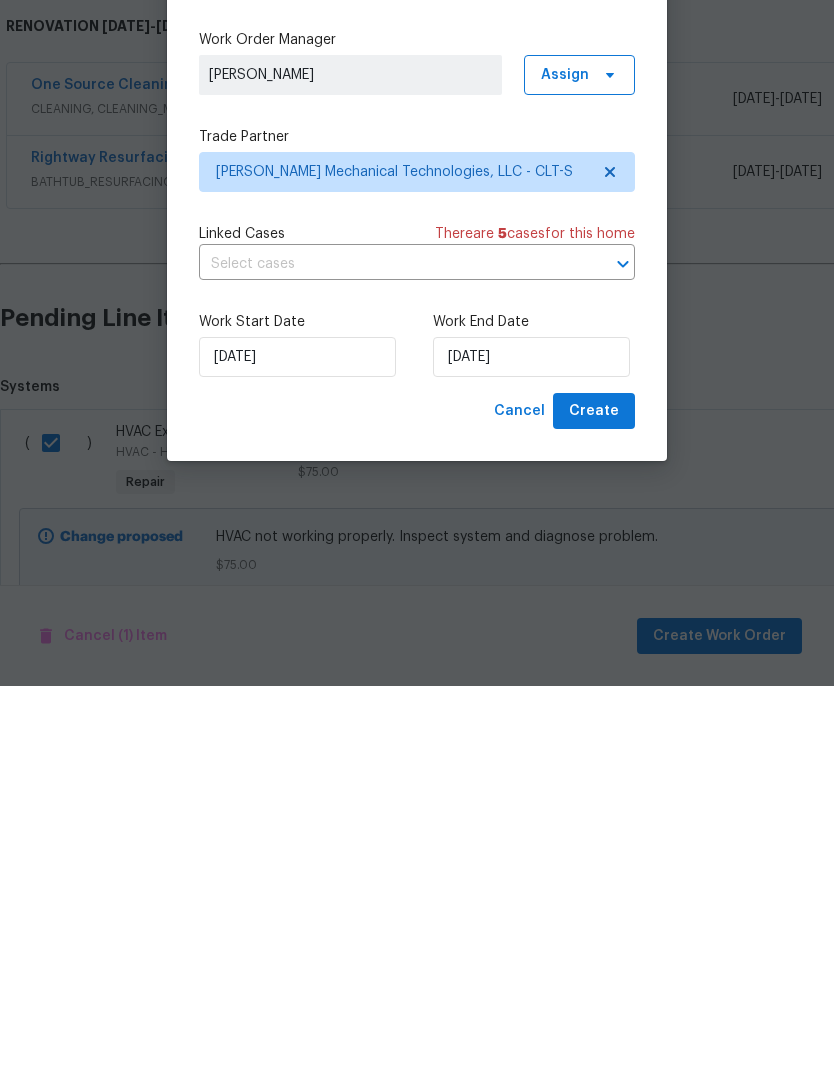 type on "[DATE]" 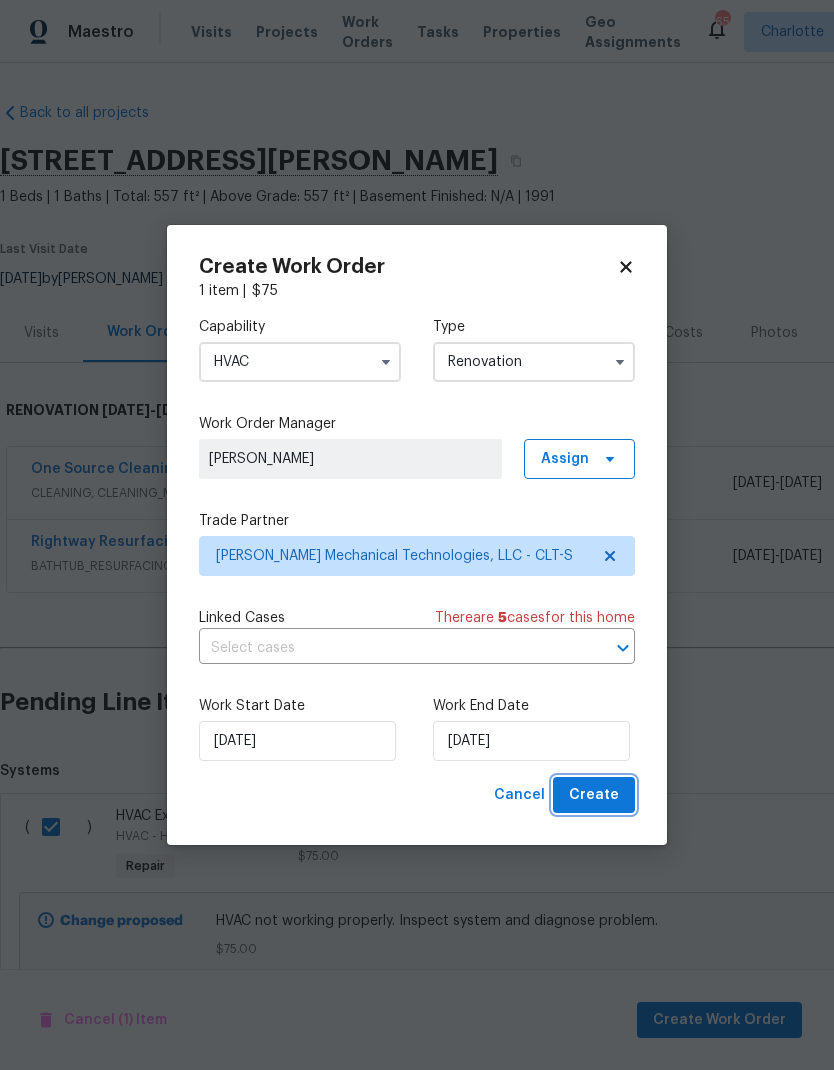 click on "Create" at bounding box center [594, 795] 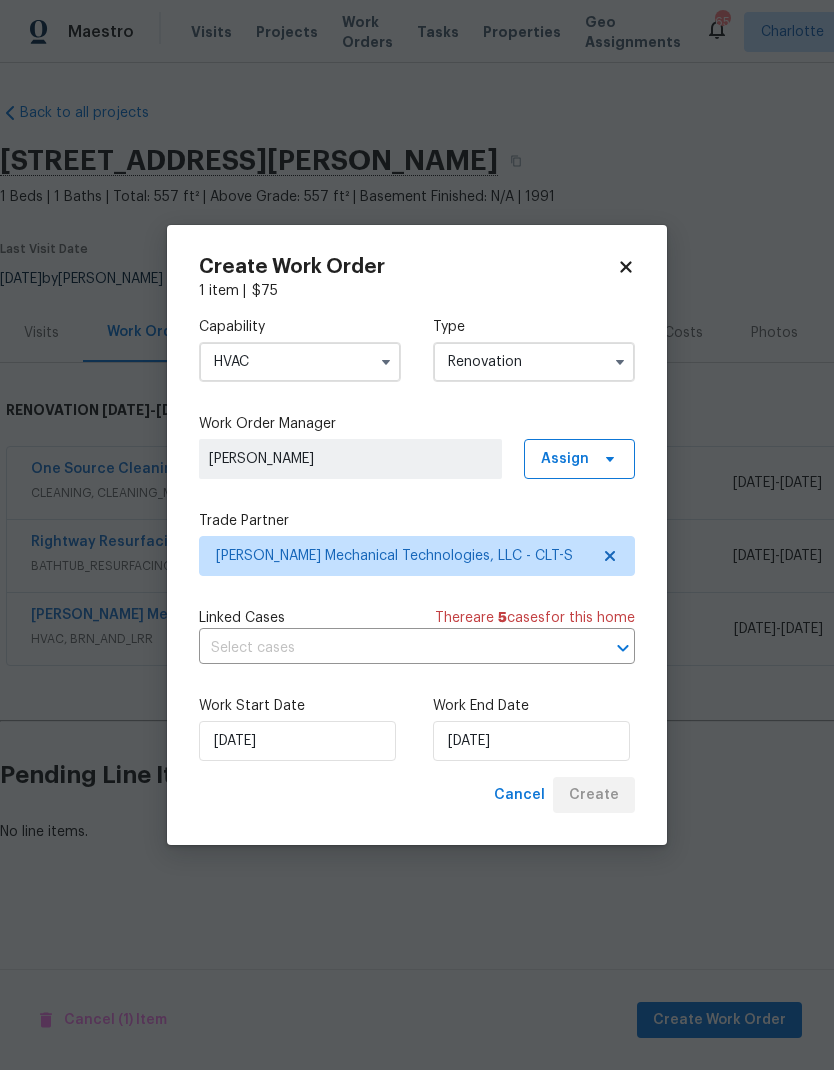 scroll, scrollTop: 0, scrollLeft: 0, axis: both 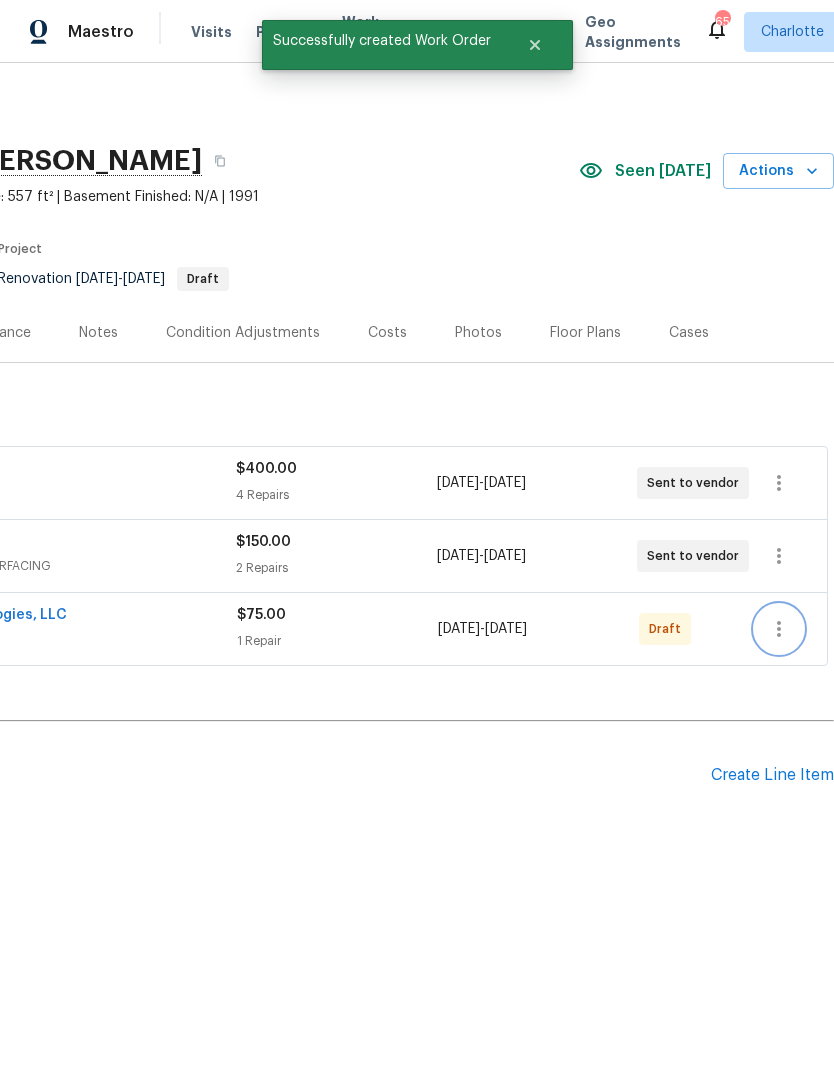 click 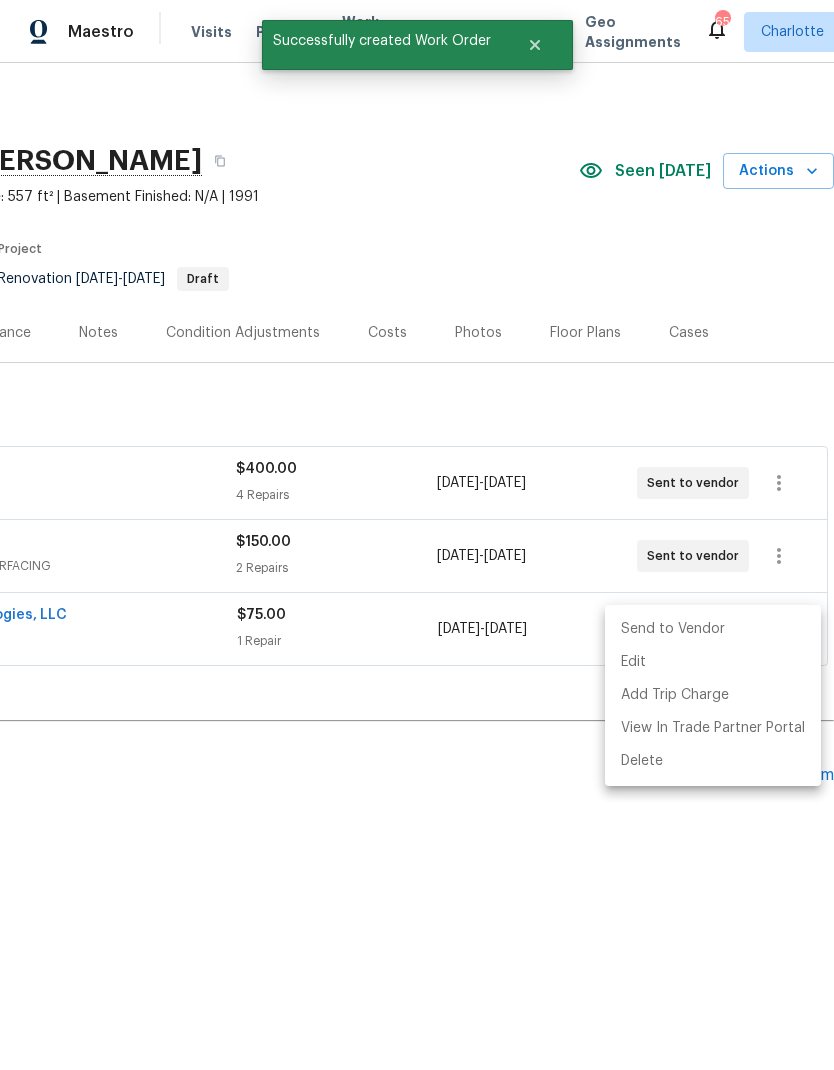click on "Send to Vendor" at bounding box center (713, 629) 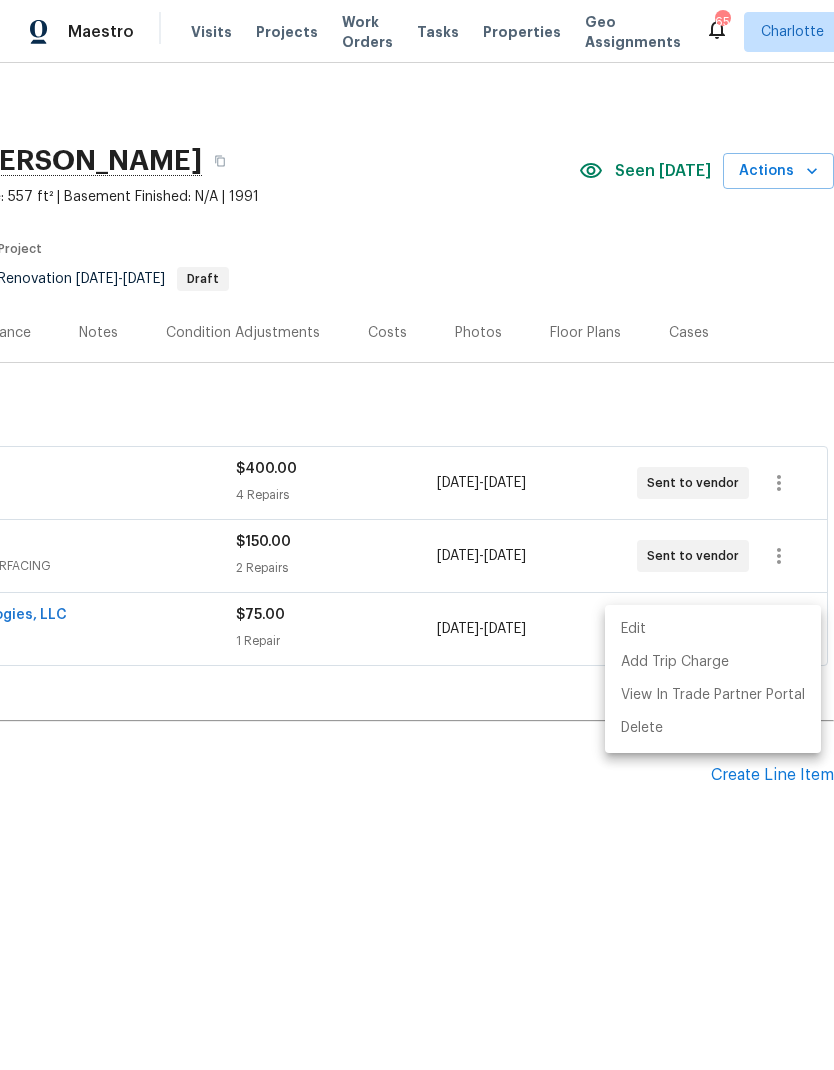 click at bounding box center (417, 535) 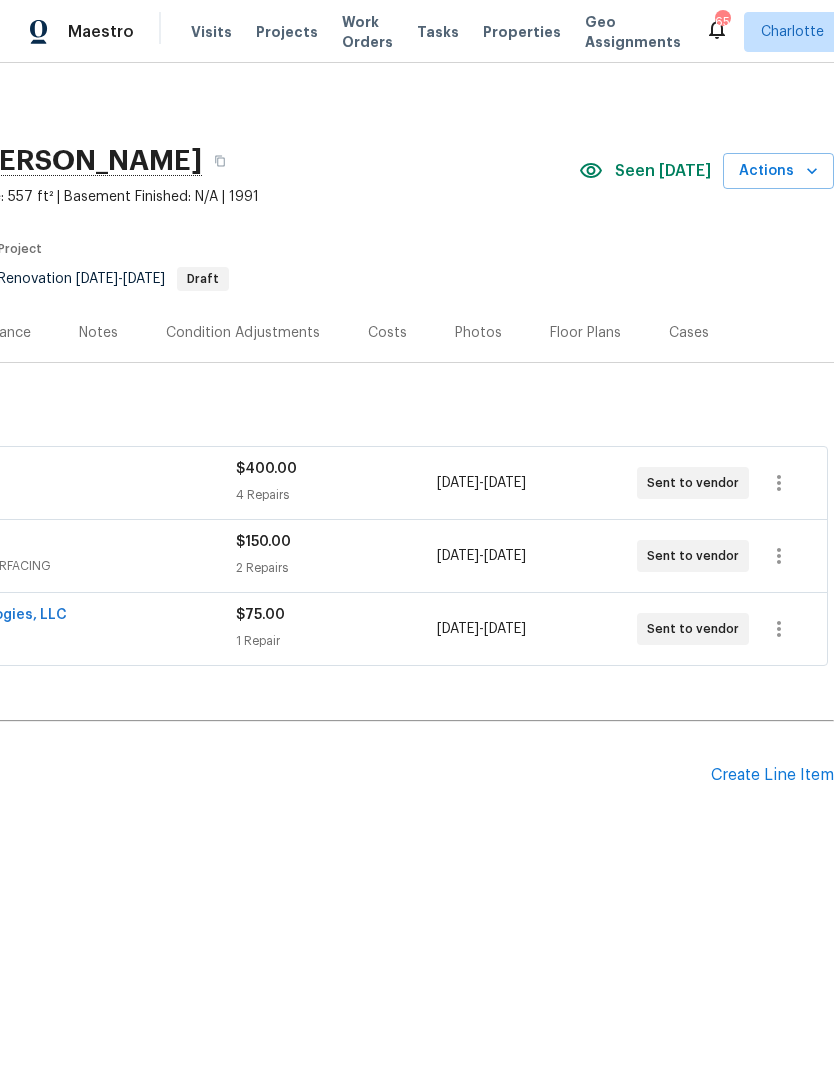 click on "2210 Sumner Green Ave Apt H, Charlotte, NC 28203 1 Beds | 1 Baths | Total: 557 ft² | Above Grade: 557 ft² | Basement Finished: N/A | 1991 Seen today Actions Last Visit Date 7/10/2025  by  Jason Bouque   Project Renovation   7/14/2025  -  7/23/2025 Draft" at bounding box center (269, 219) 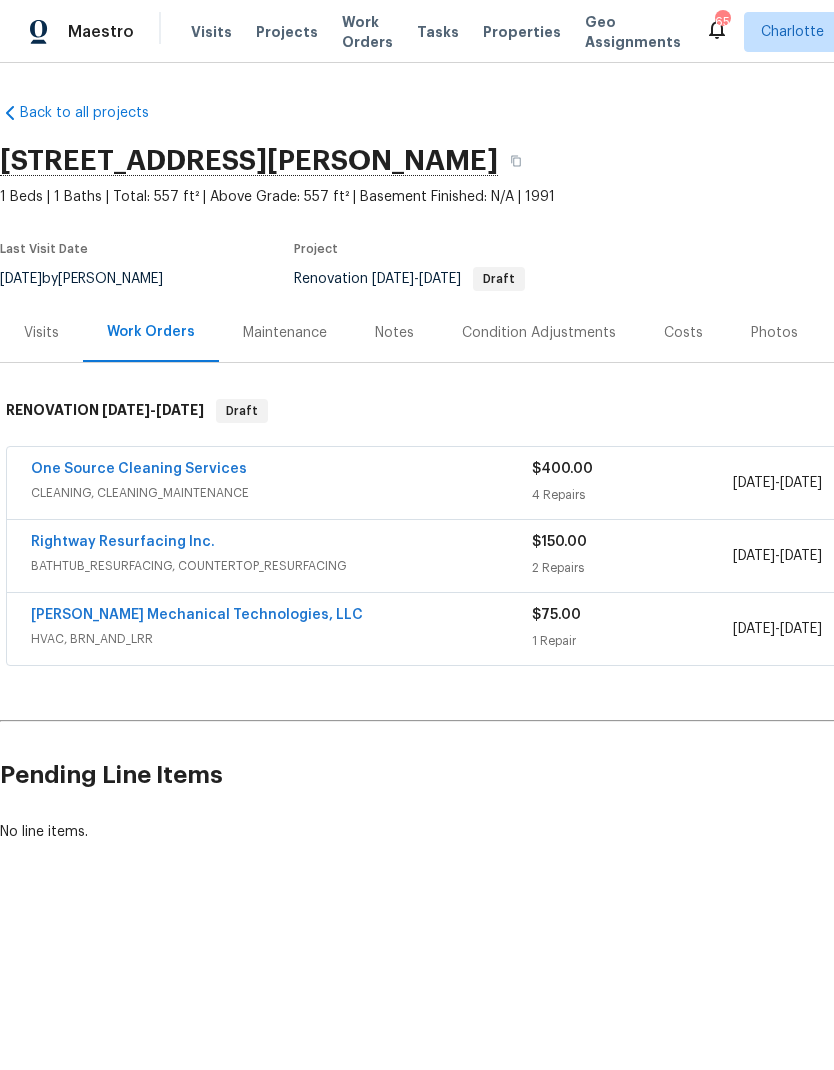 scroll, scrollTop: 0, scrollLeft: 0, axis: both 